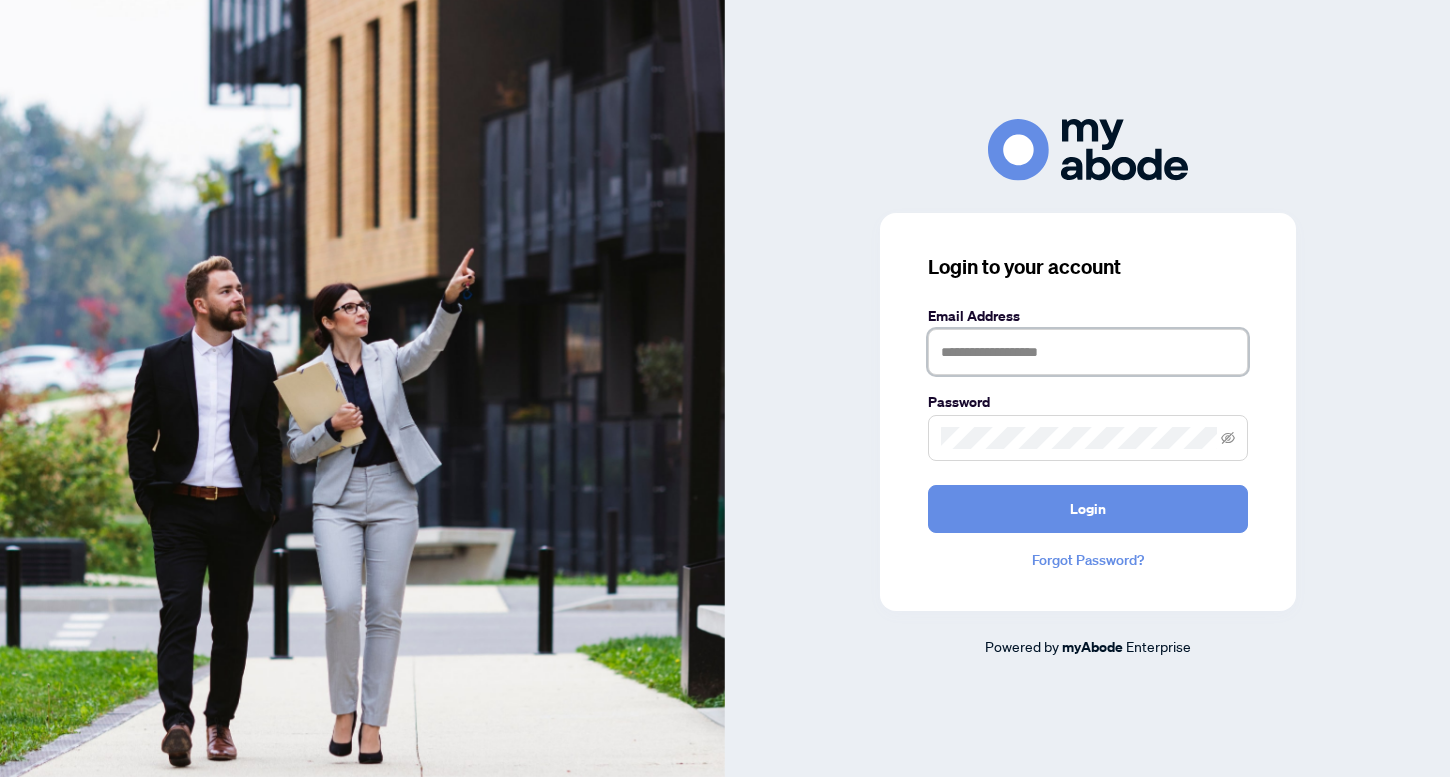 scroll, scrollTop: 0, scrollLeft: 0, axis: both 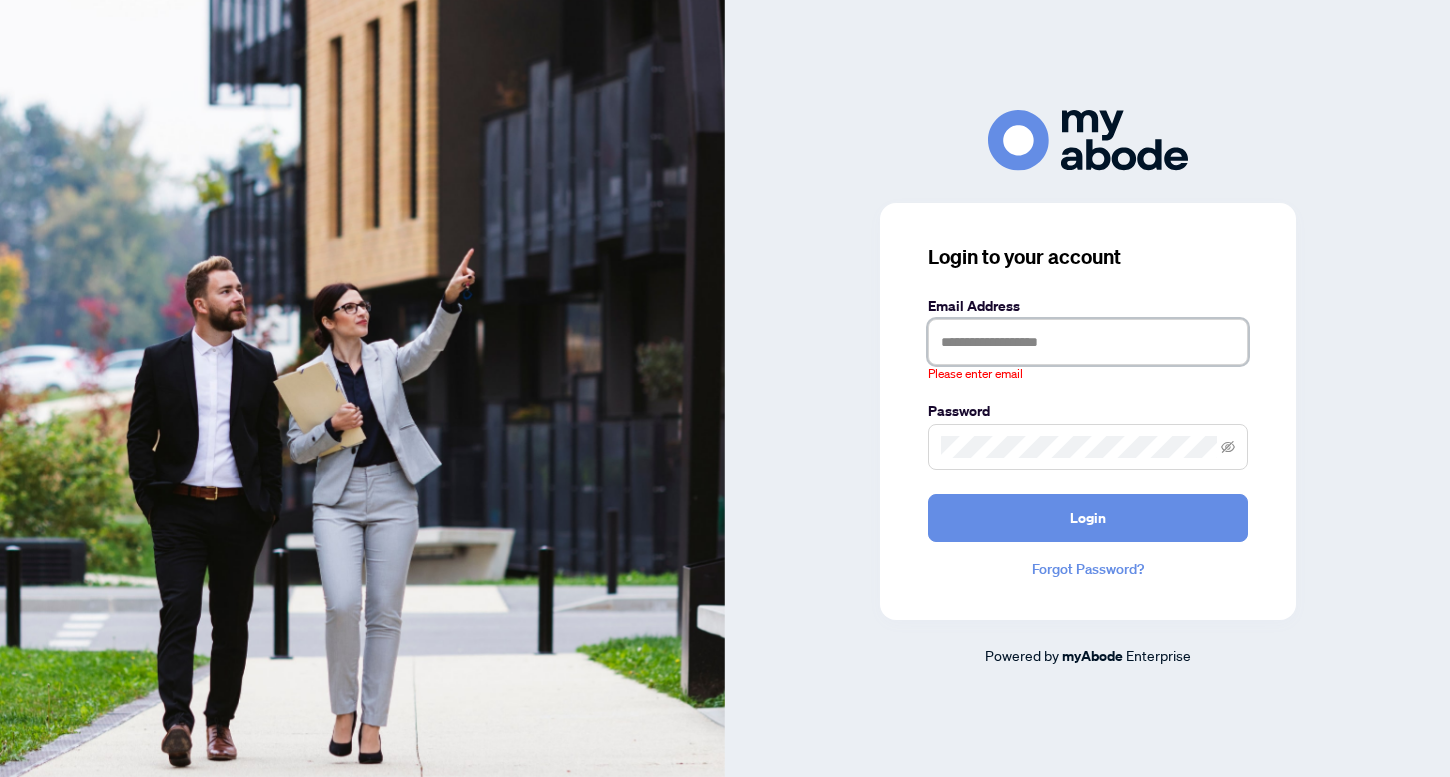 type on "**********" 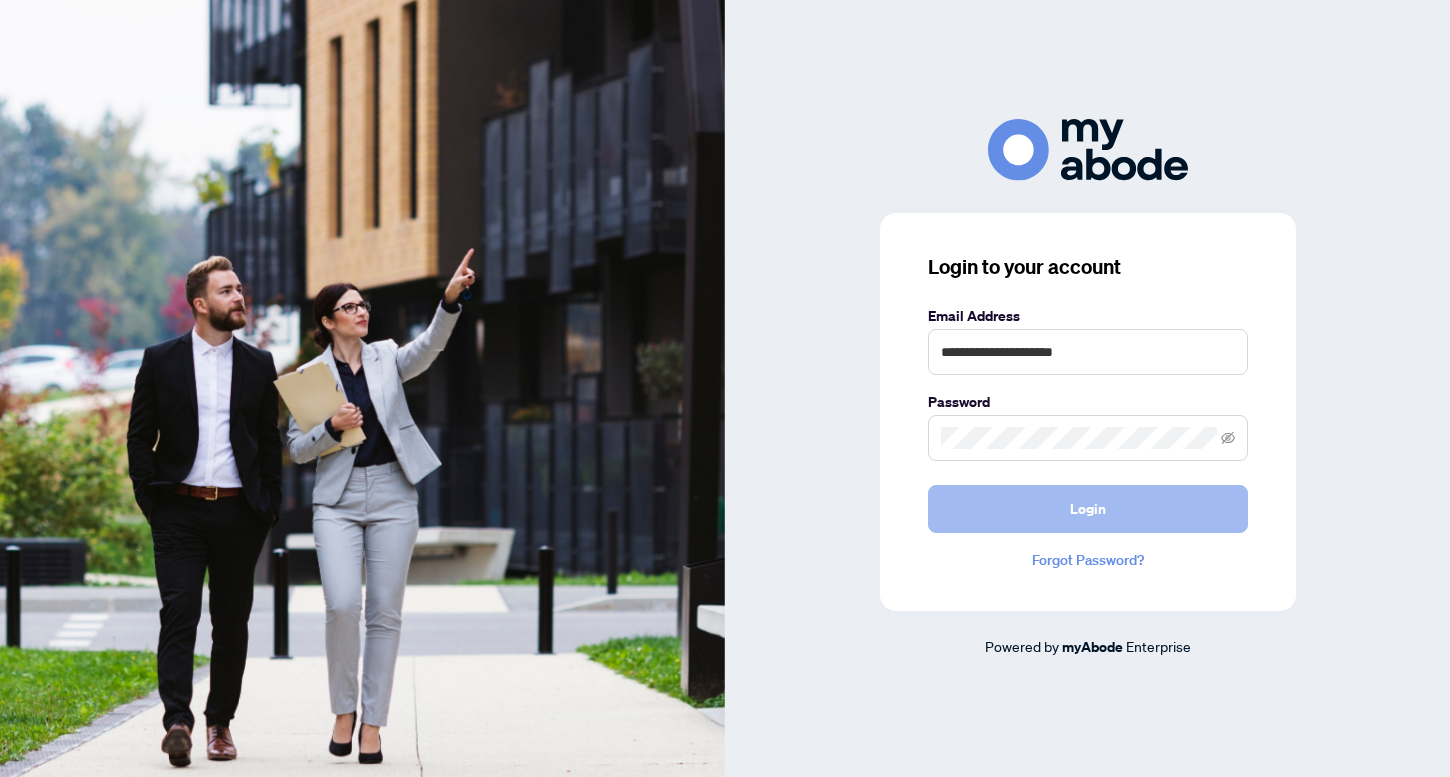click on "Login" at bounding box center [1088, 509] 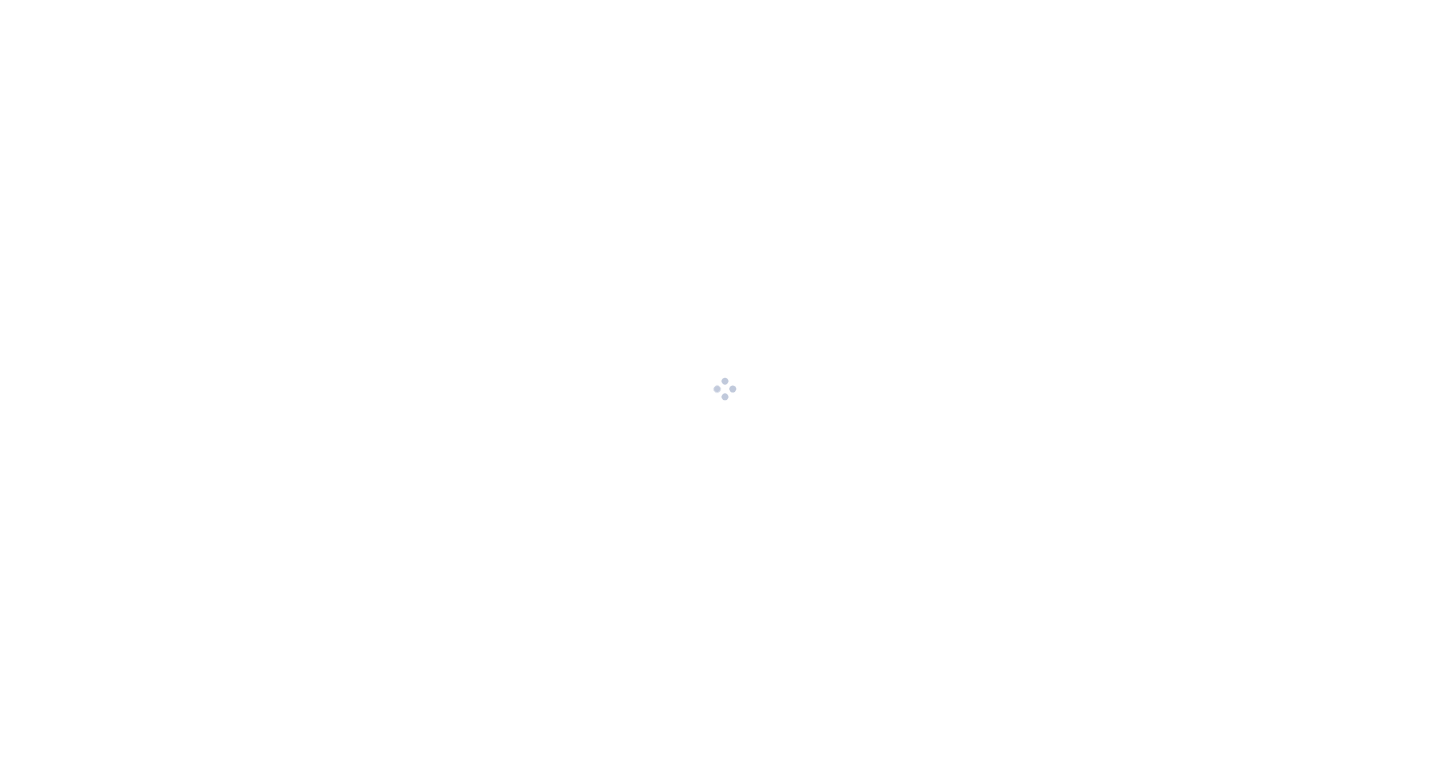 scroll, scrollTop: 0, scrollLeft: 0, axis: both 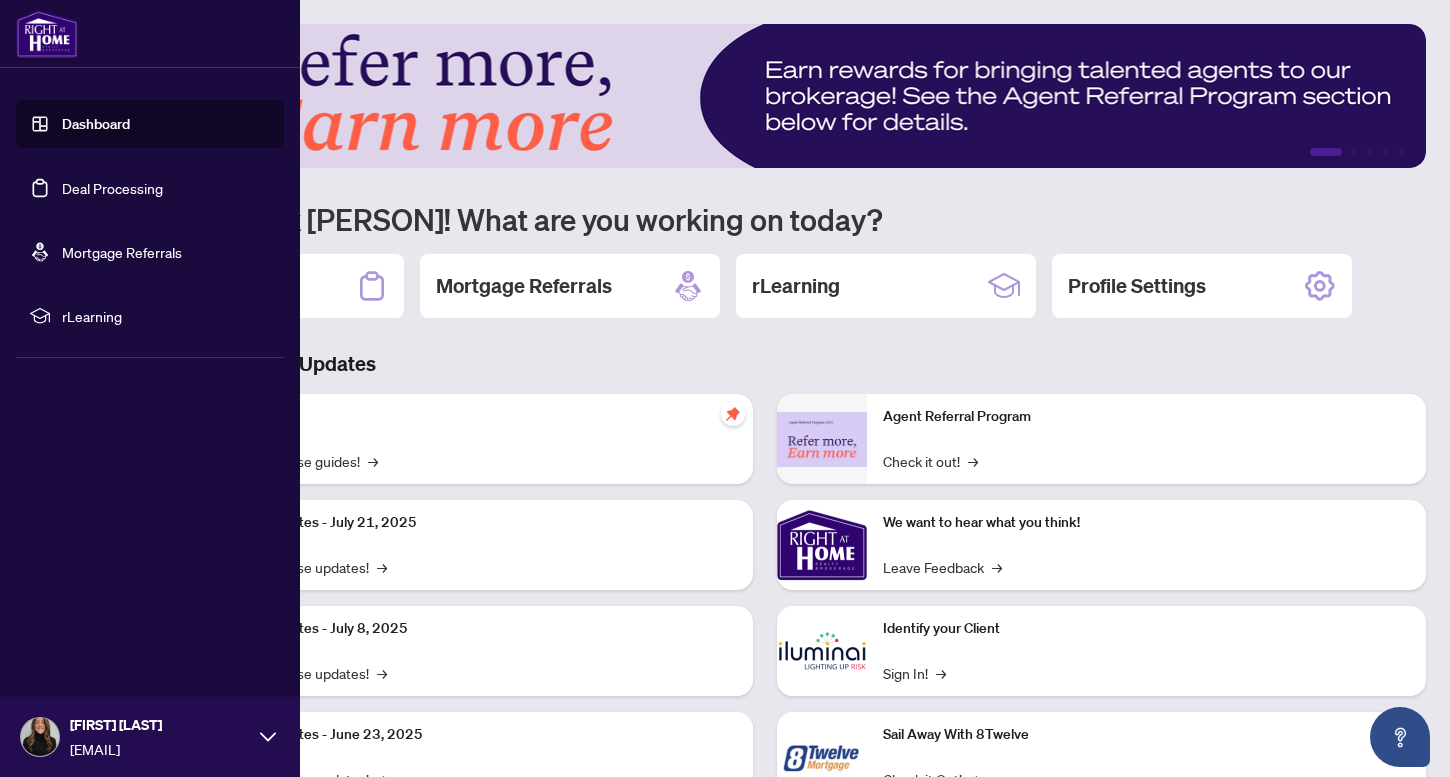 click on "Dashboard" at bounding box center (96, 124) 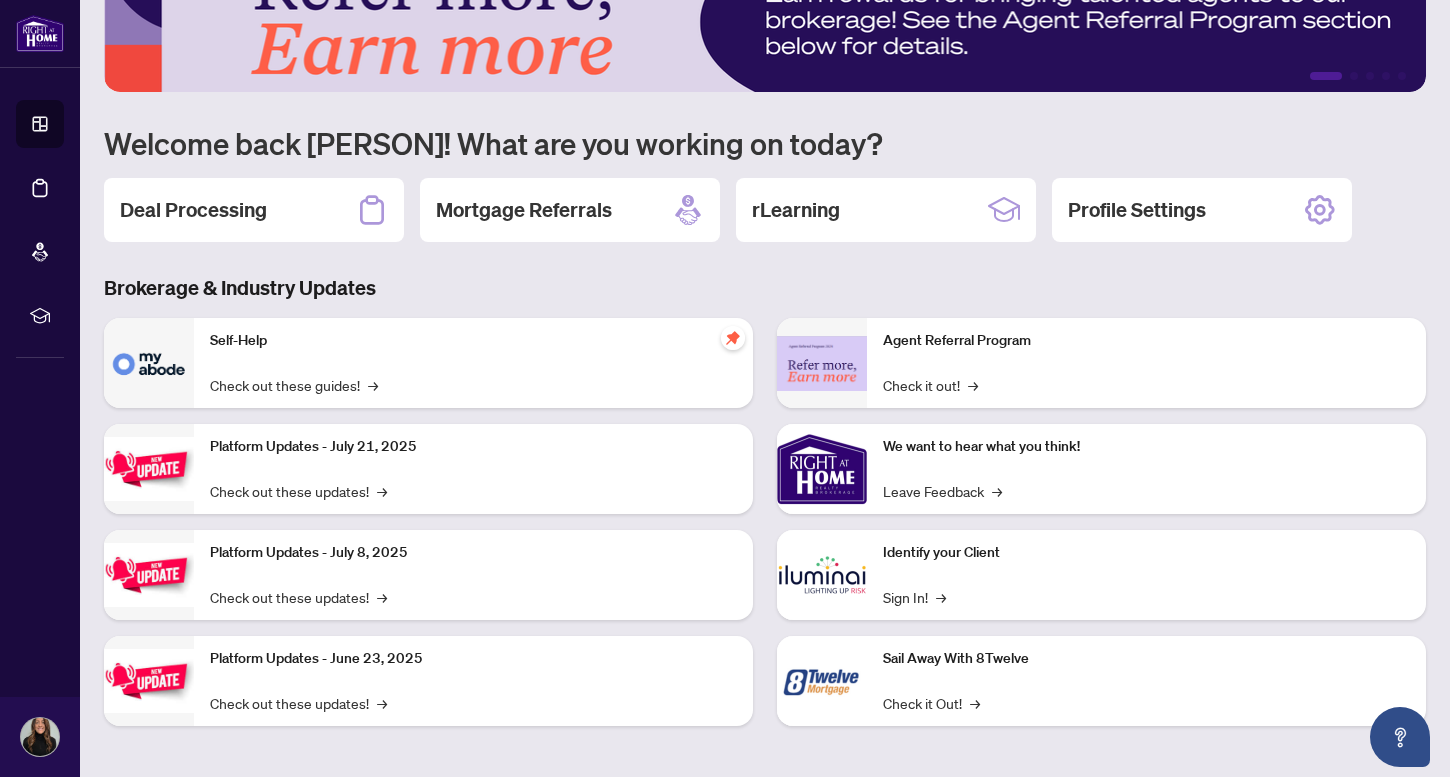 scroll, scrollTop: 79, scrollLeft: 0, axis: vertical 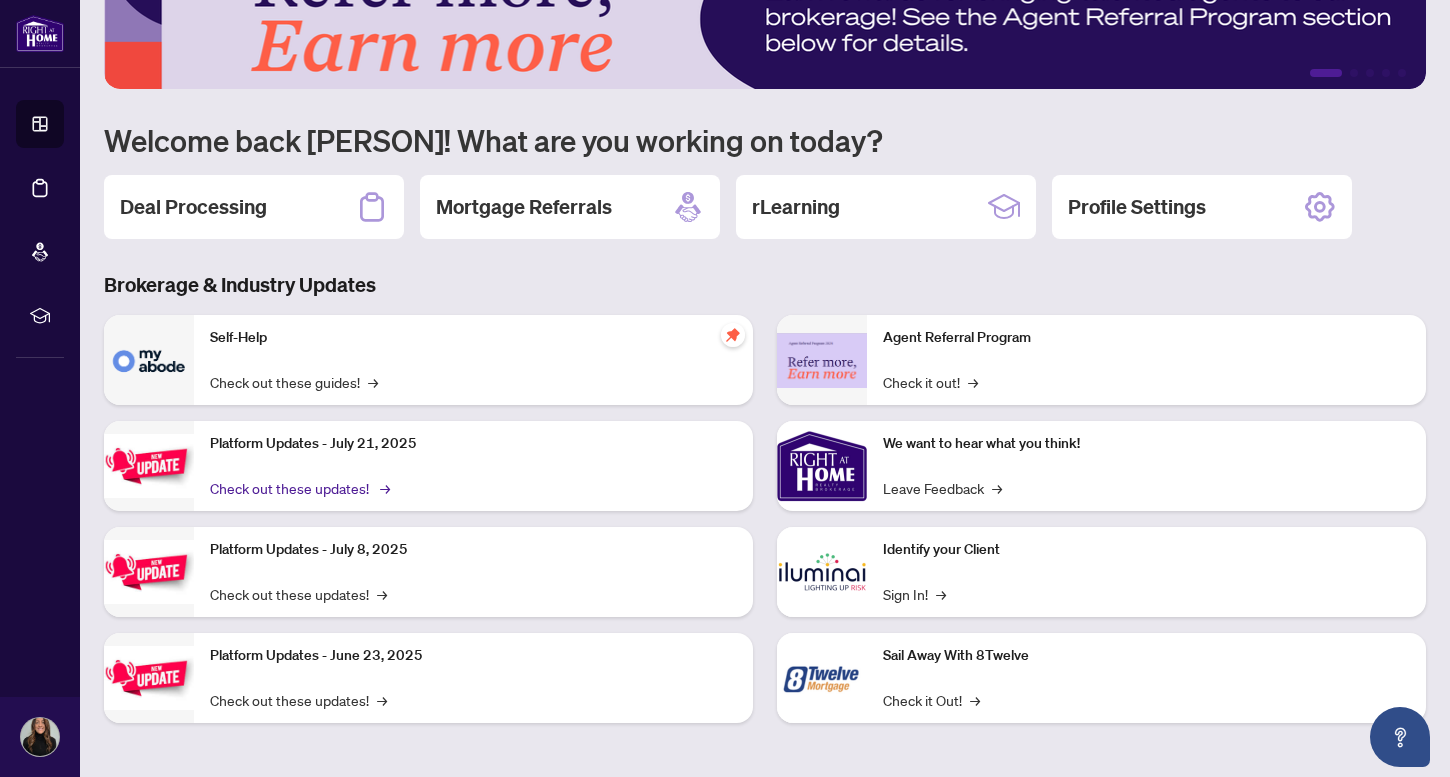 click on "Check out these updates! →" at bounding box center [298, 488] 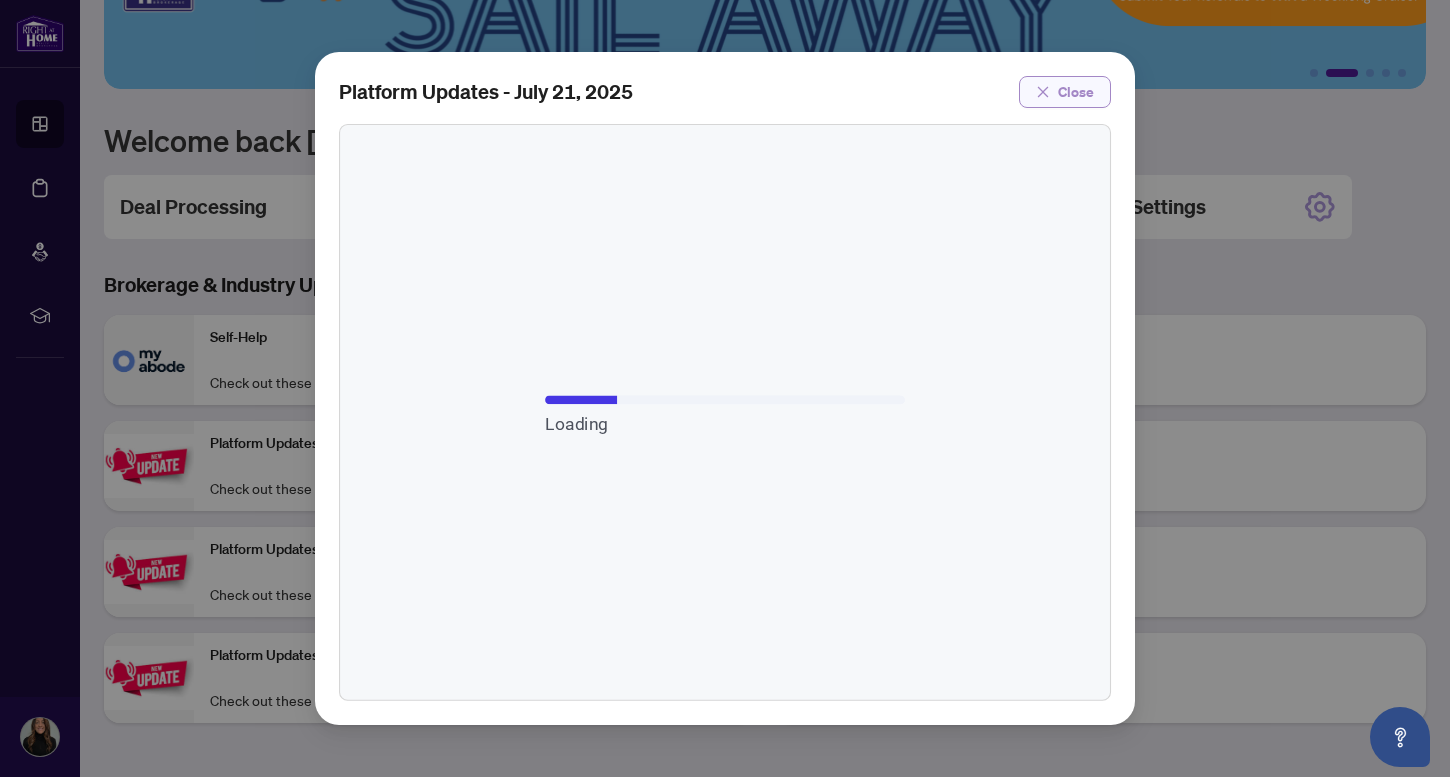 click on "Close" at bounding box center (1076, 92) 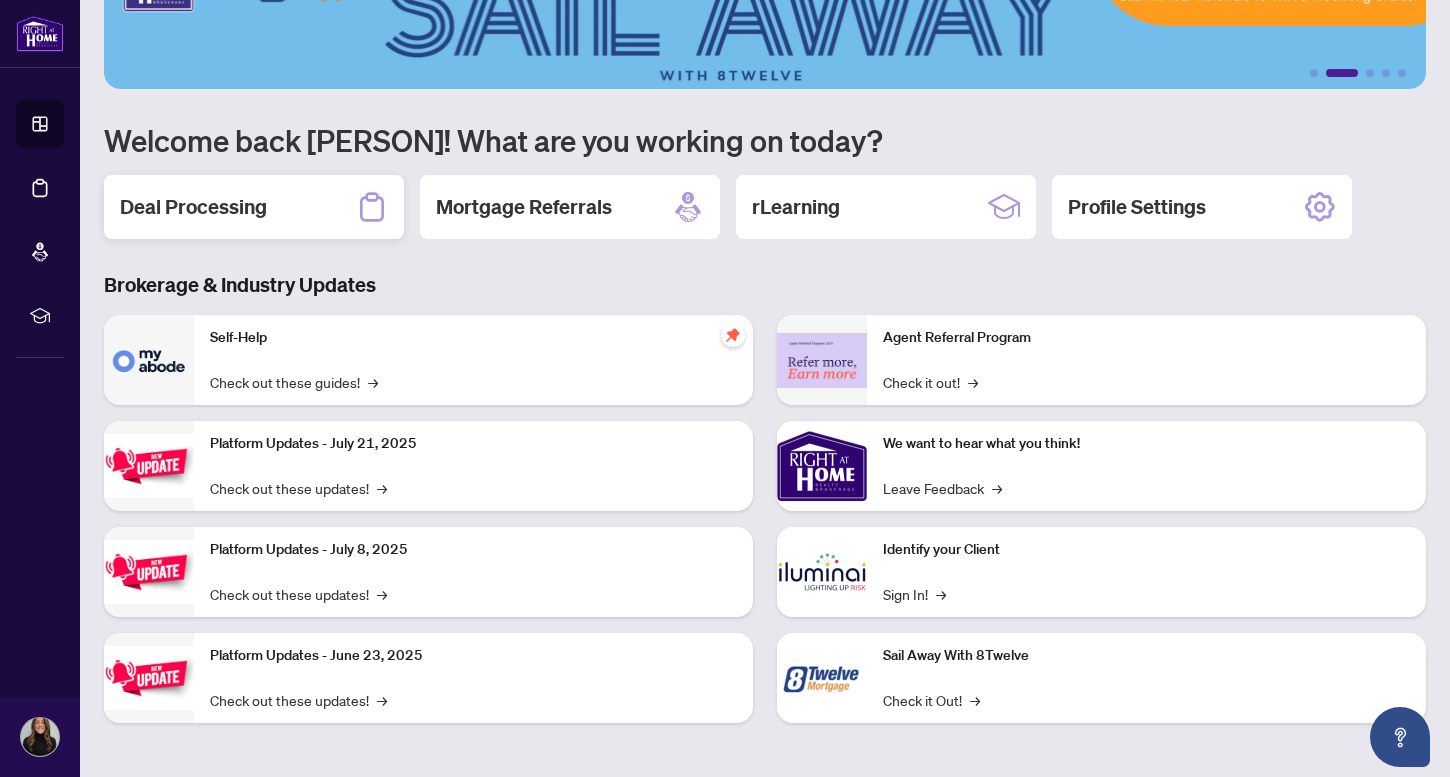 click on "Deal Processing" at bounding box center (193, 207) 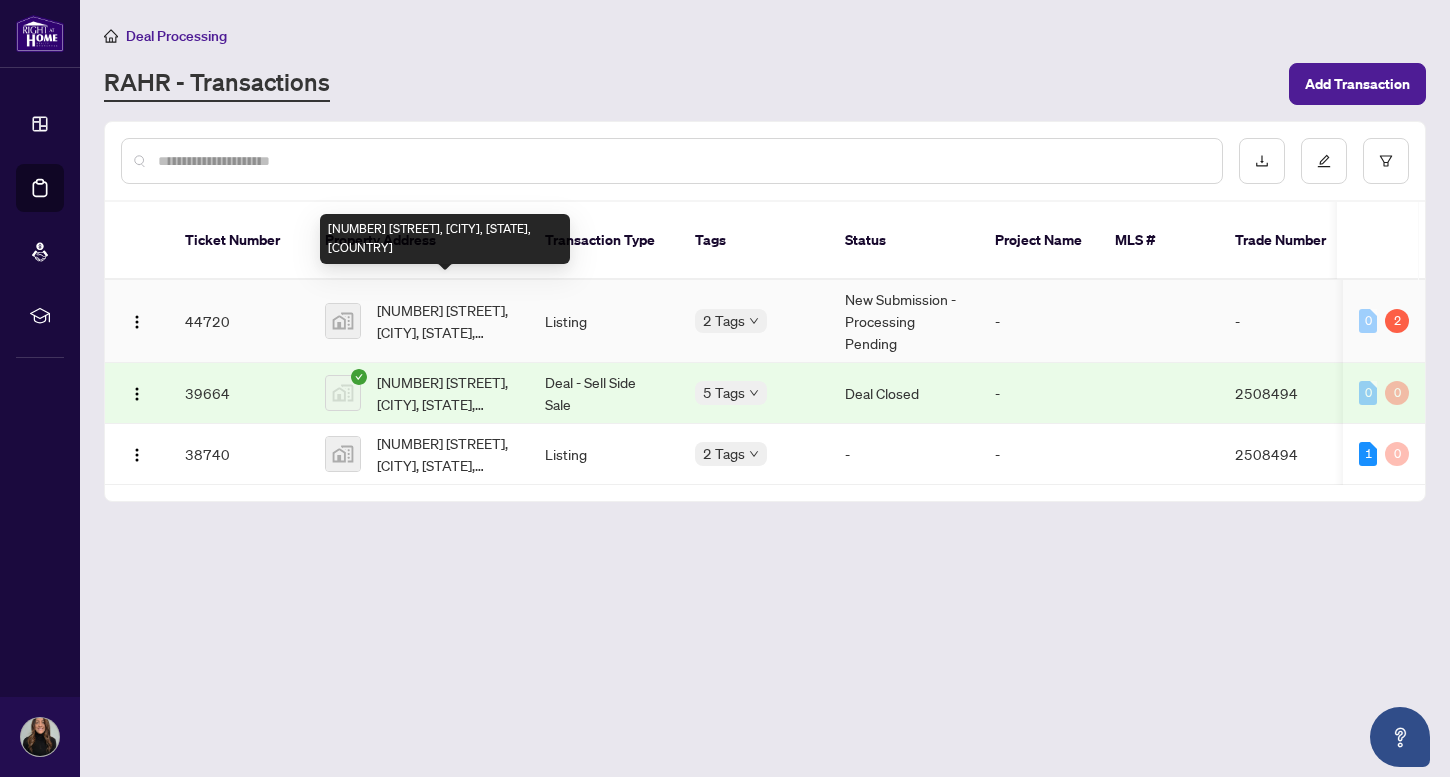 click on "[NUMBER] [STREET], [CITY], [STATE], [COUNTRY]" at bounding box center (445, 321) 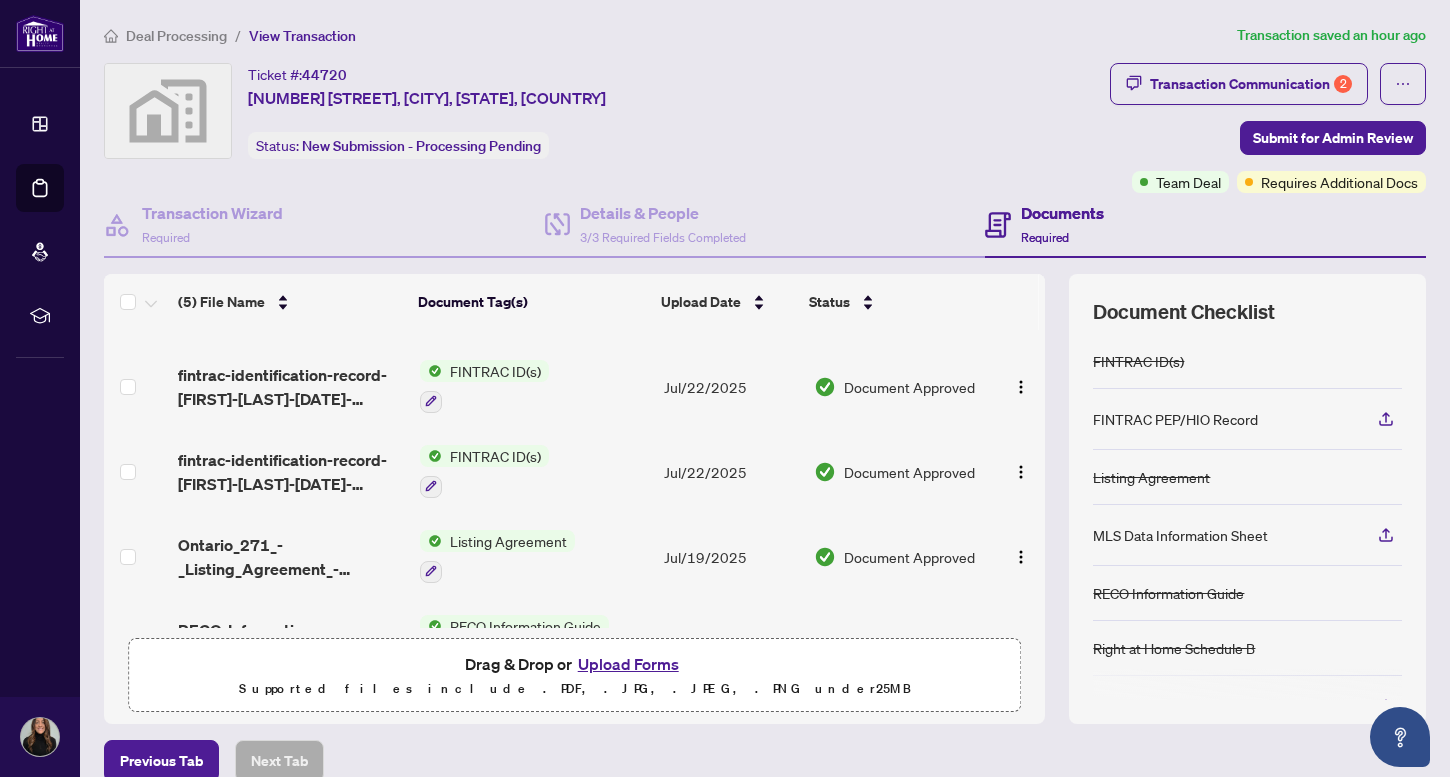 scroll, scrollTop: 54, scrollLeft: 0, axis: vertical 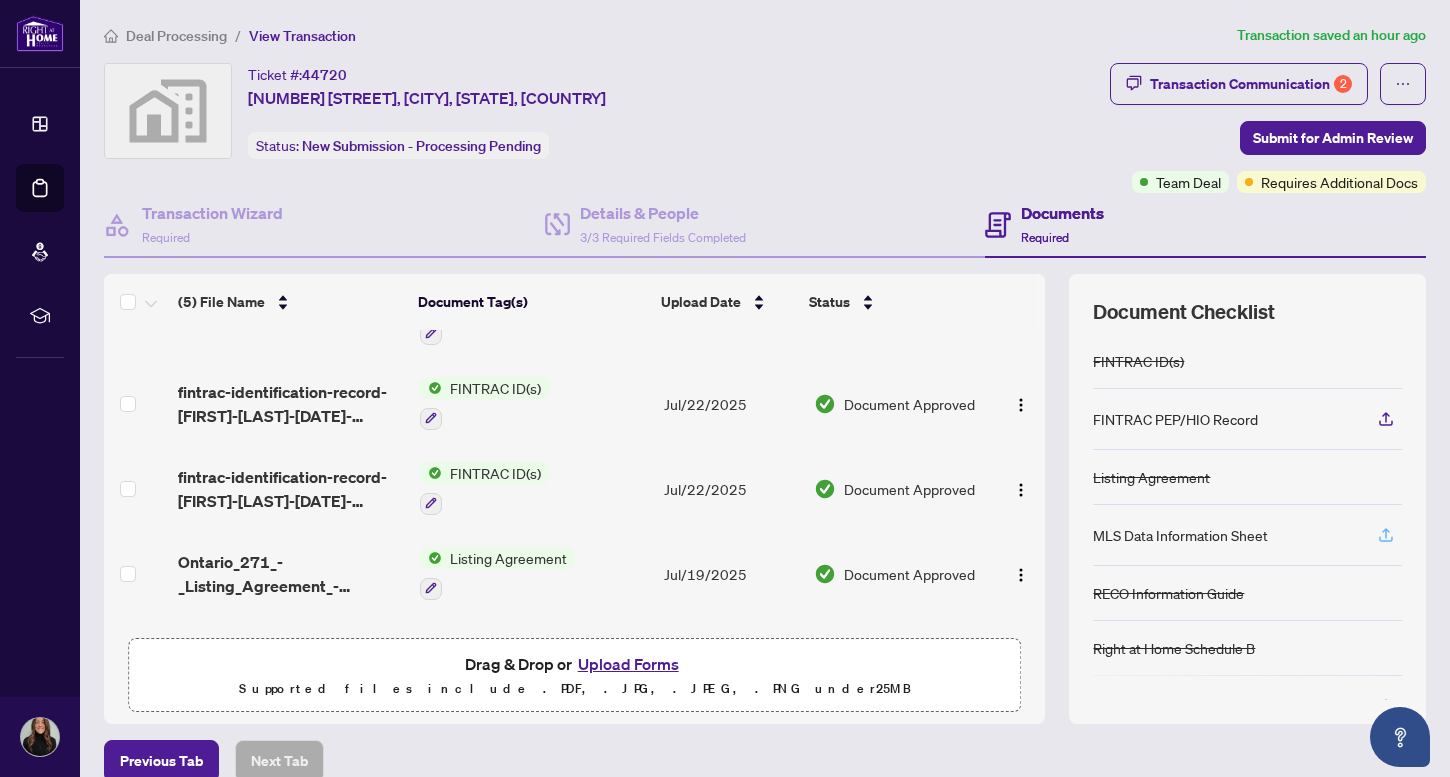 click 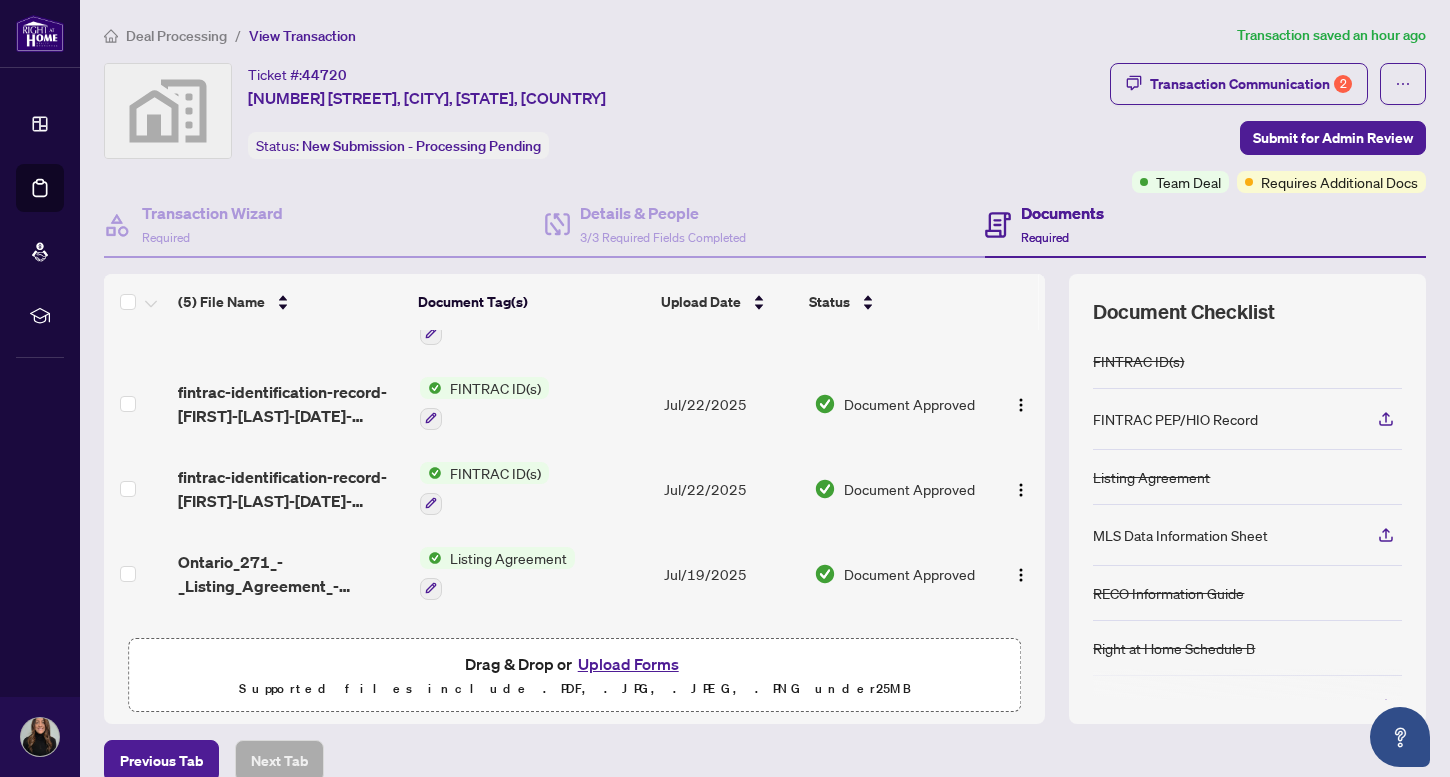scroll, scrollTop: 0, scrollLeft: 0, axis: both 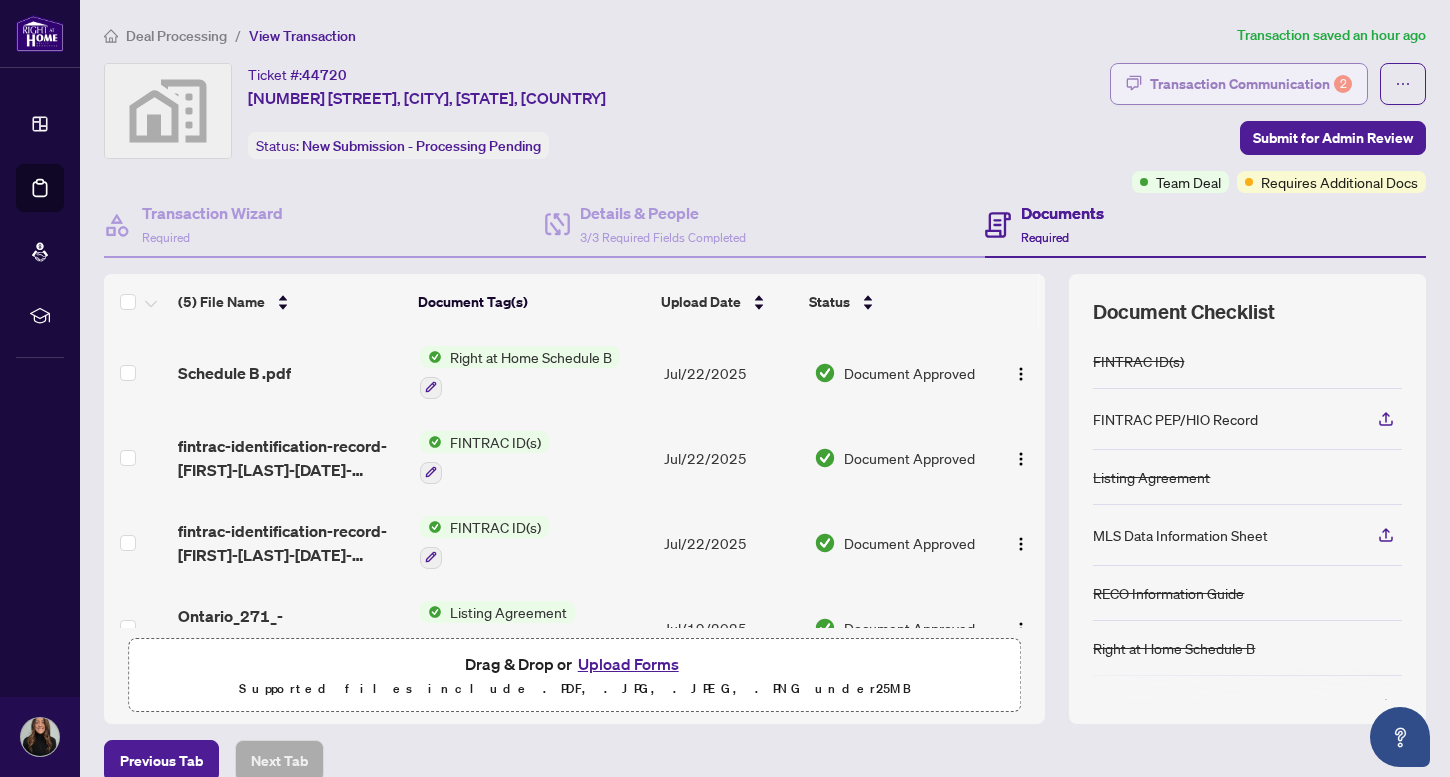 click on "Transaction Communication 2" at bounding box center [1251, 84] 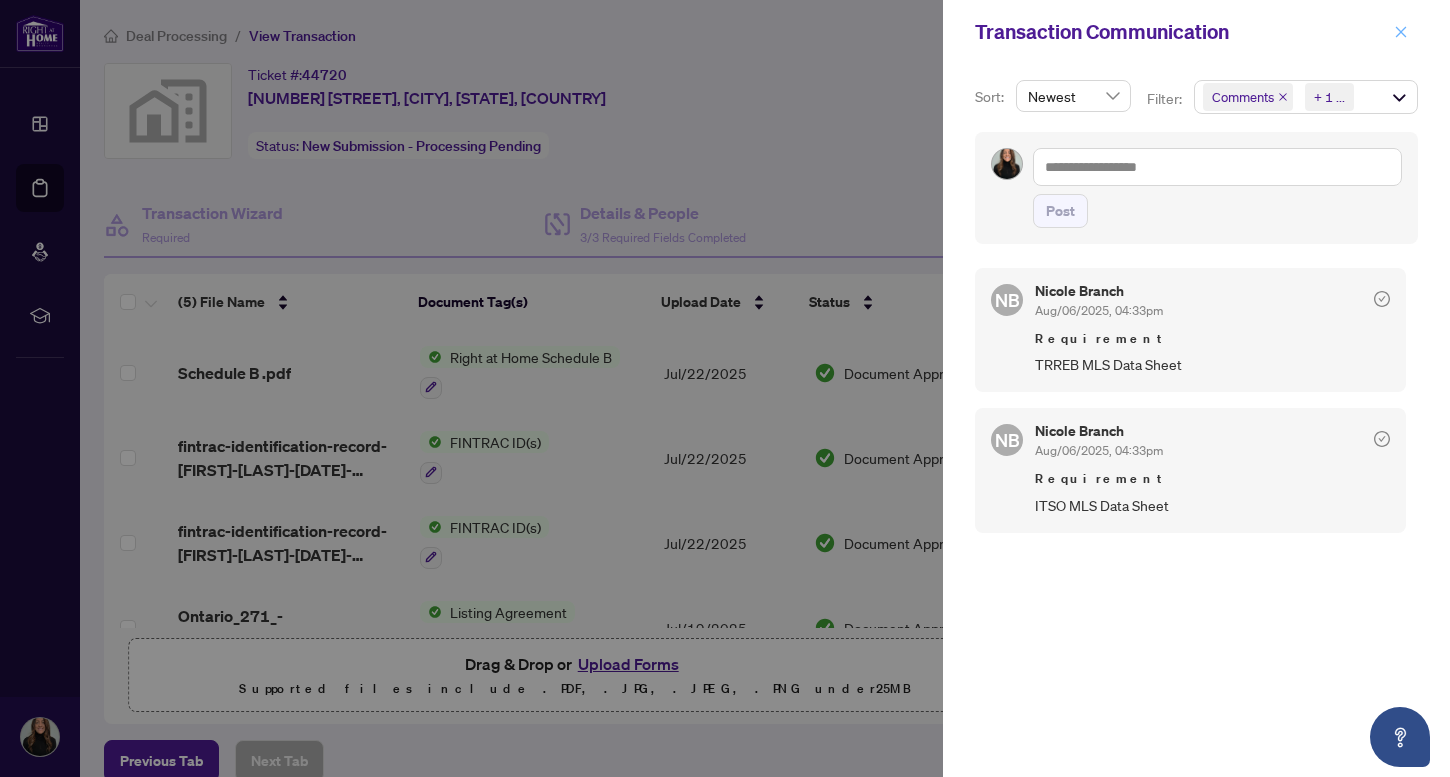 click 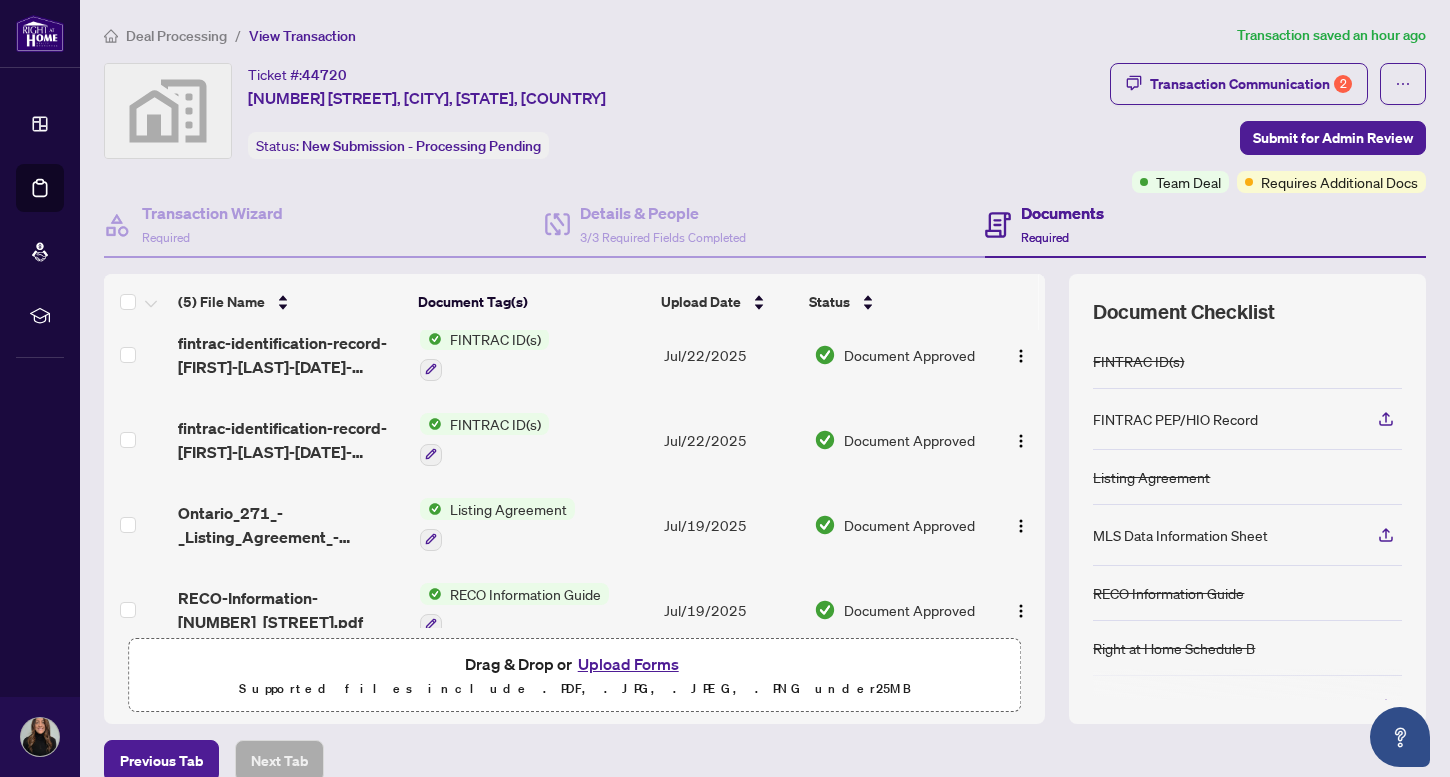 scroll, scrollTop: 130, scrollLeft: 0, axis: vertical 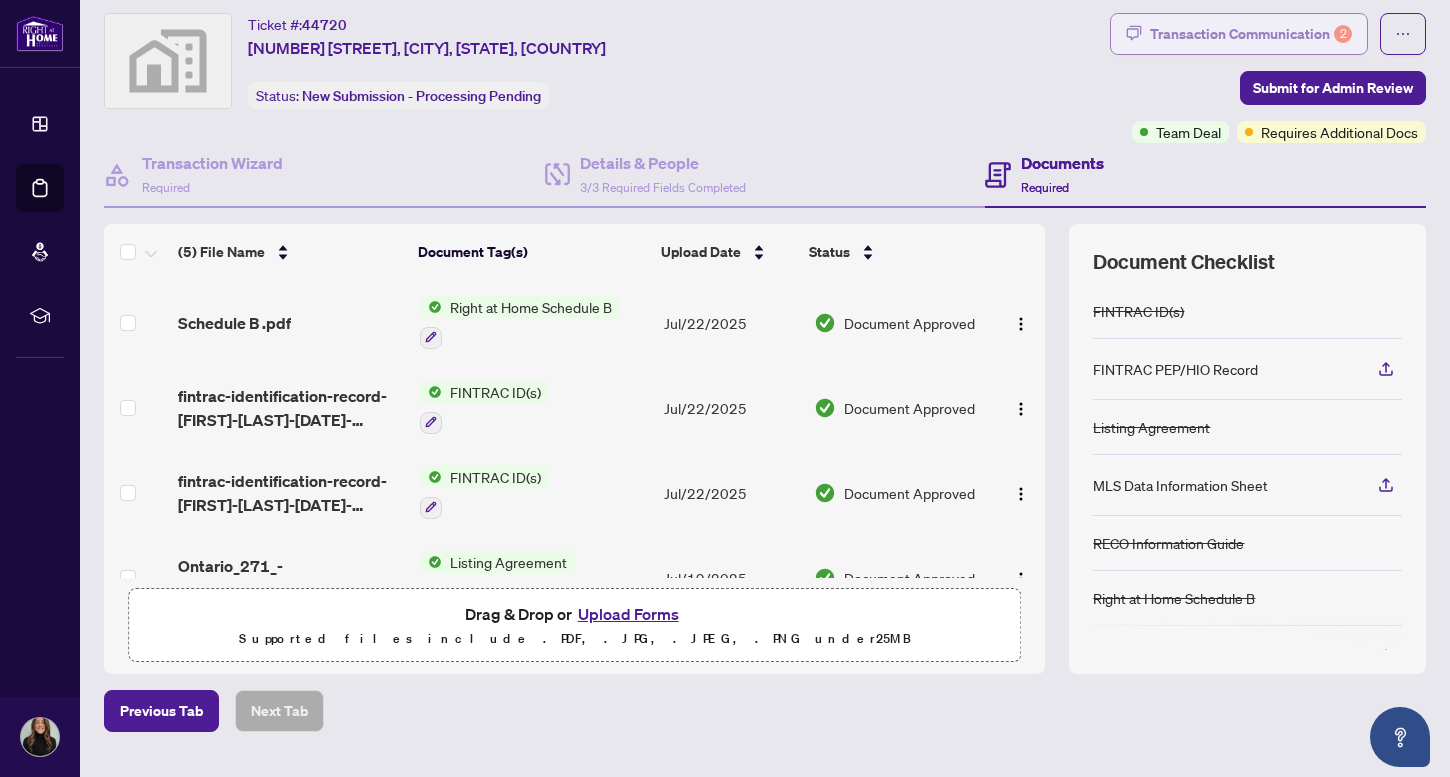 click on "Transaction Communication 2" at bounding box center (1251, 34) 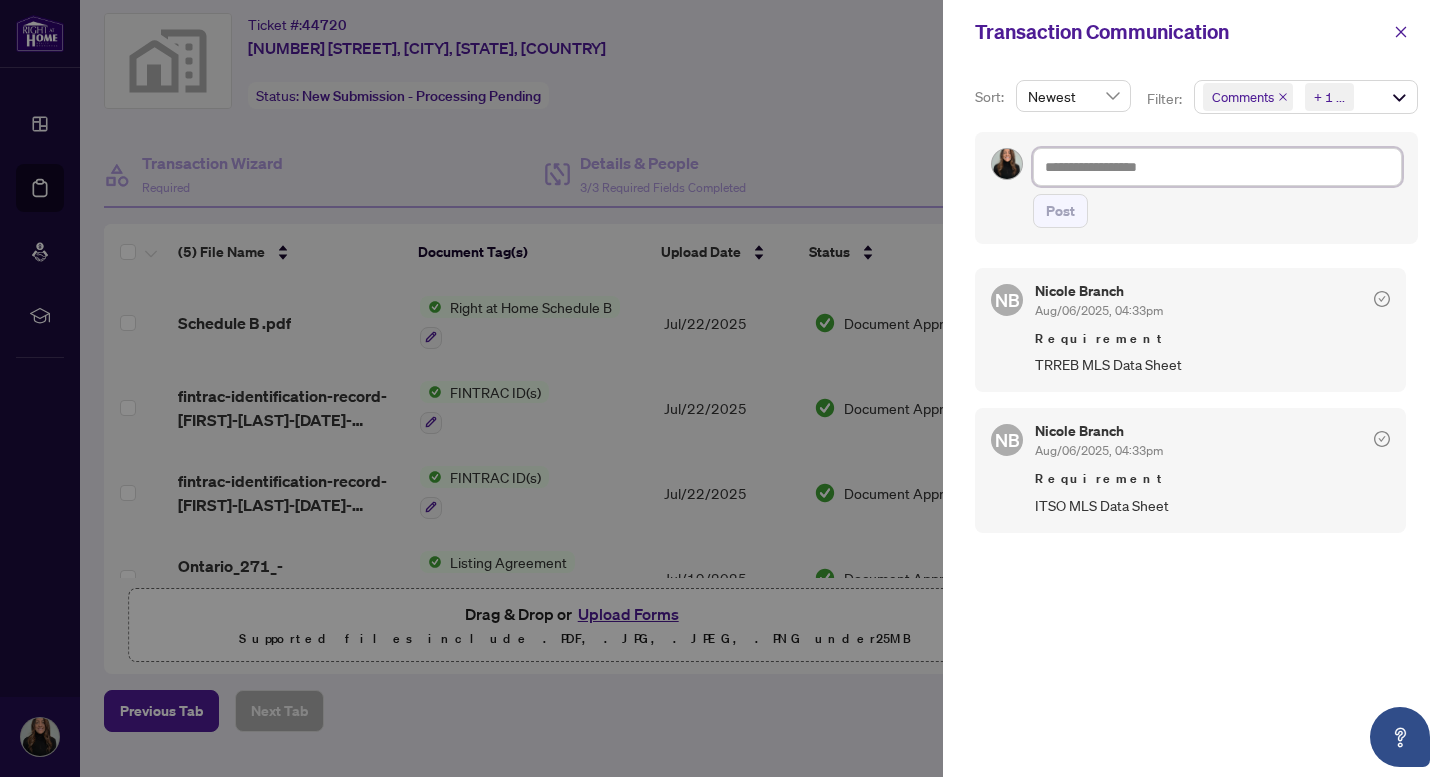 click at bounding box center (1217, 167) 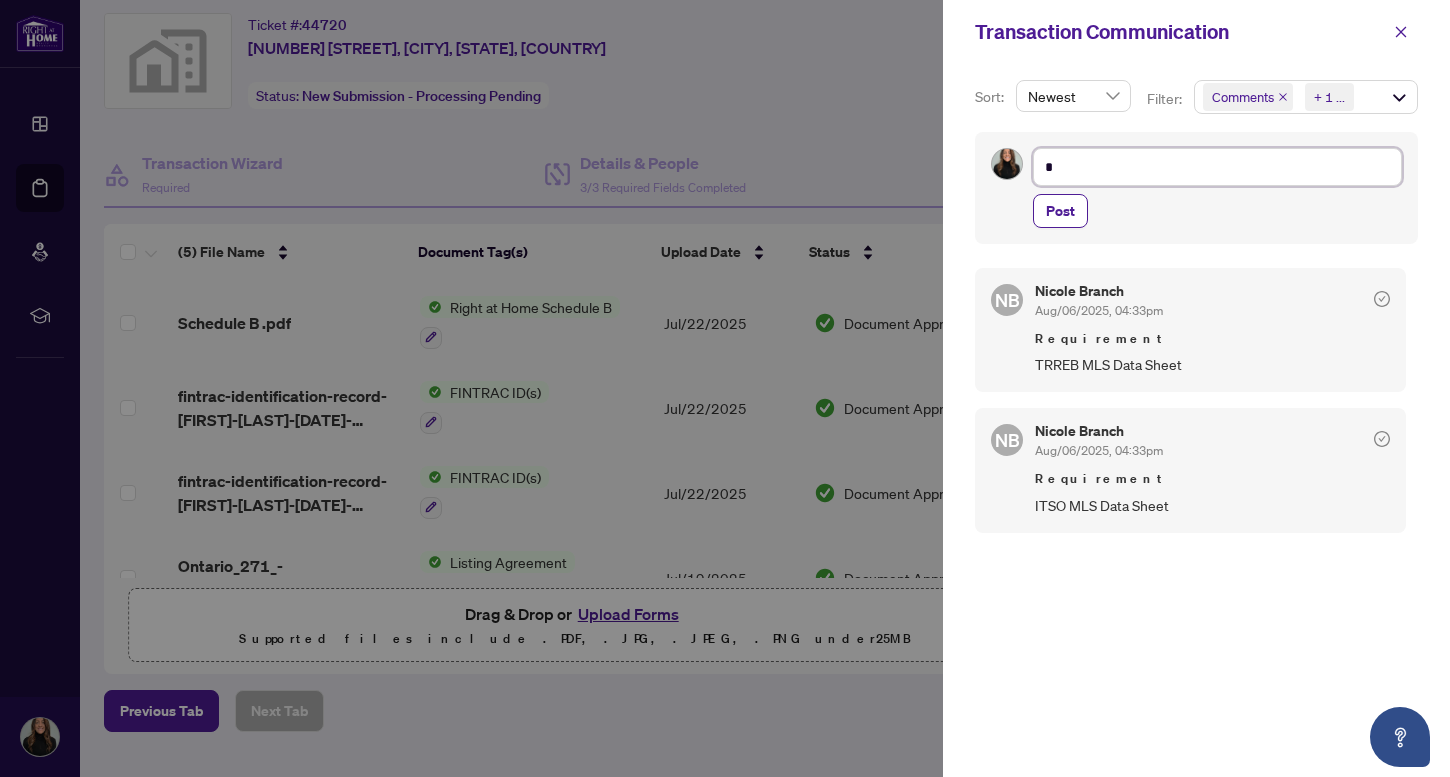 type on "**" 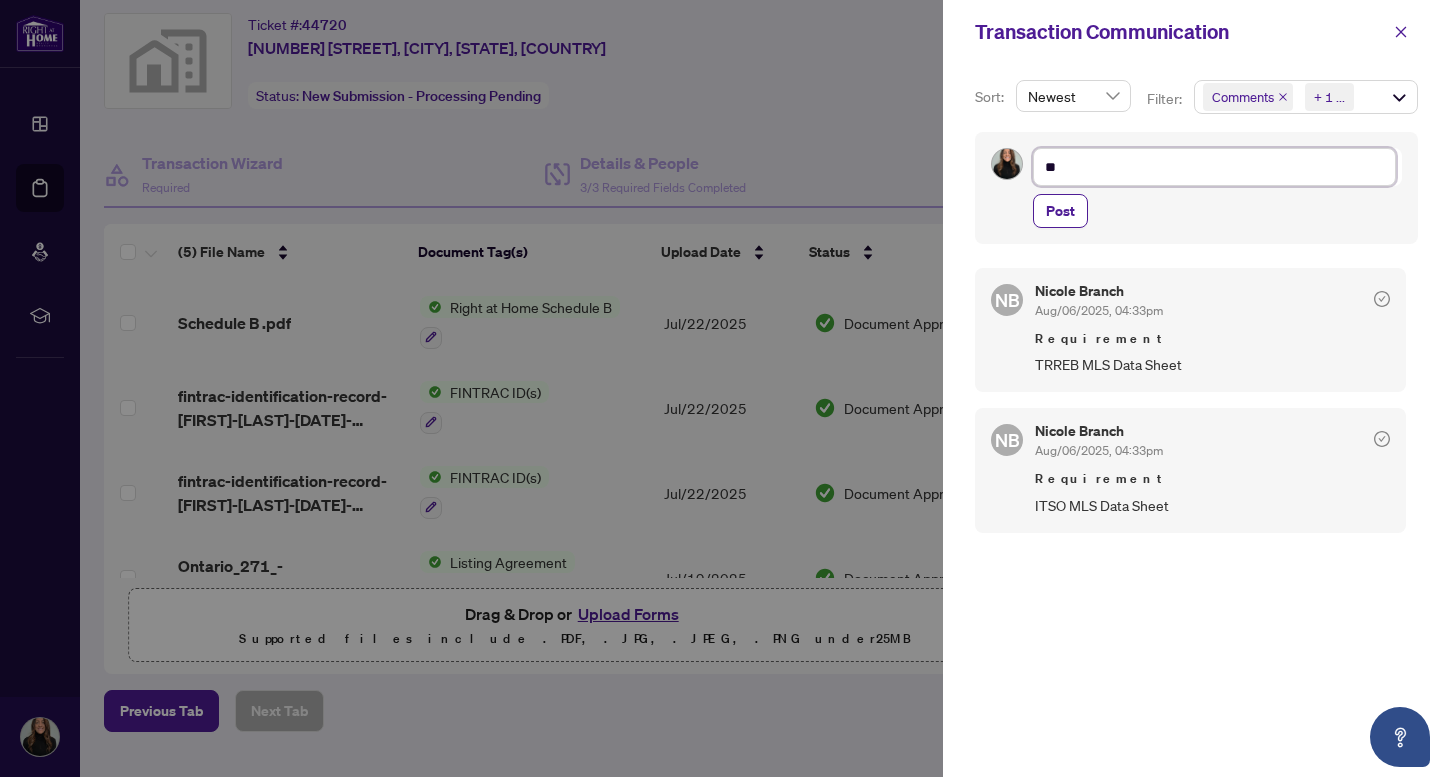 type on "**" 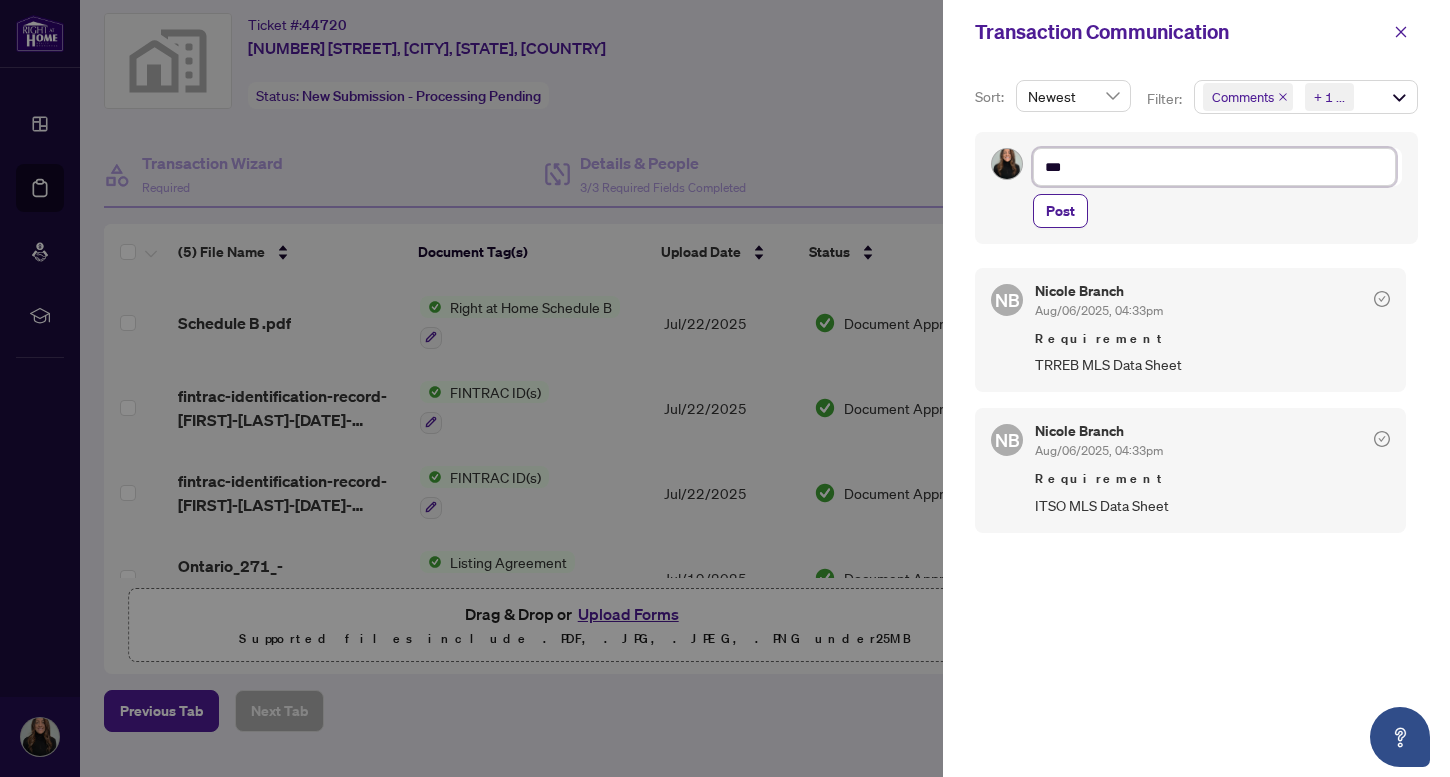 type on "****" 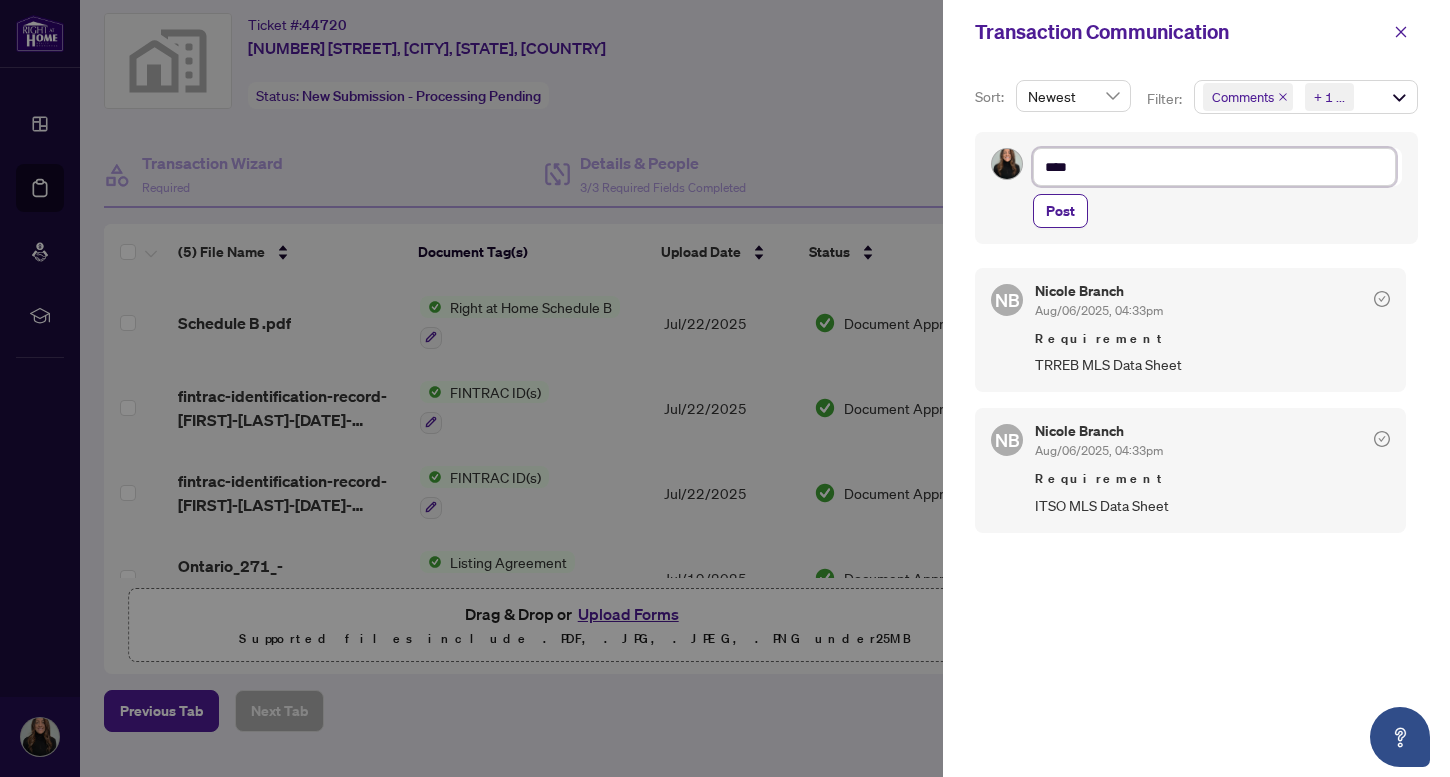 type on "*****" 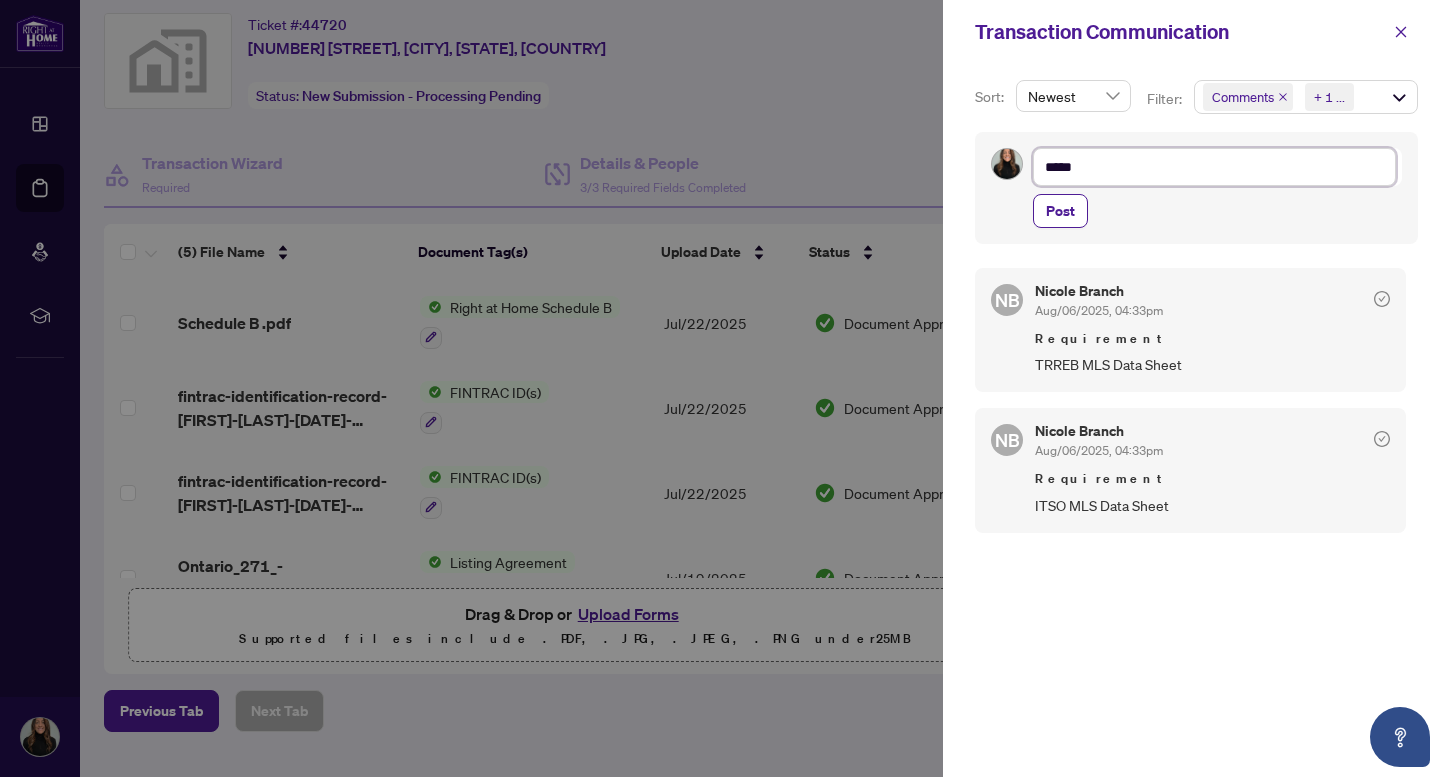 type on "******" 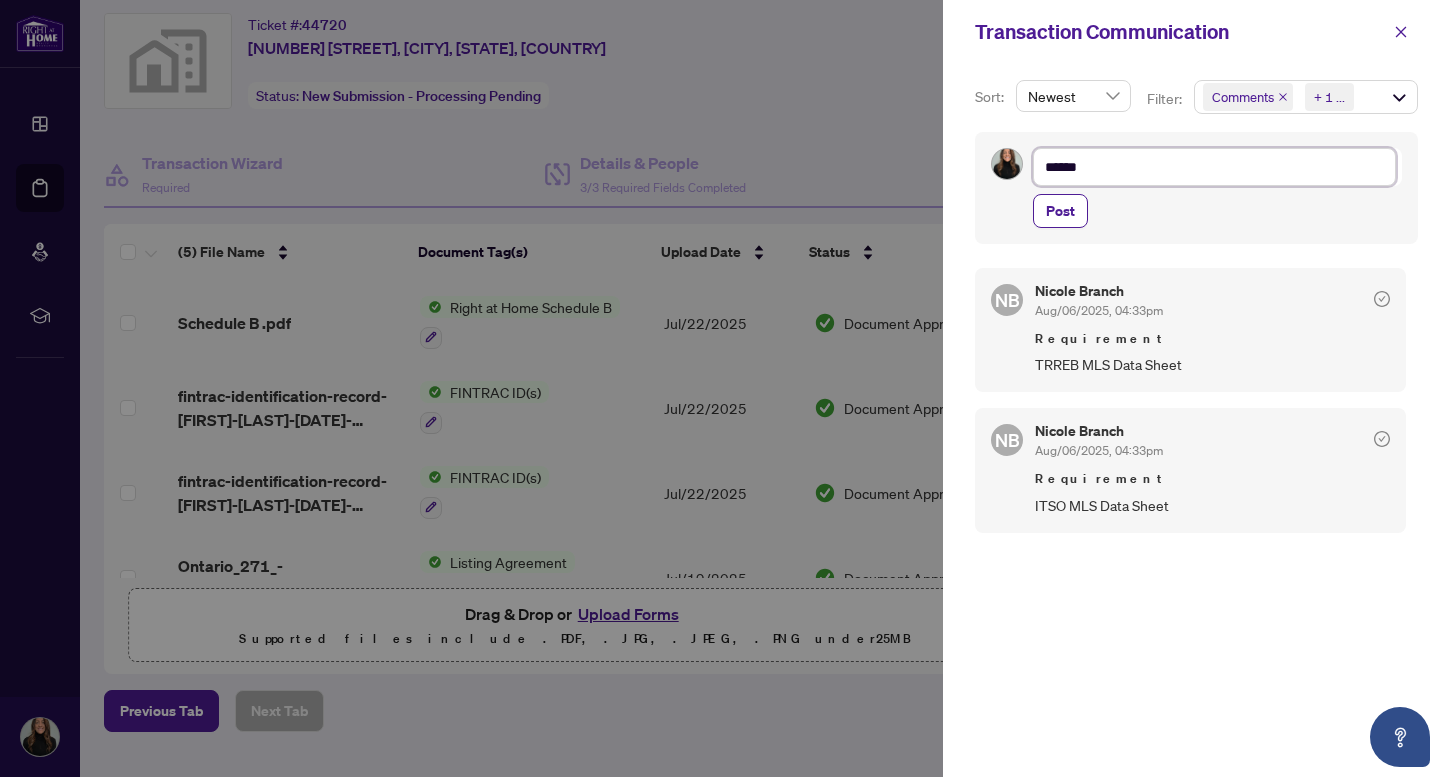 type on "*******" 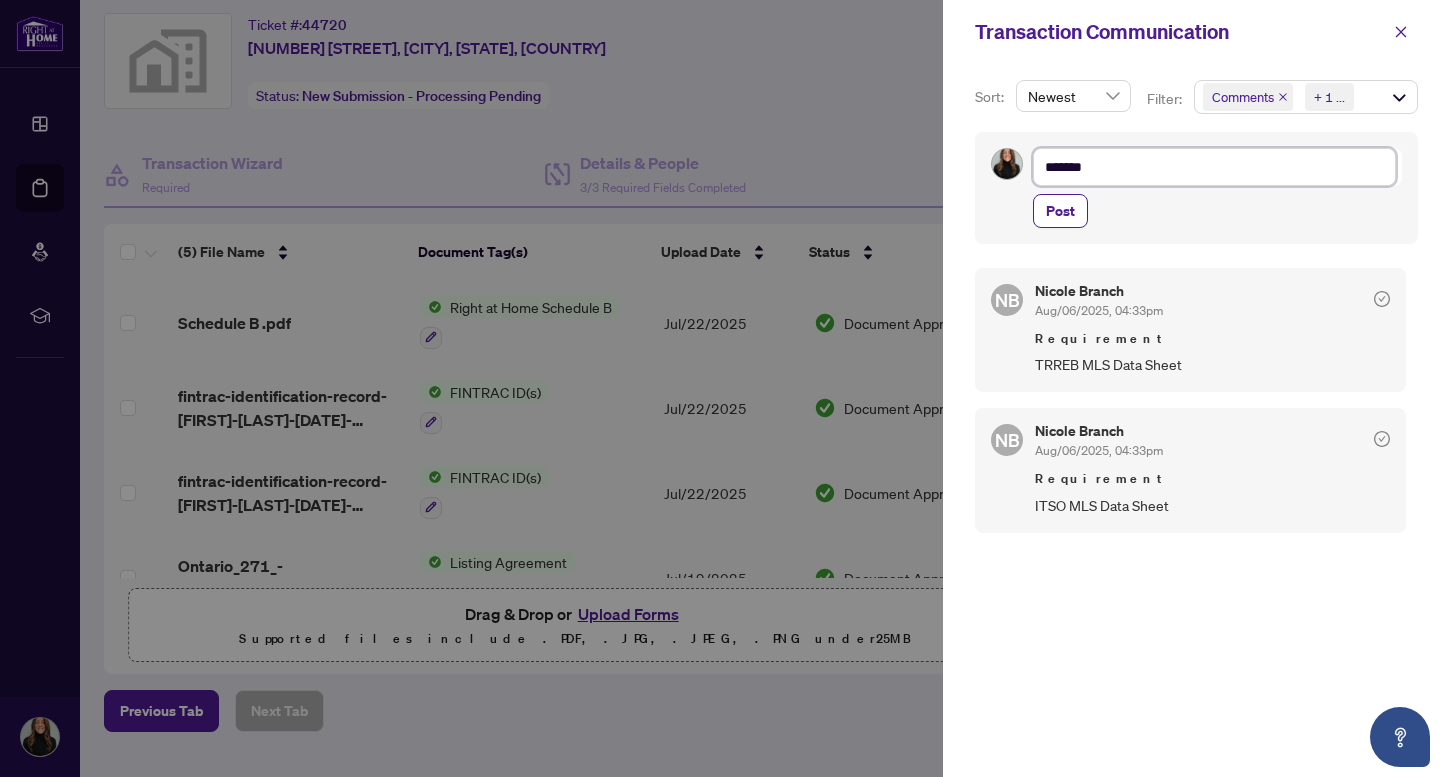 type on "********" 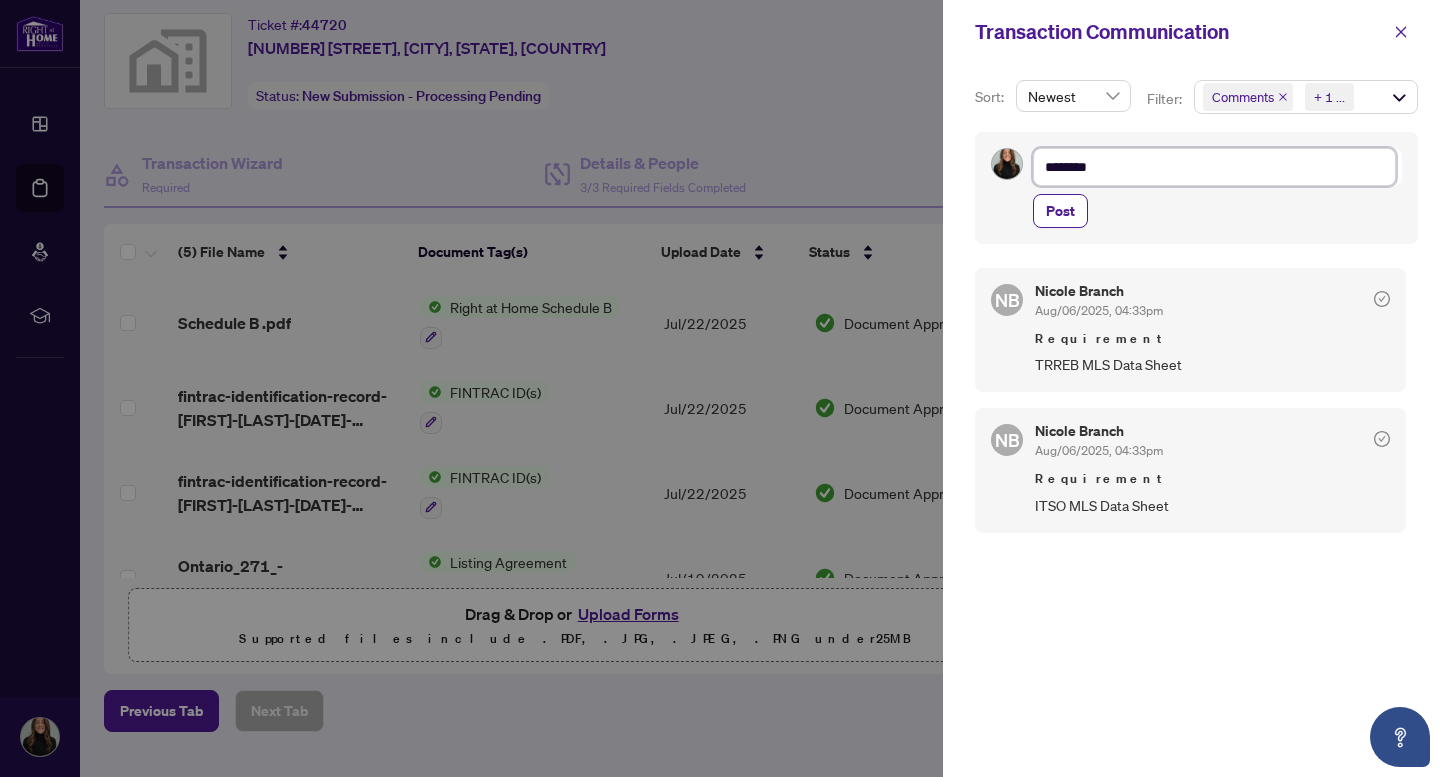 type on "*********" 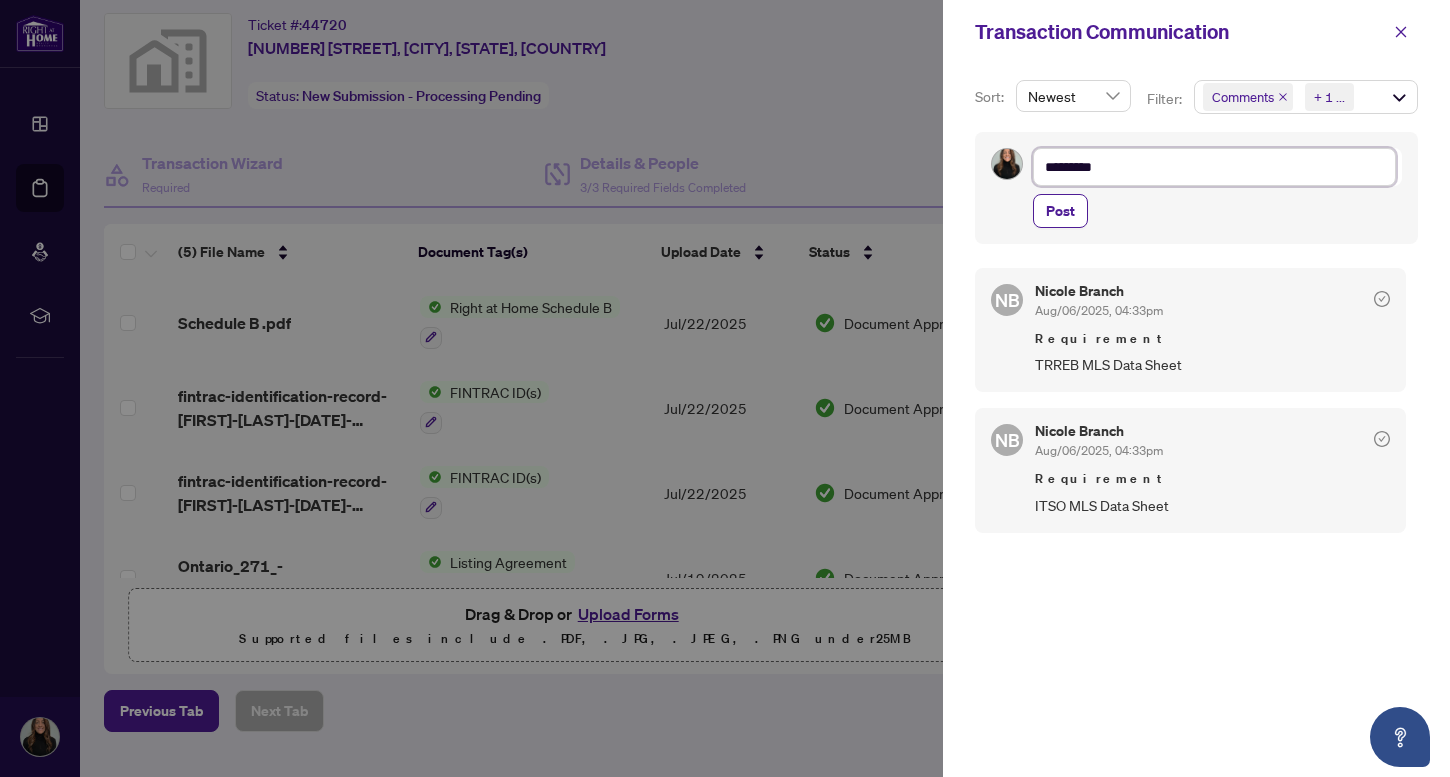 type on "**********" 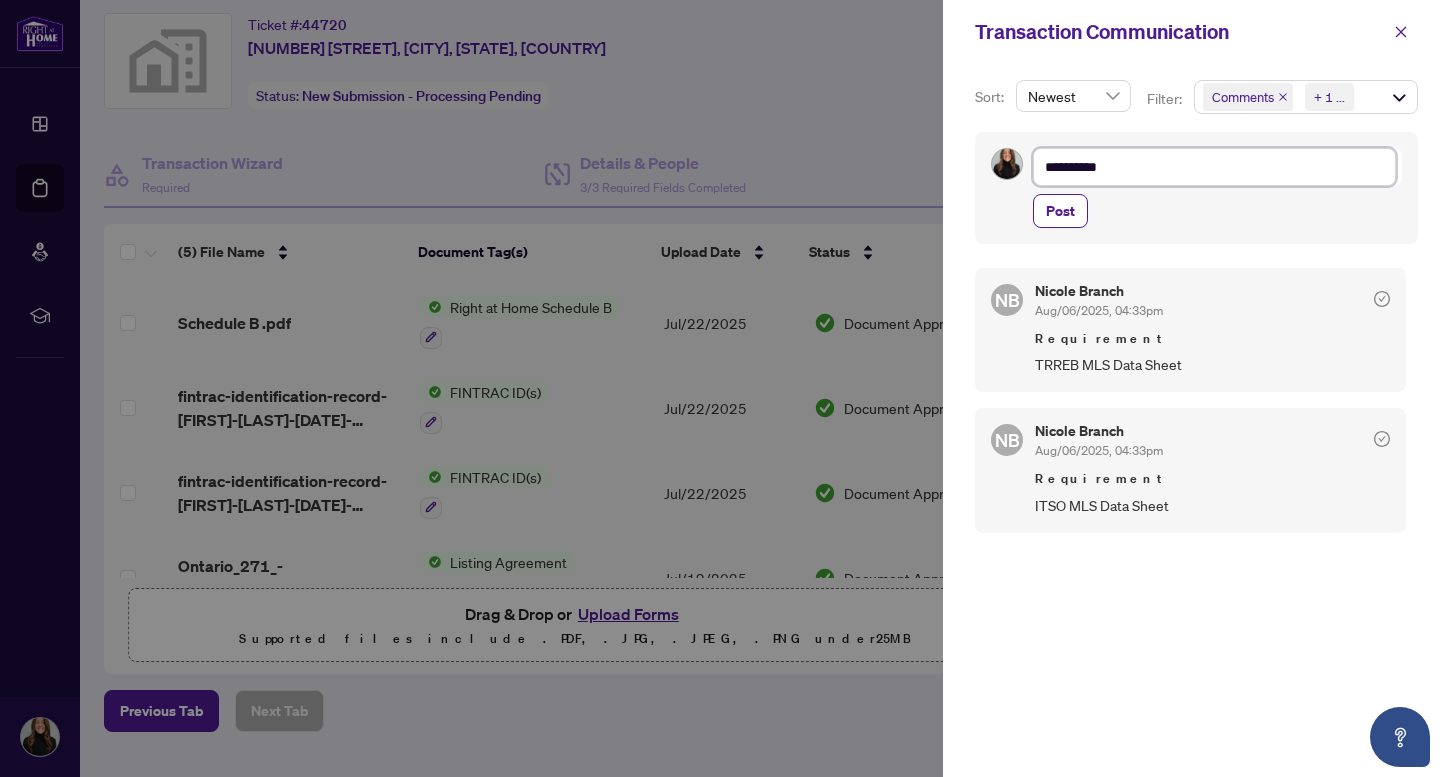 type on "*********" 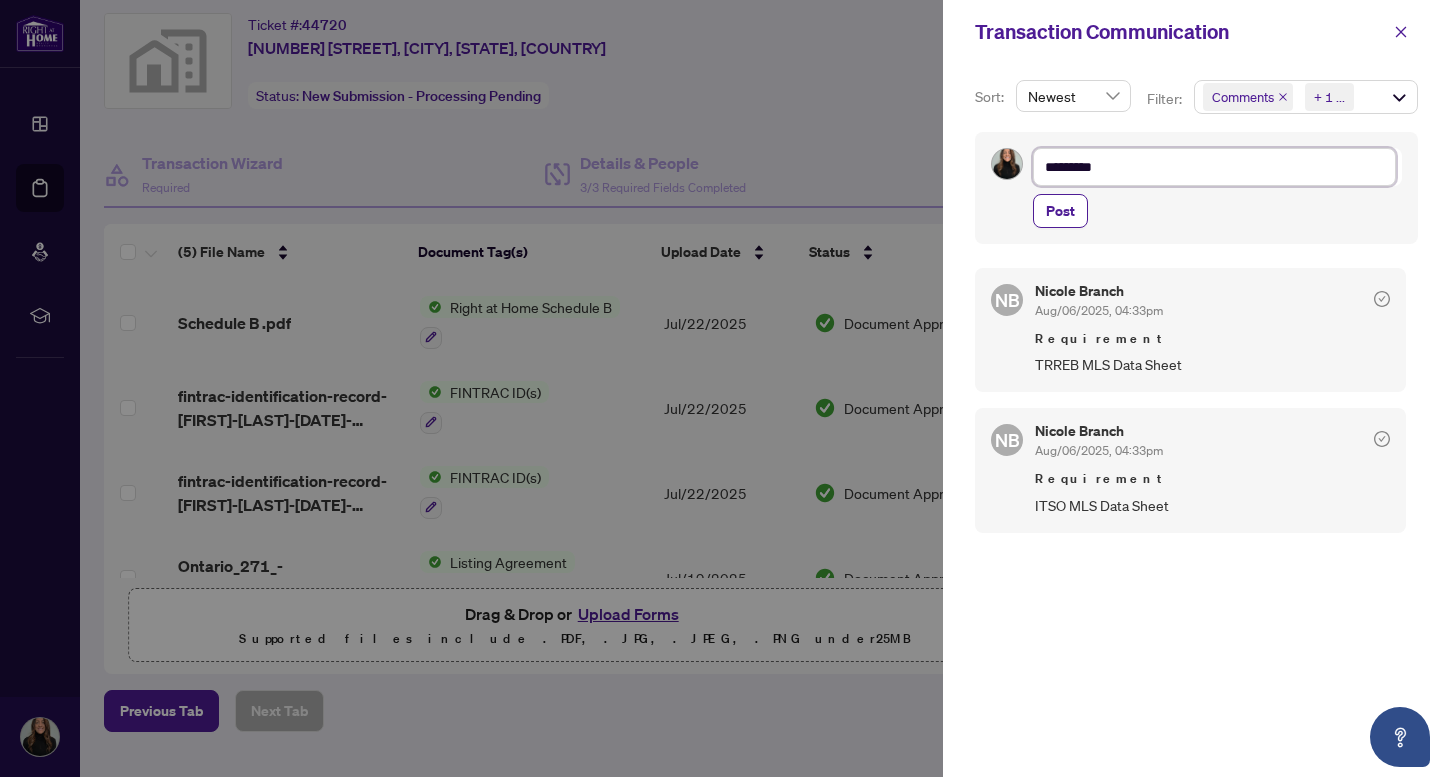 type on "**********" 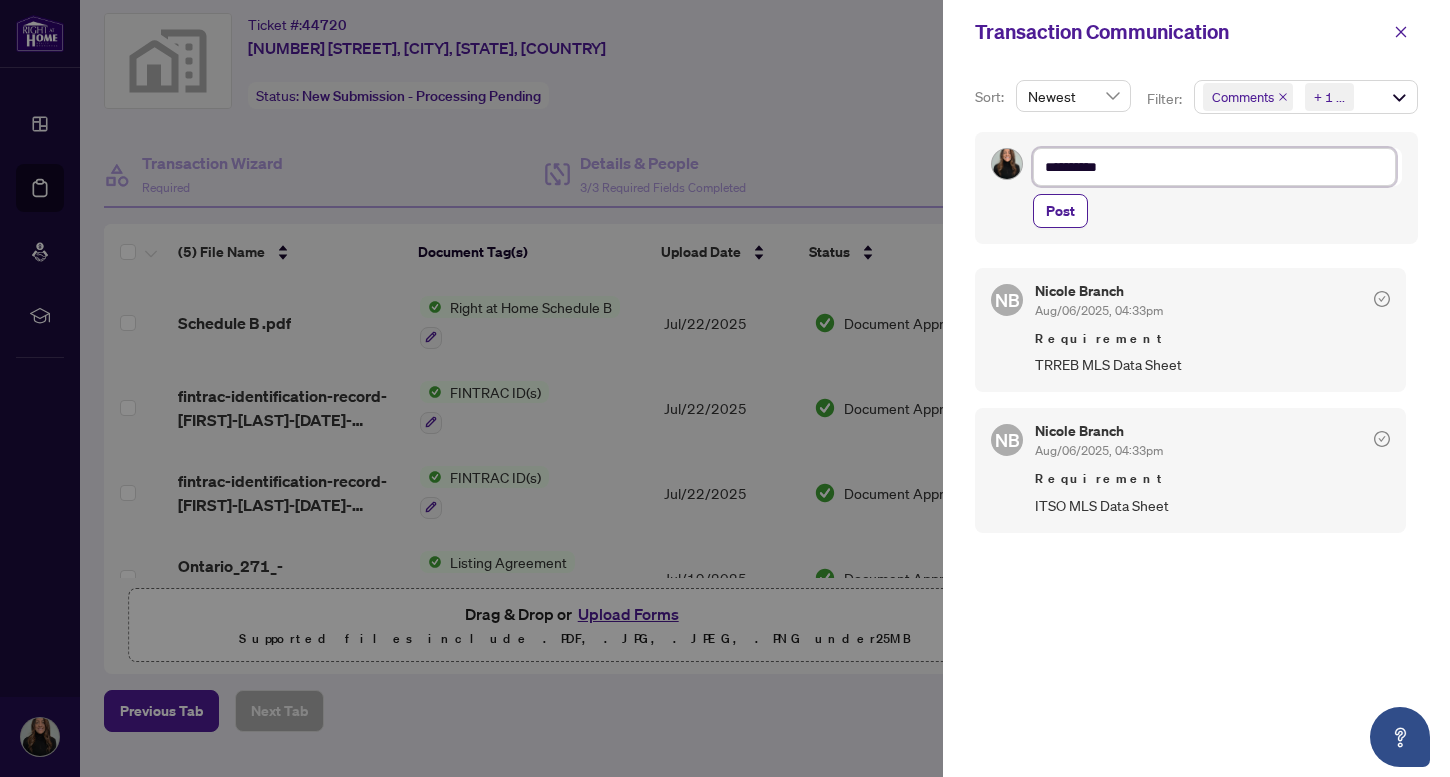 type on "**********" 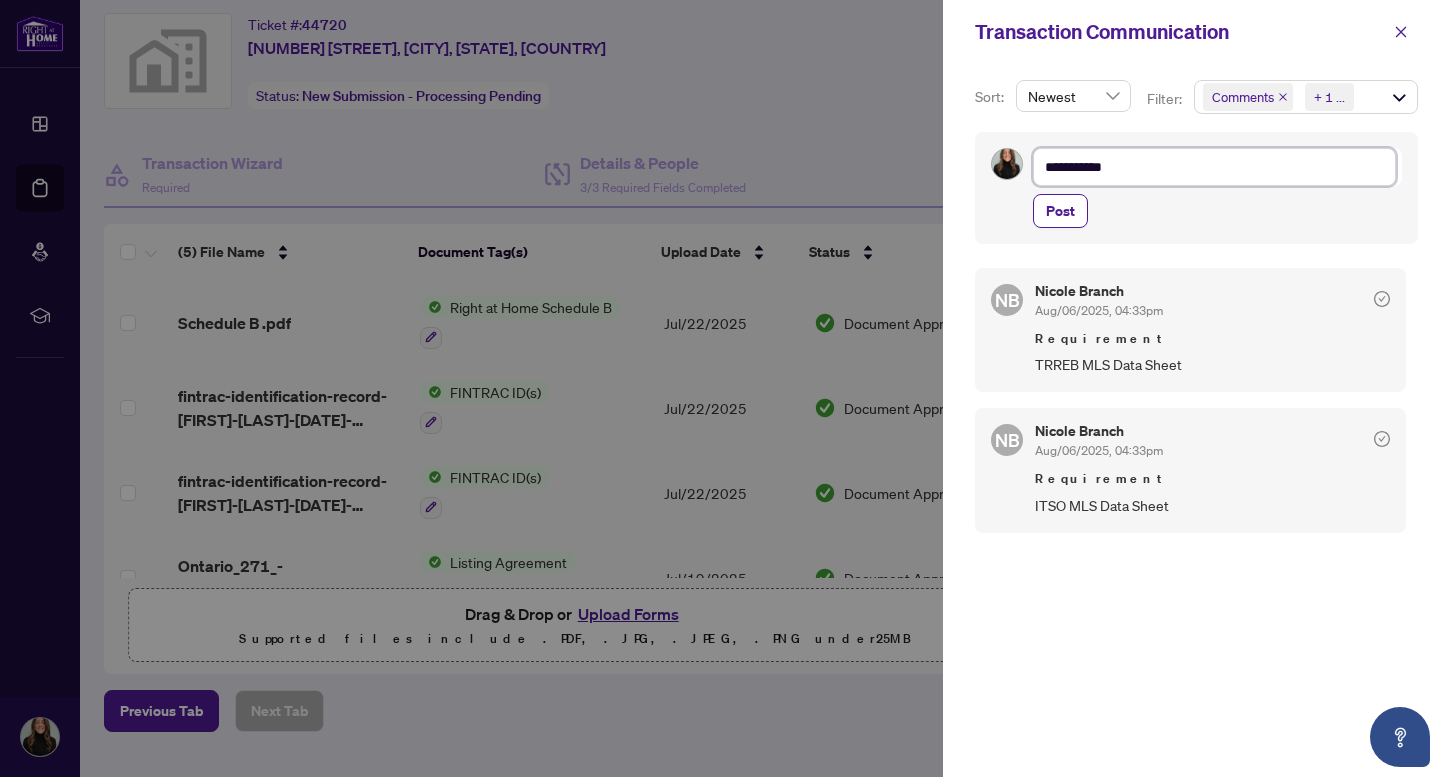 type on "**********" 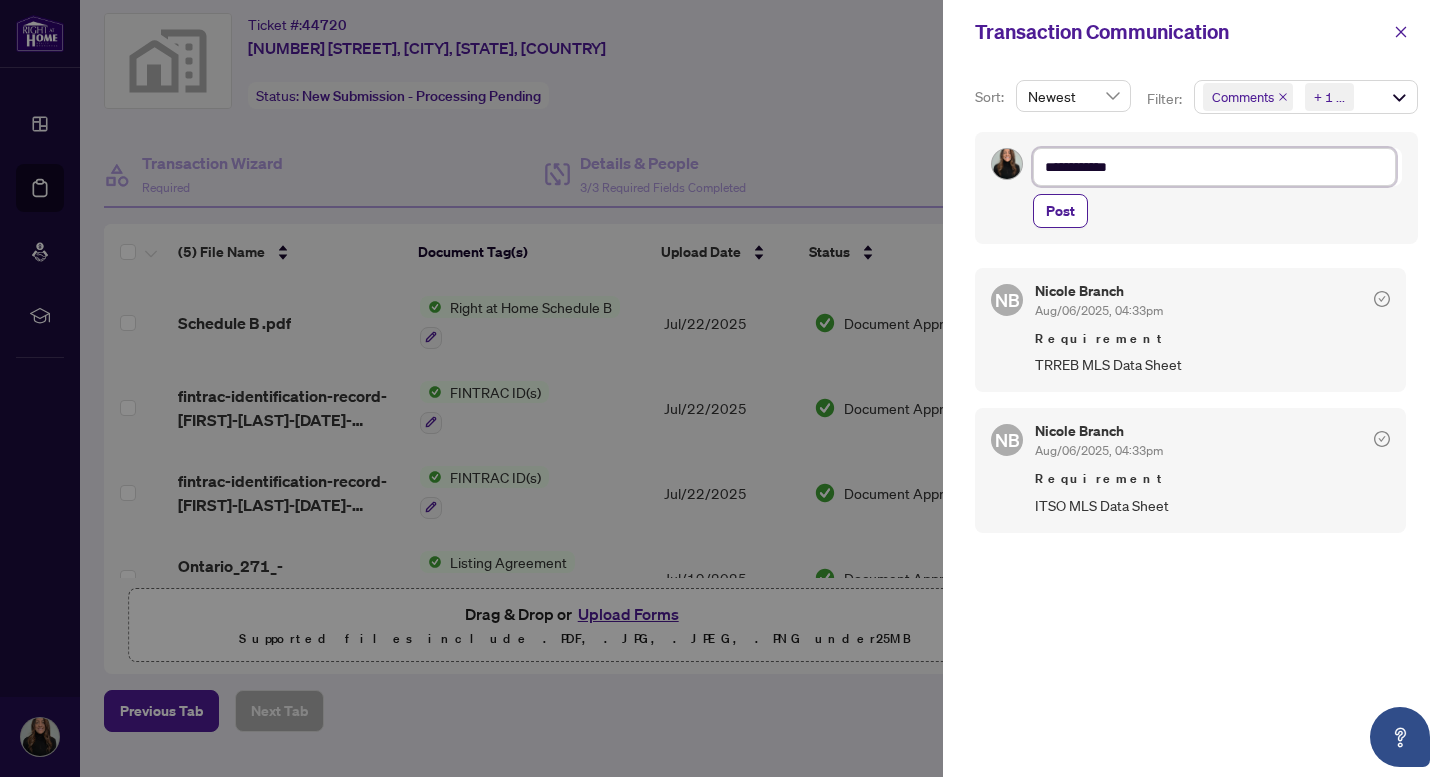 type on "**********" 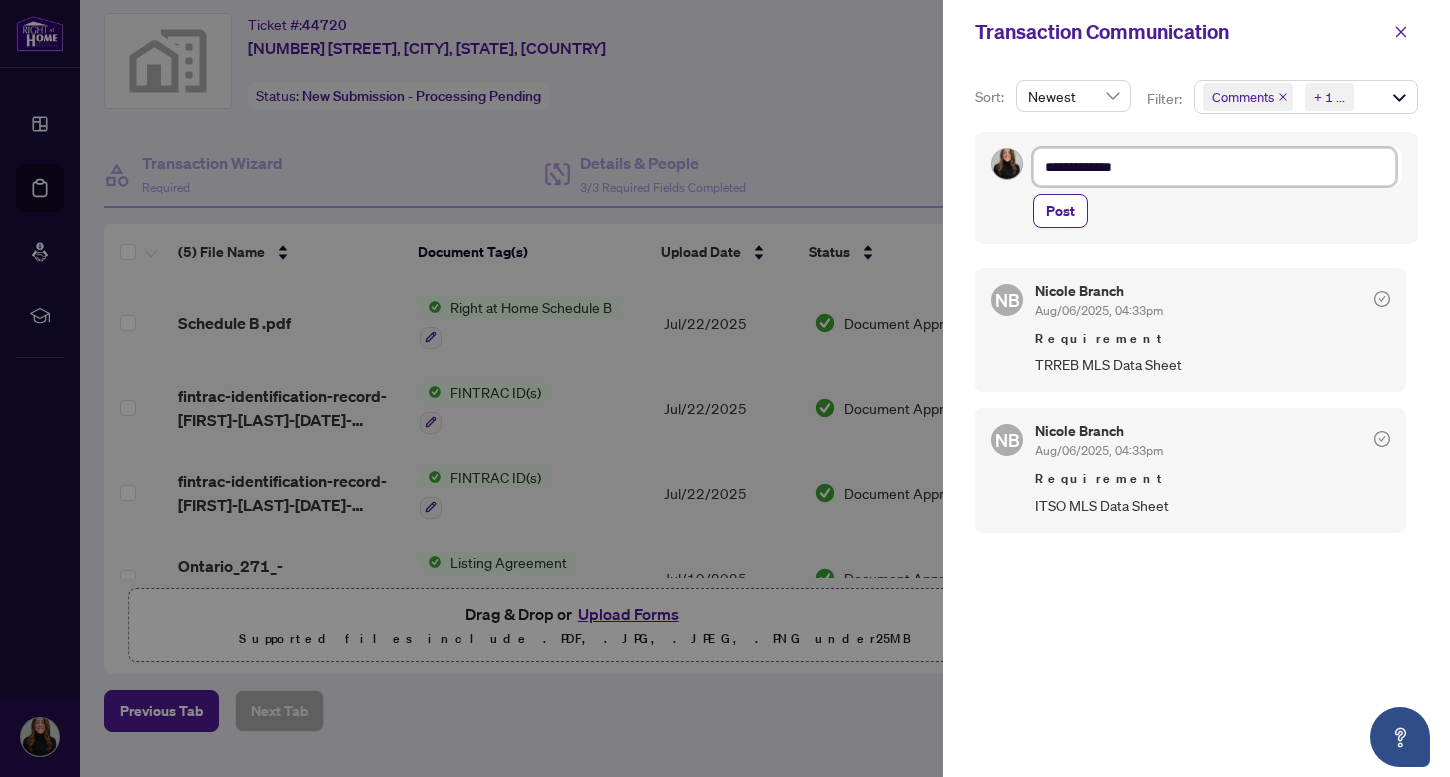 type on "**********" 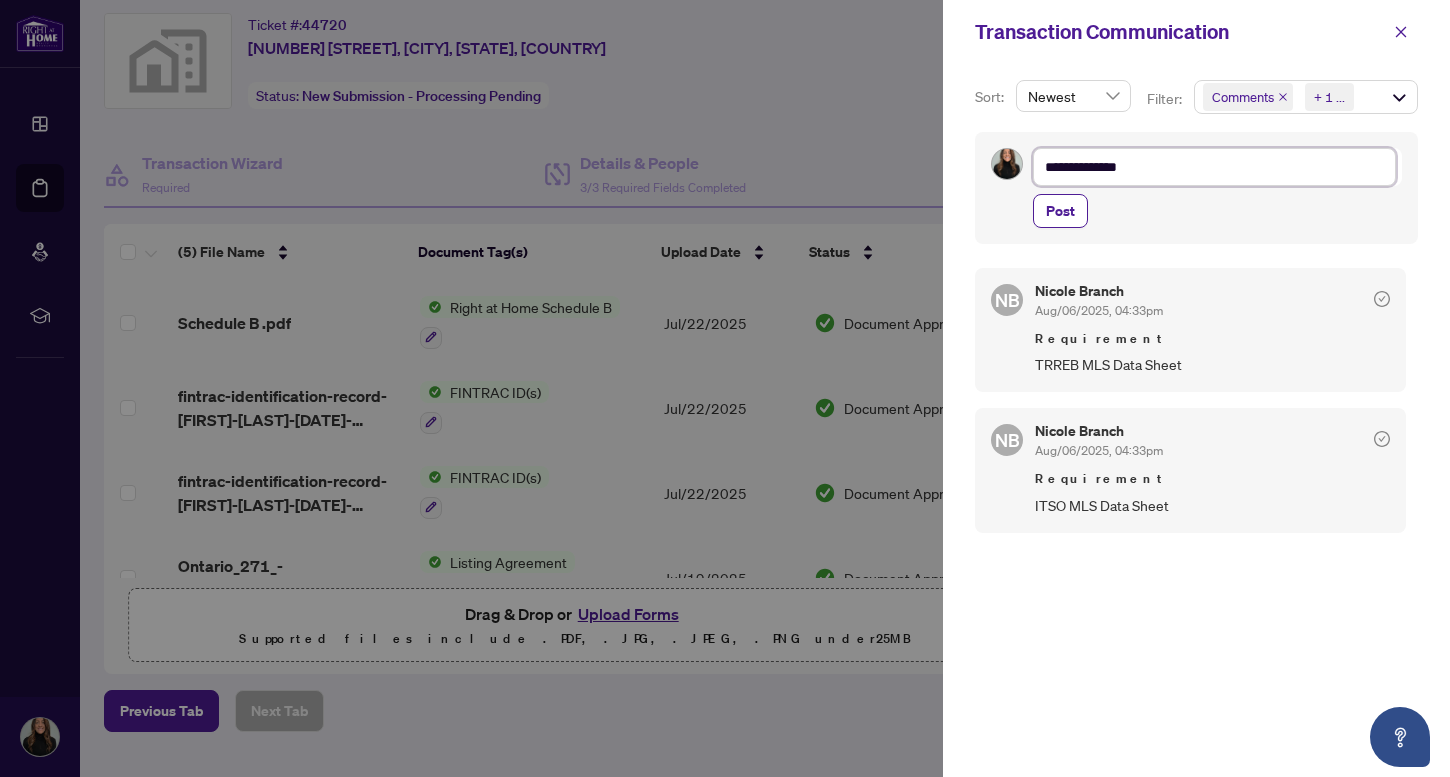 type on "**********" 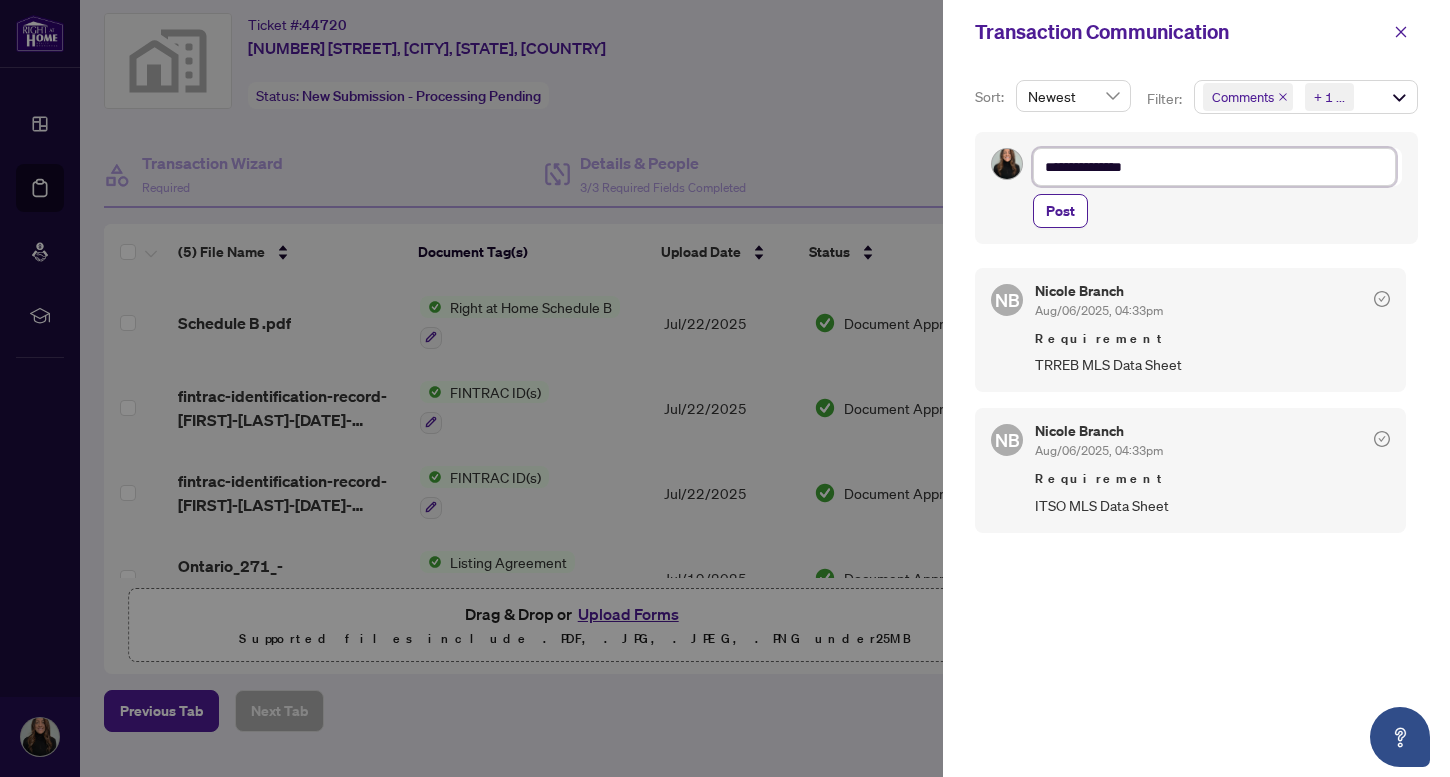 type on "**********" 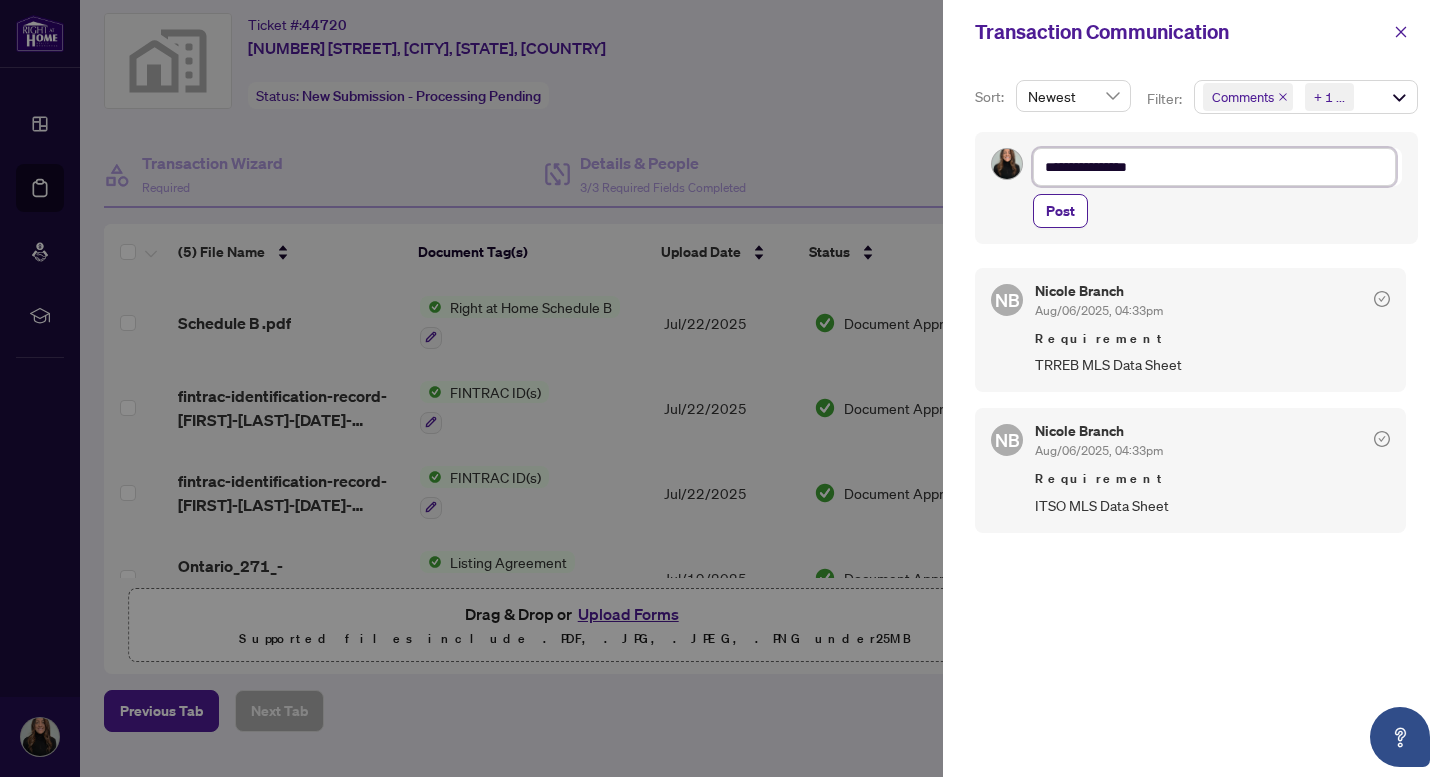 type on "**********" 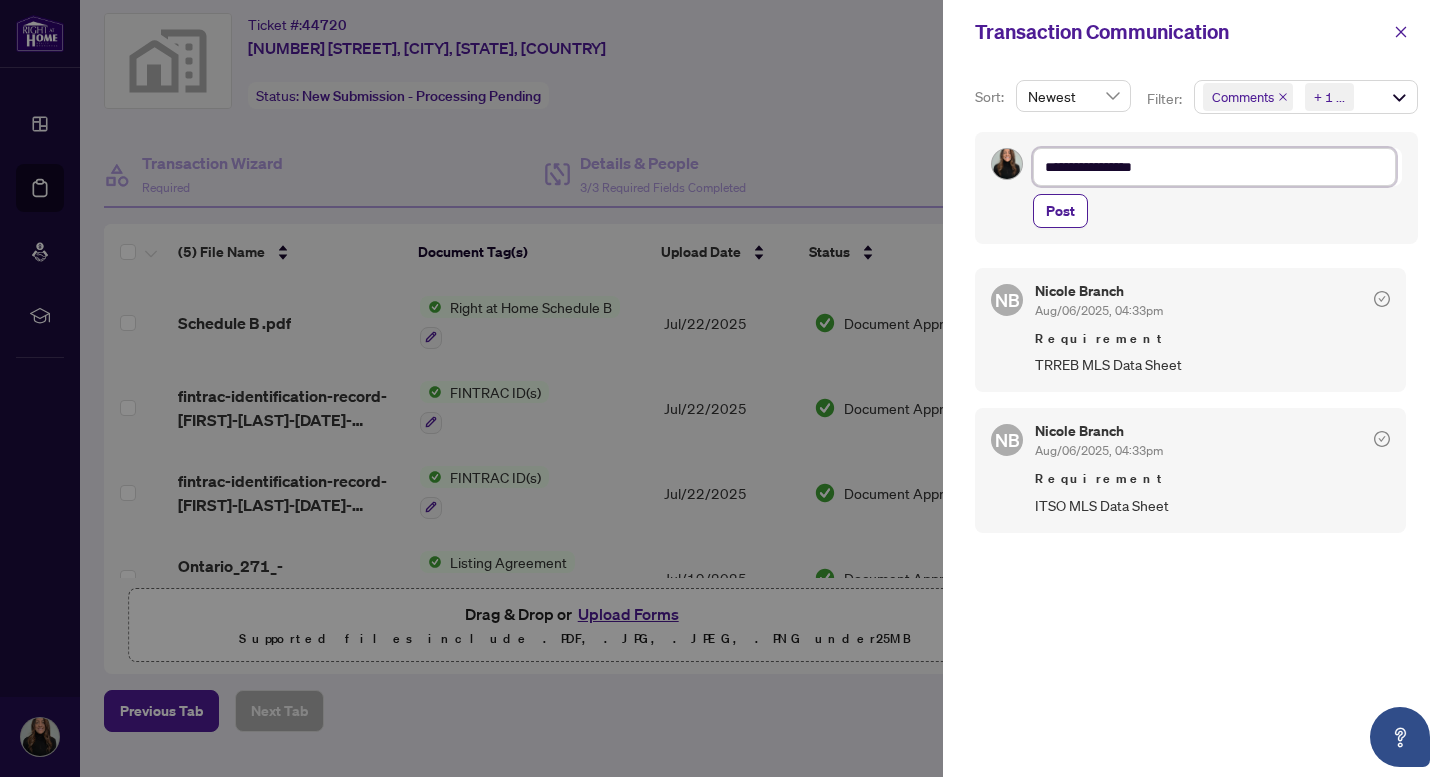 type on "**********" 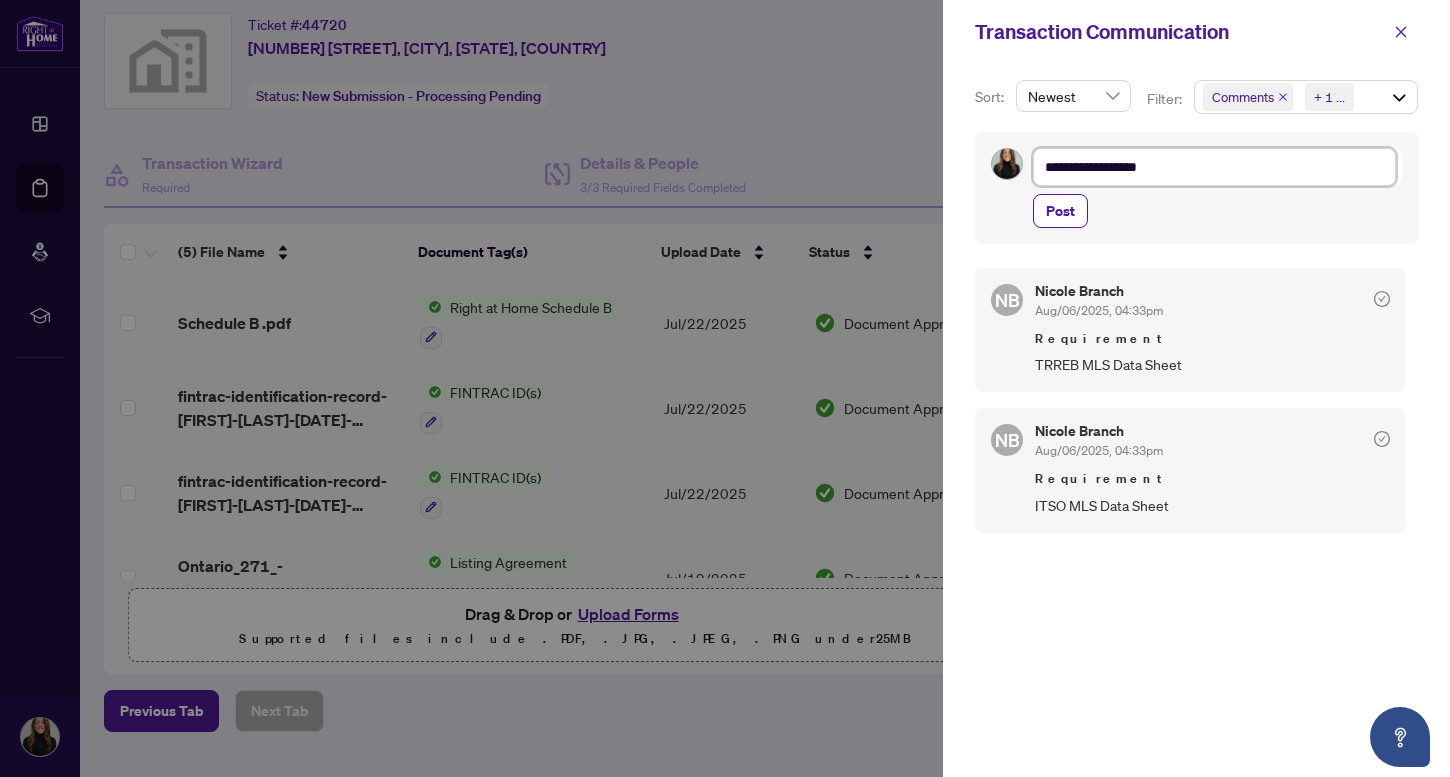 type on "**********" 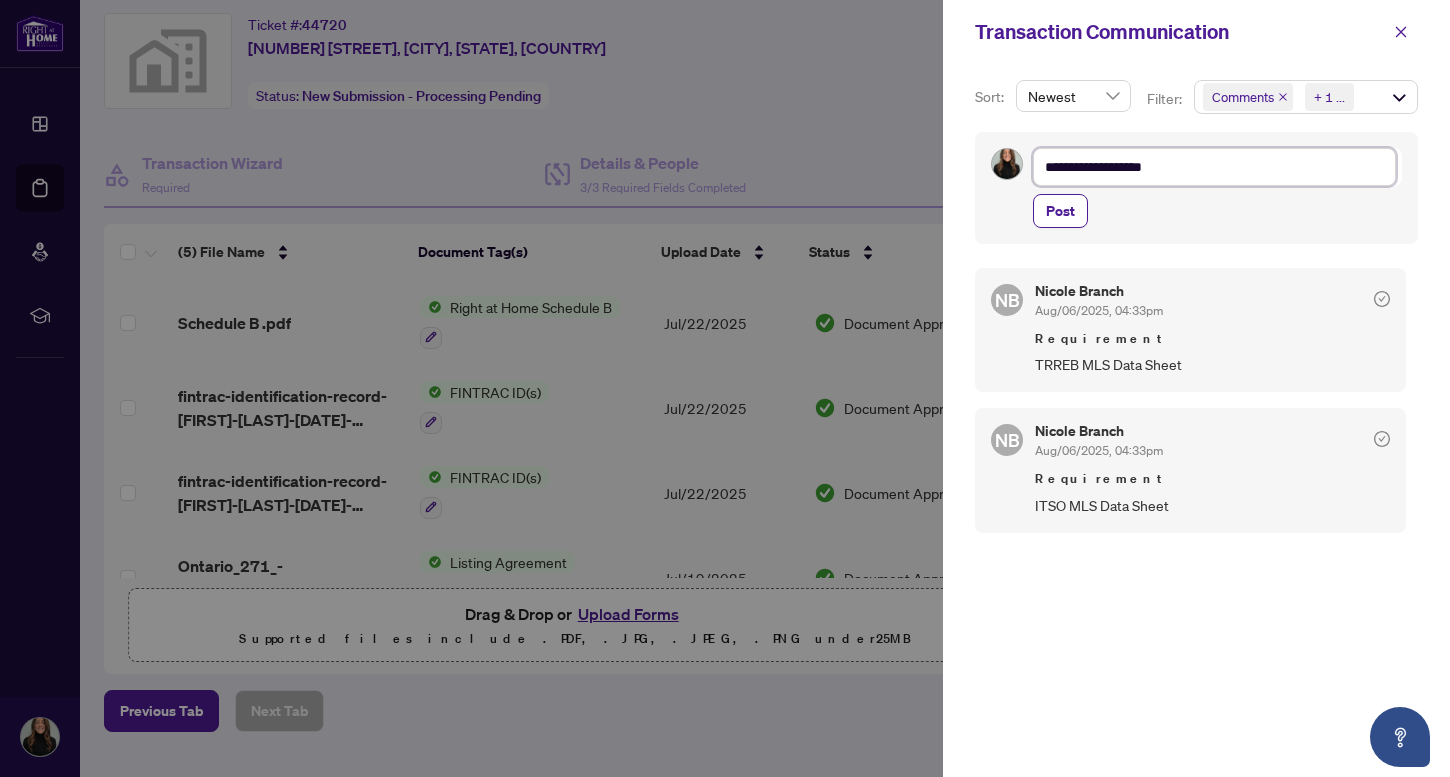 type on "**********" 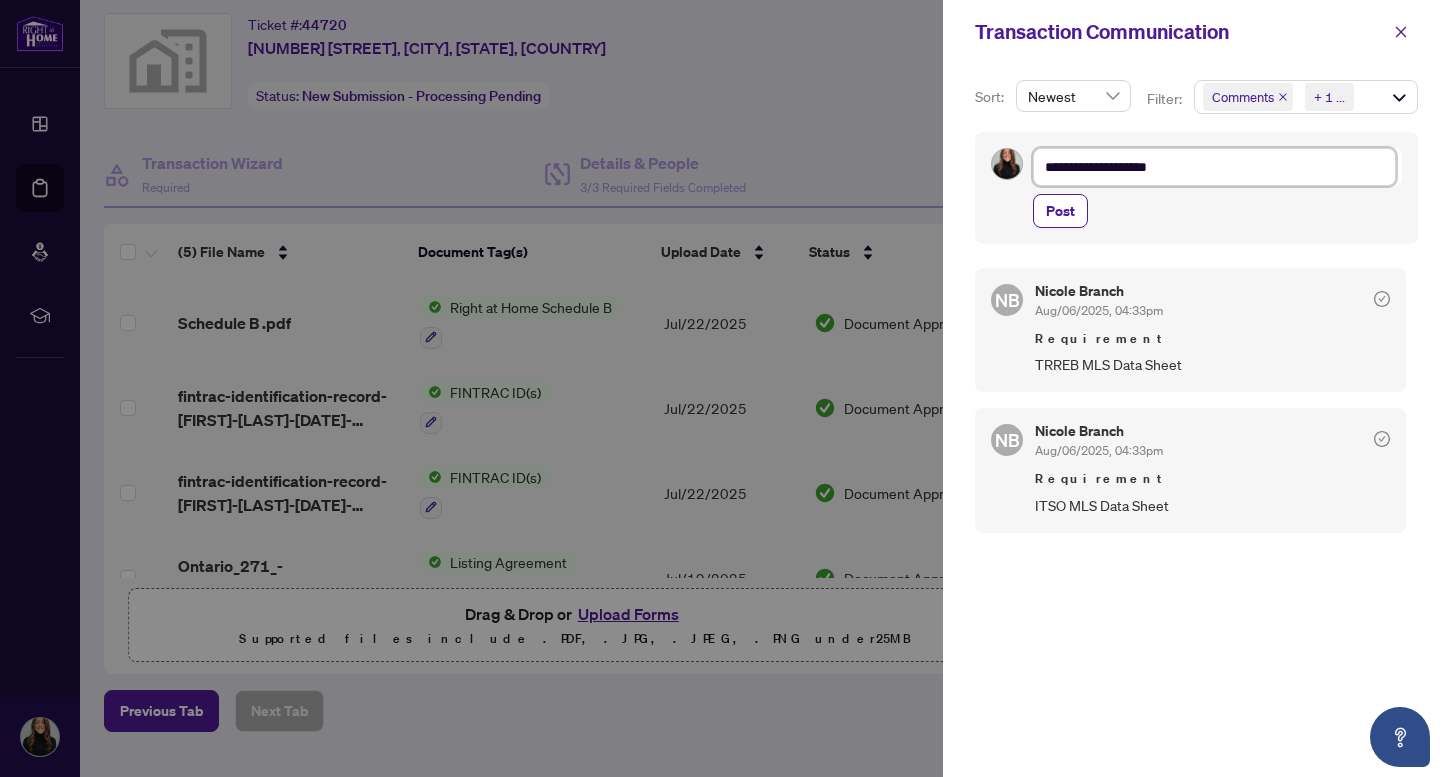 type on "**********" 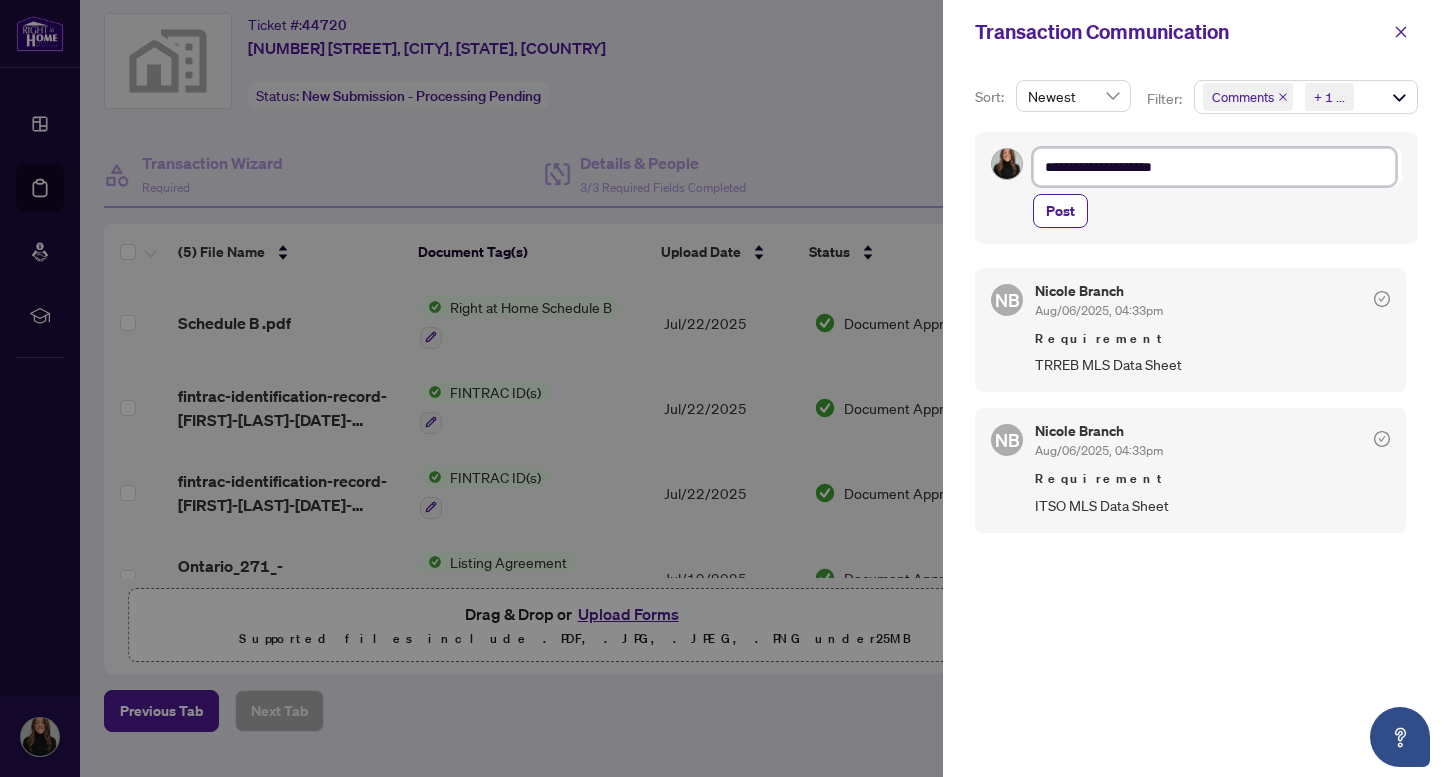 type on "**********" 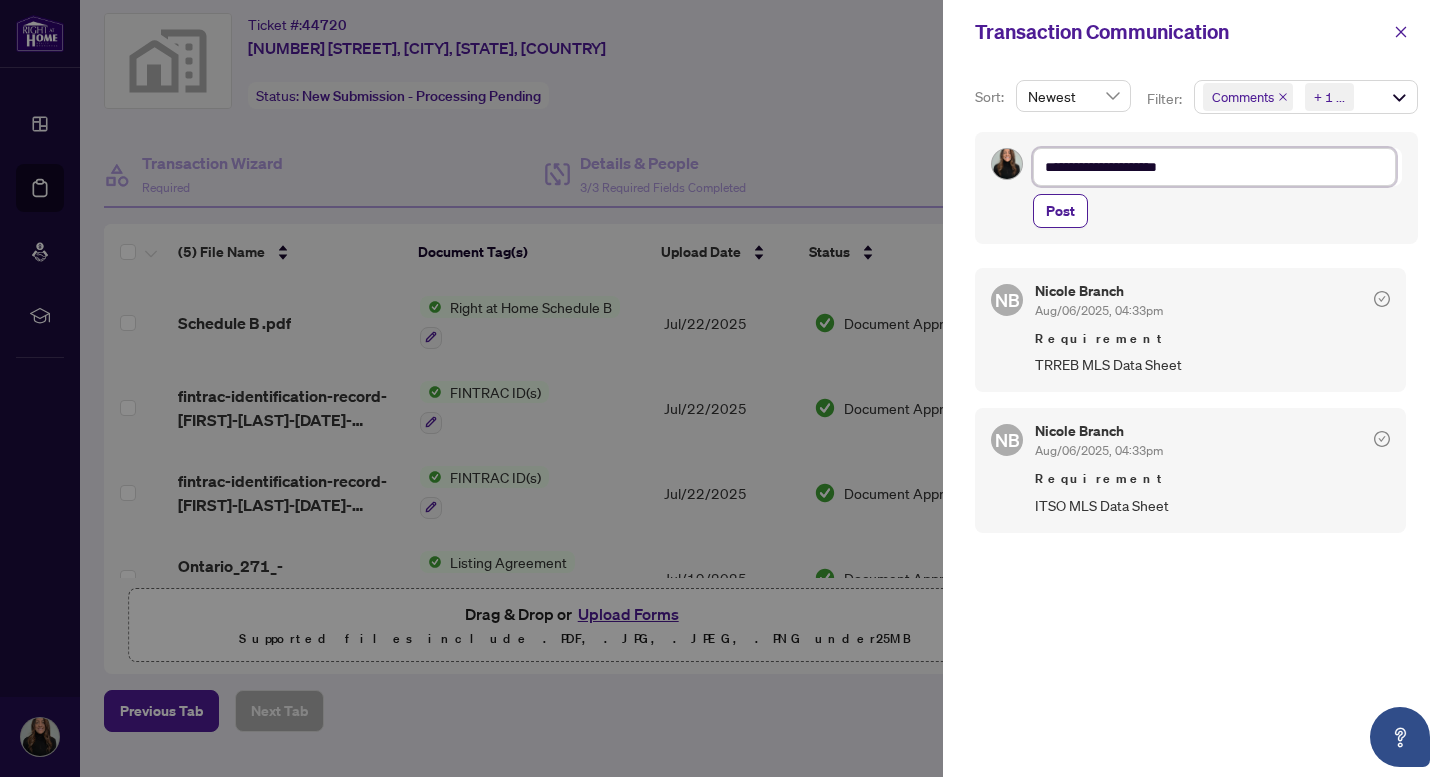 type on "**********" 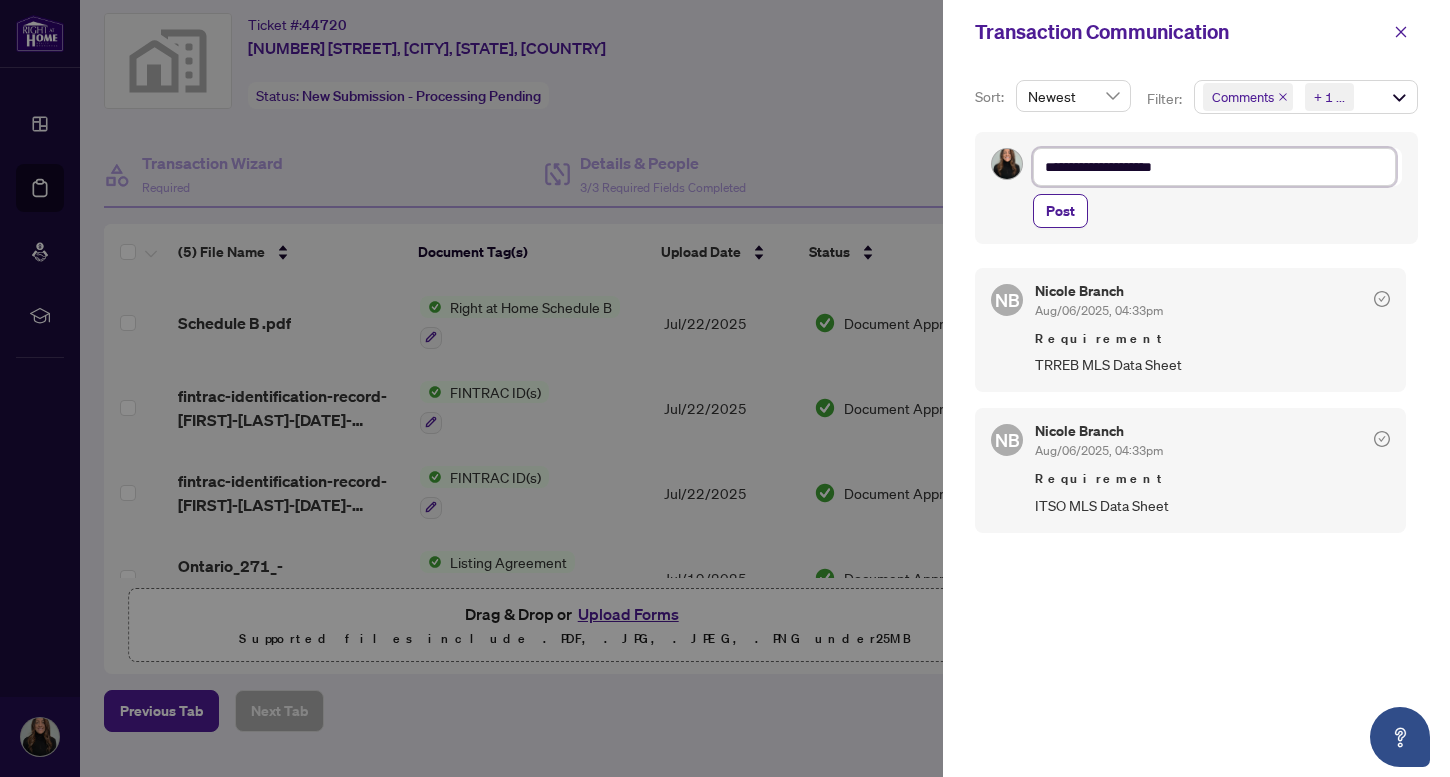 type on "**********" 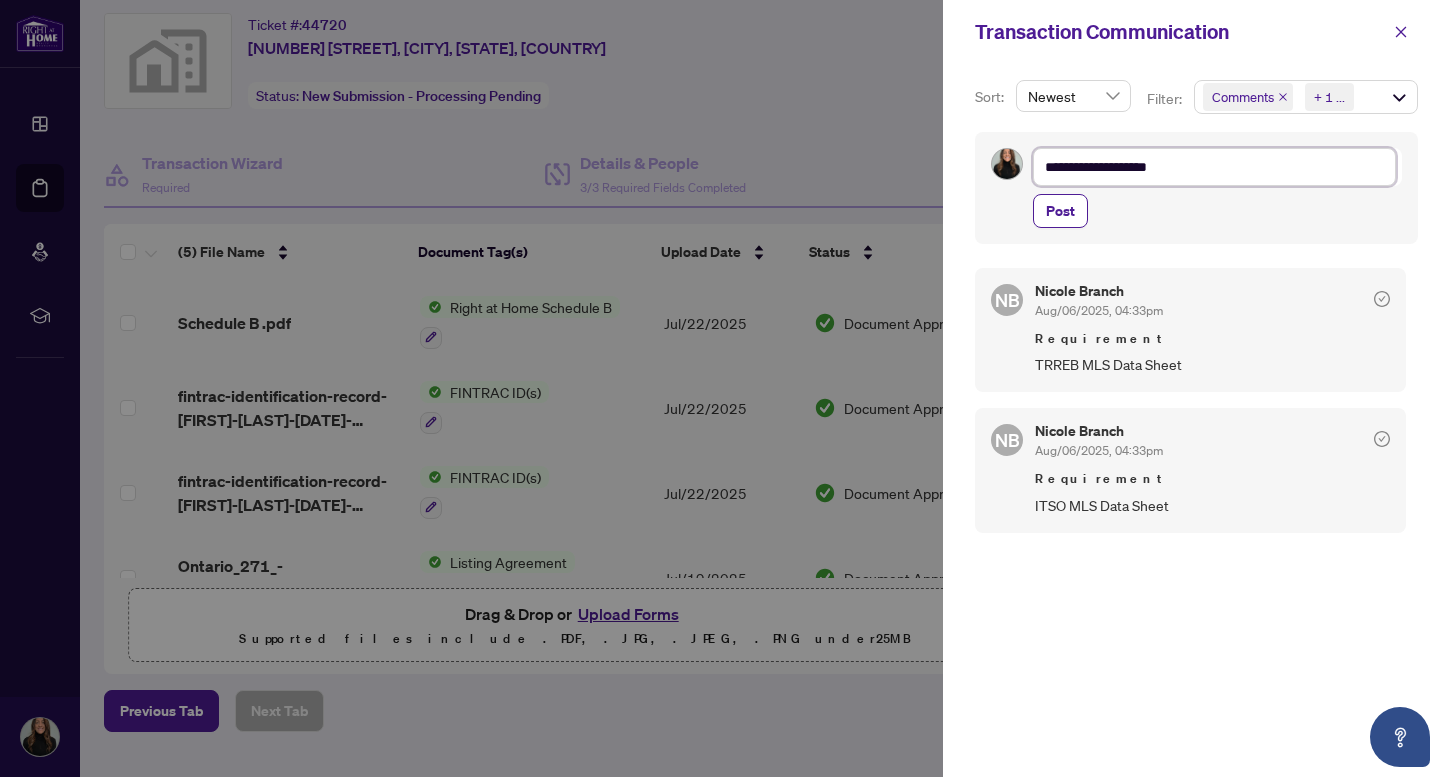 type on "**********" 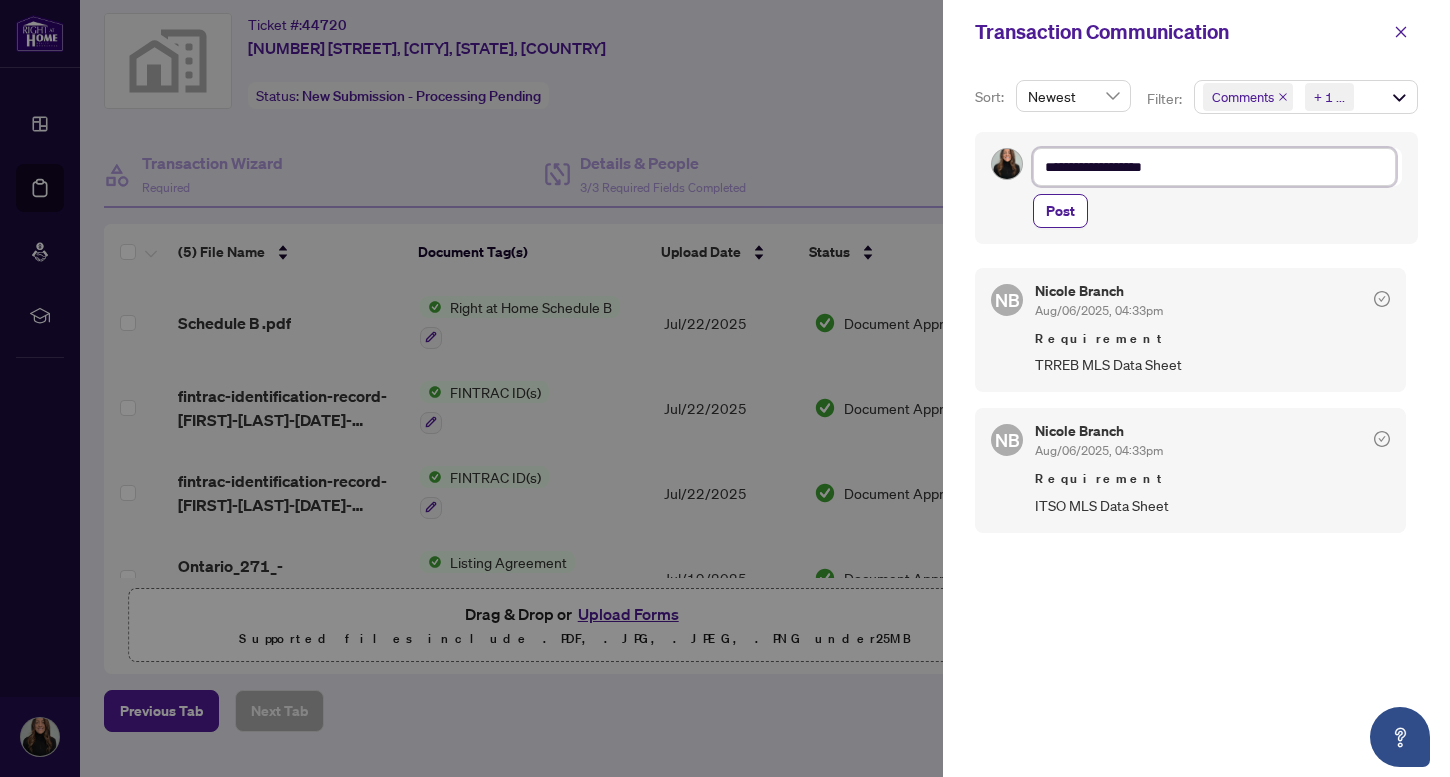 type on "**********" 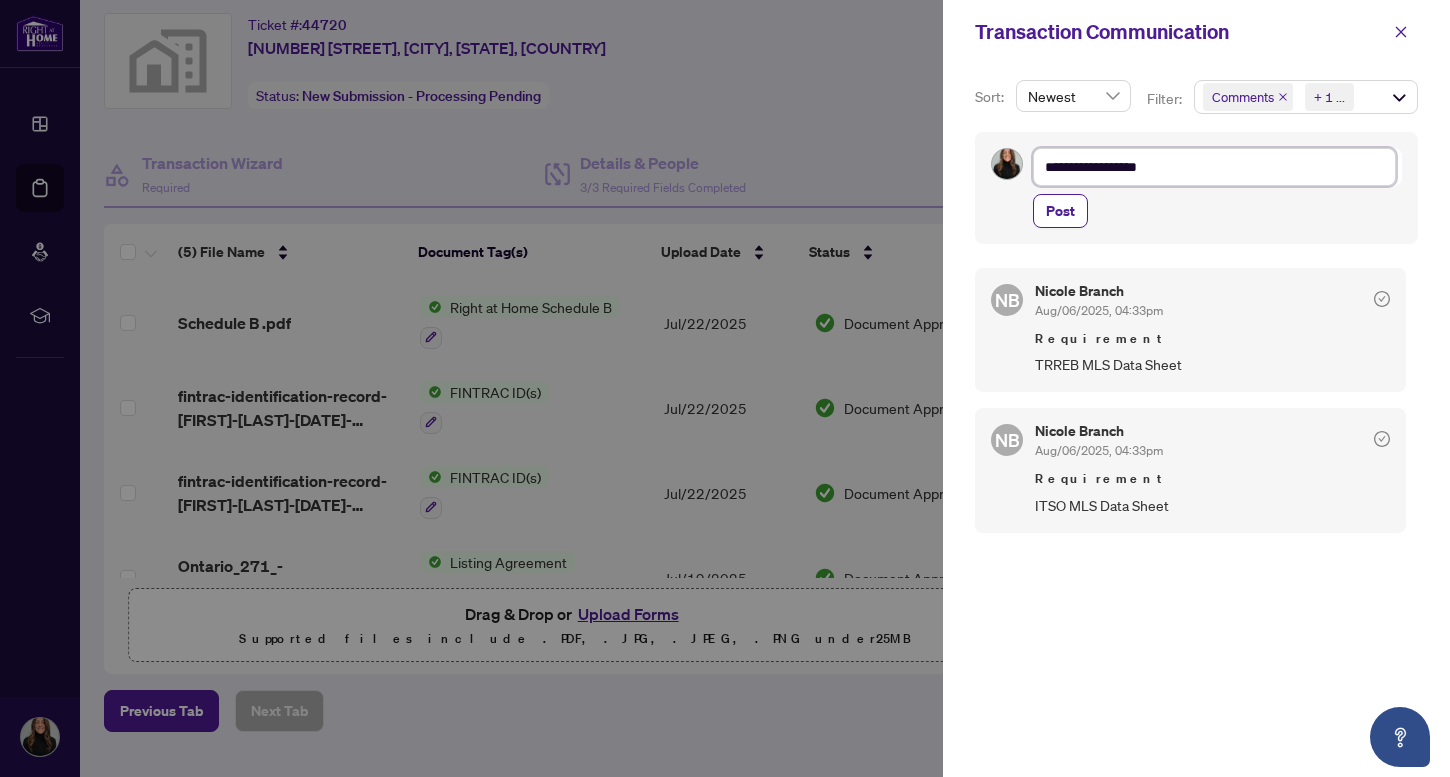 type on "**********" 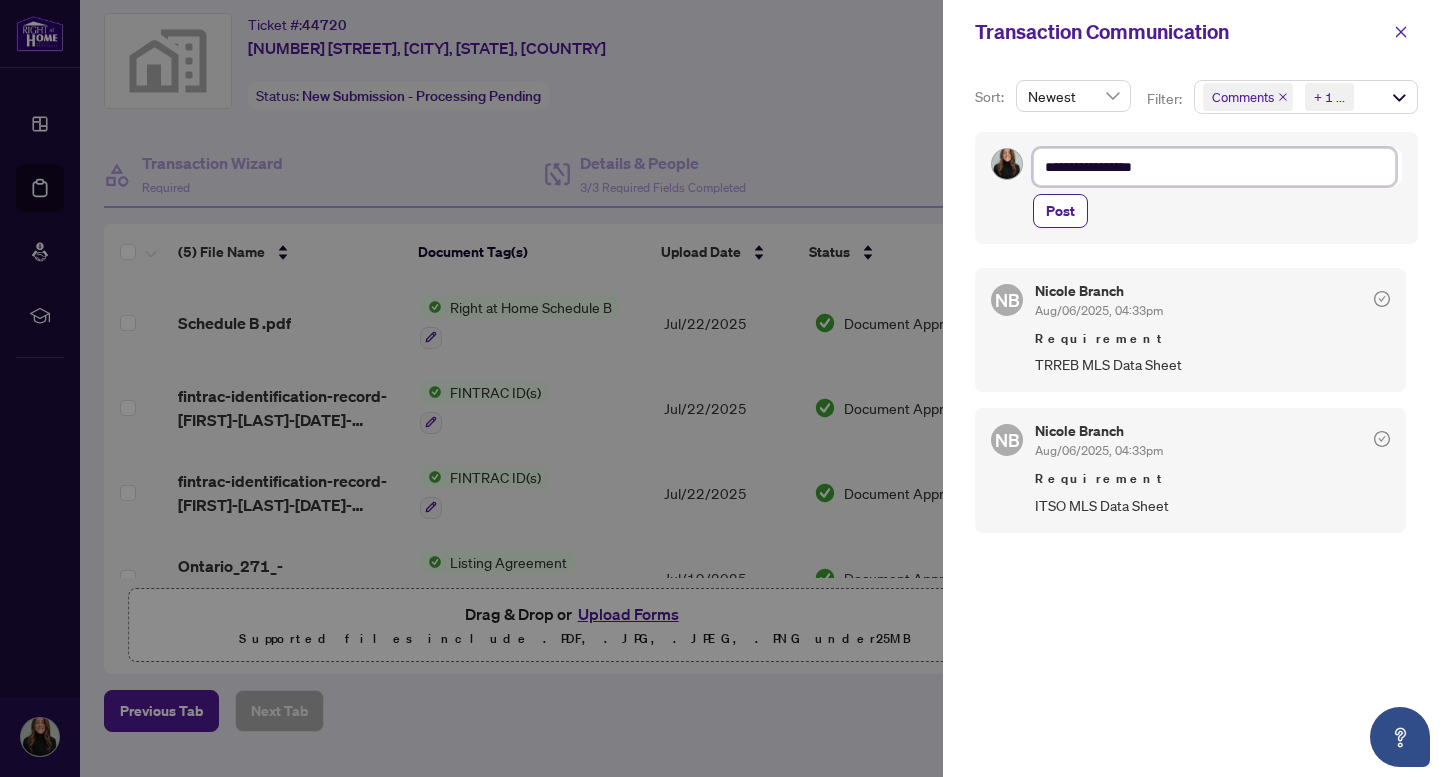 type on "**********" 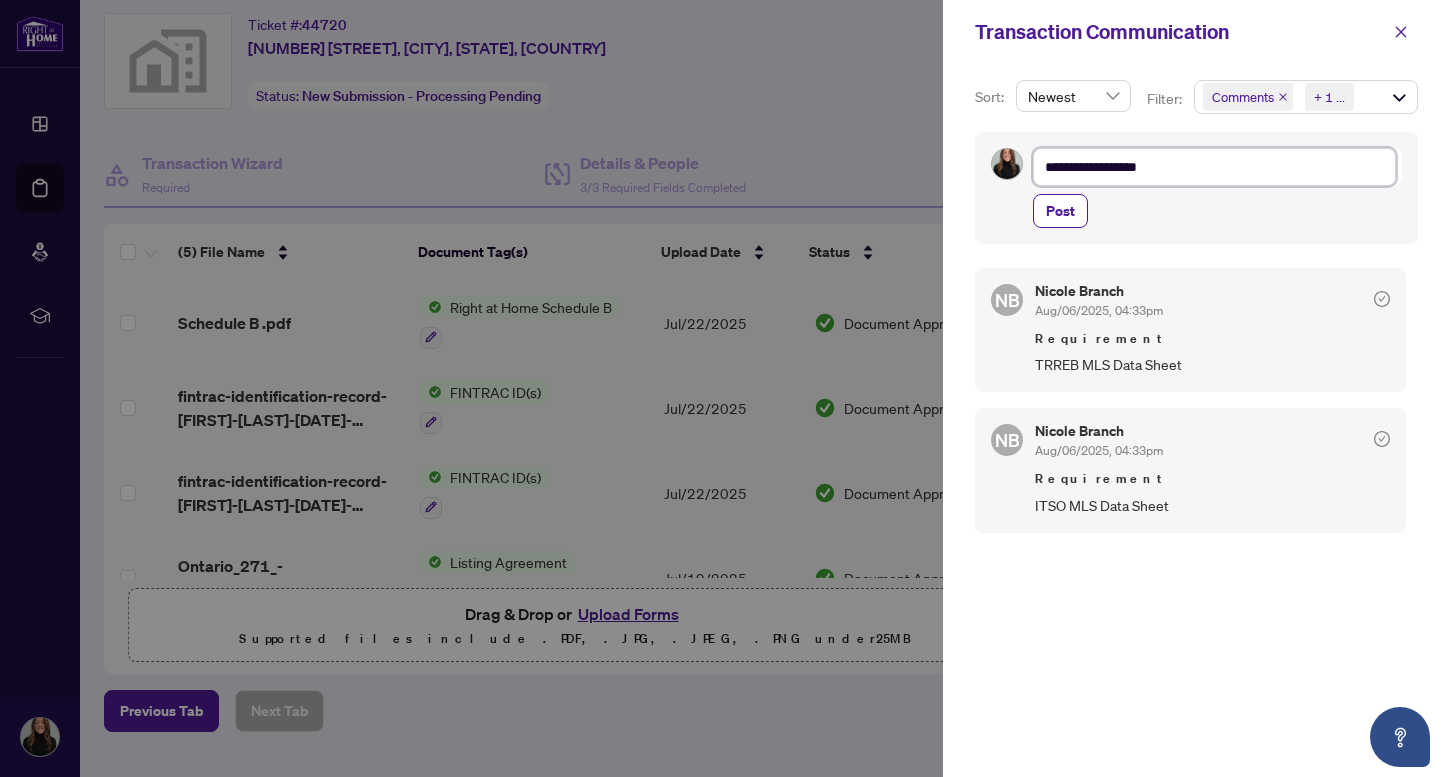 type on "**********" 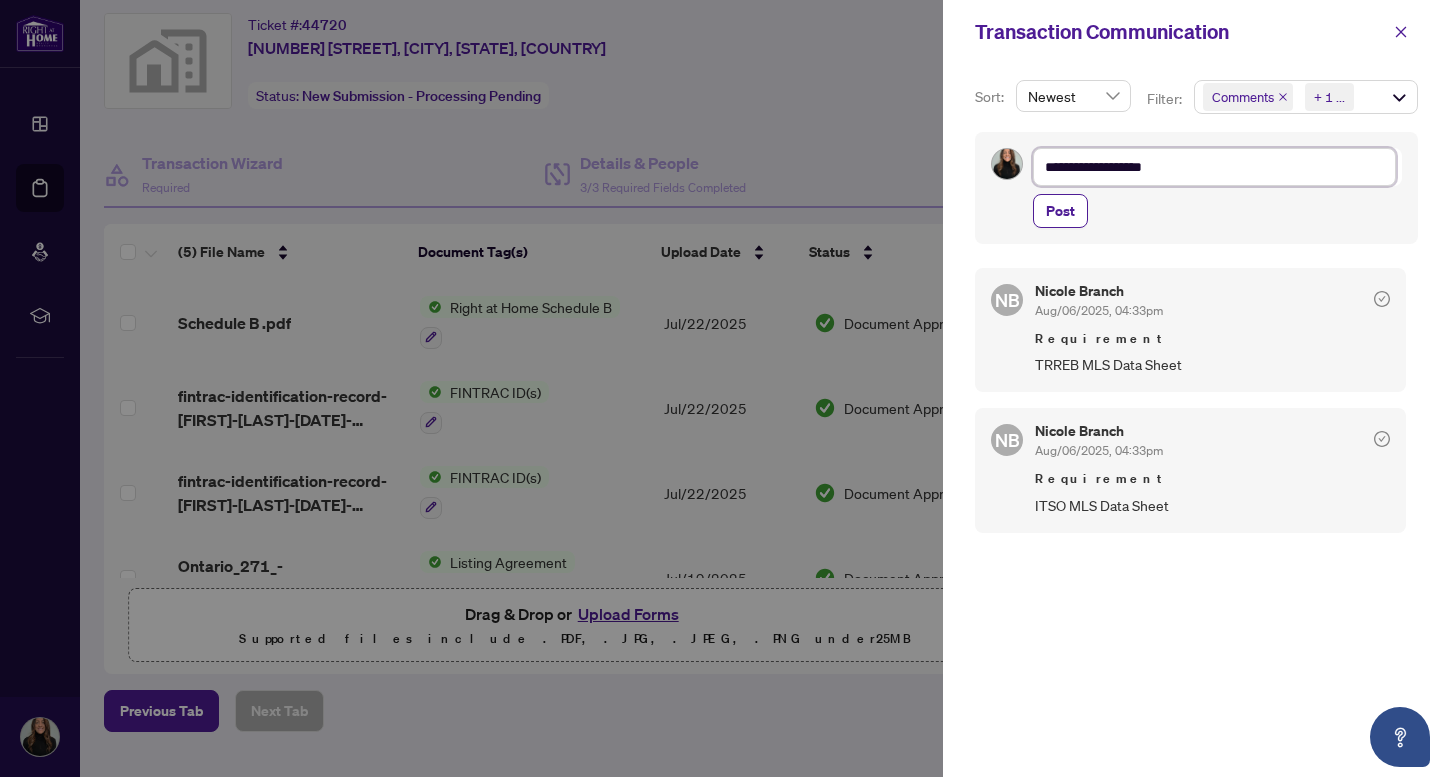 type on "**********" 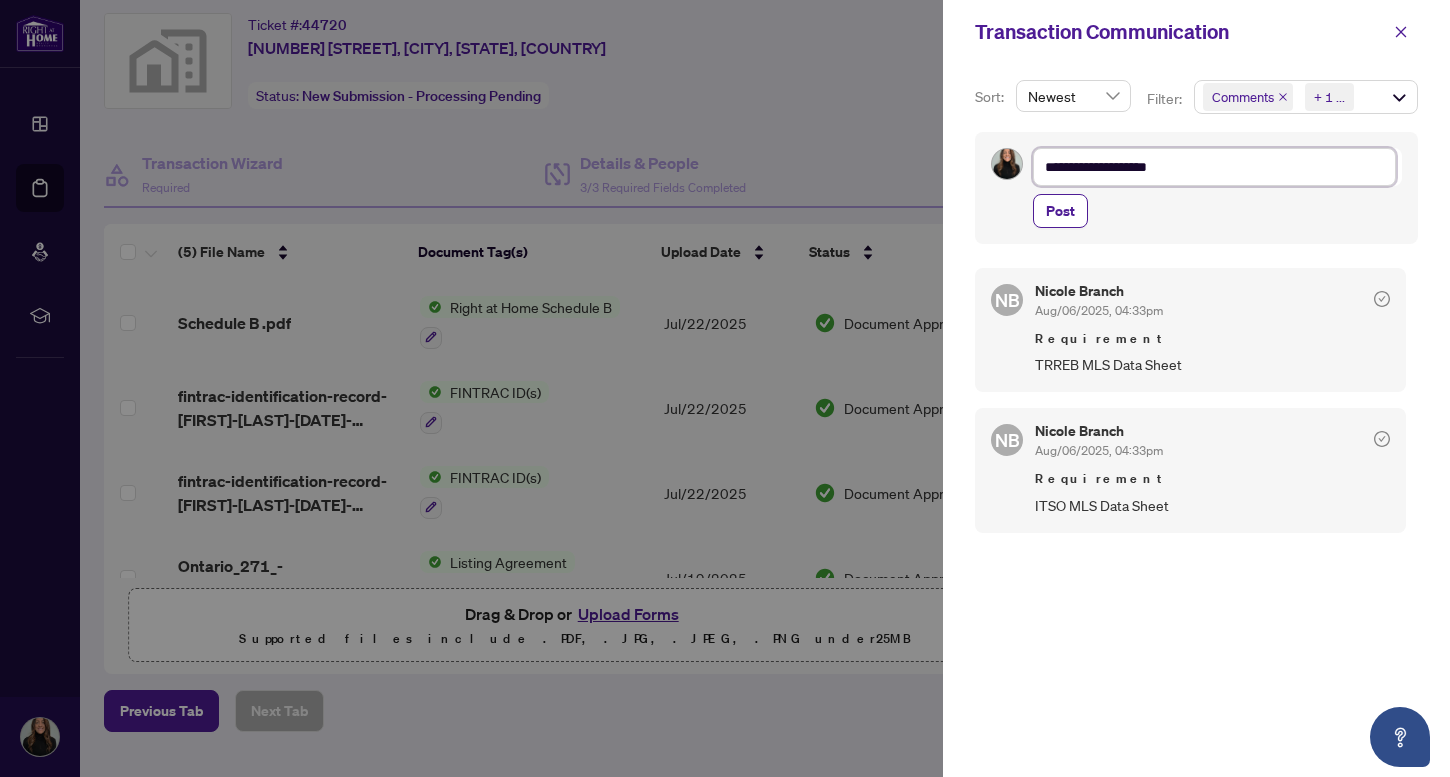 type on "**********" 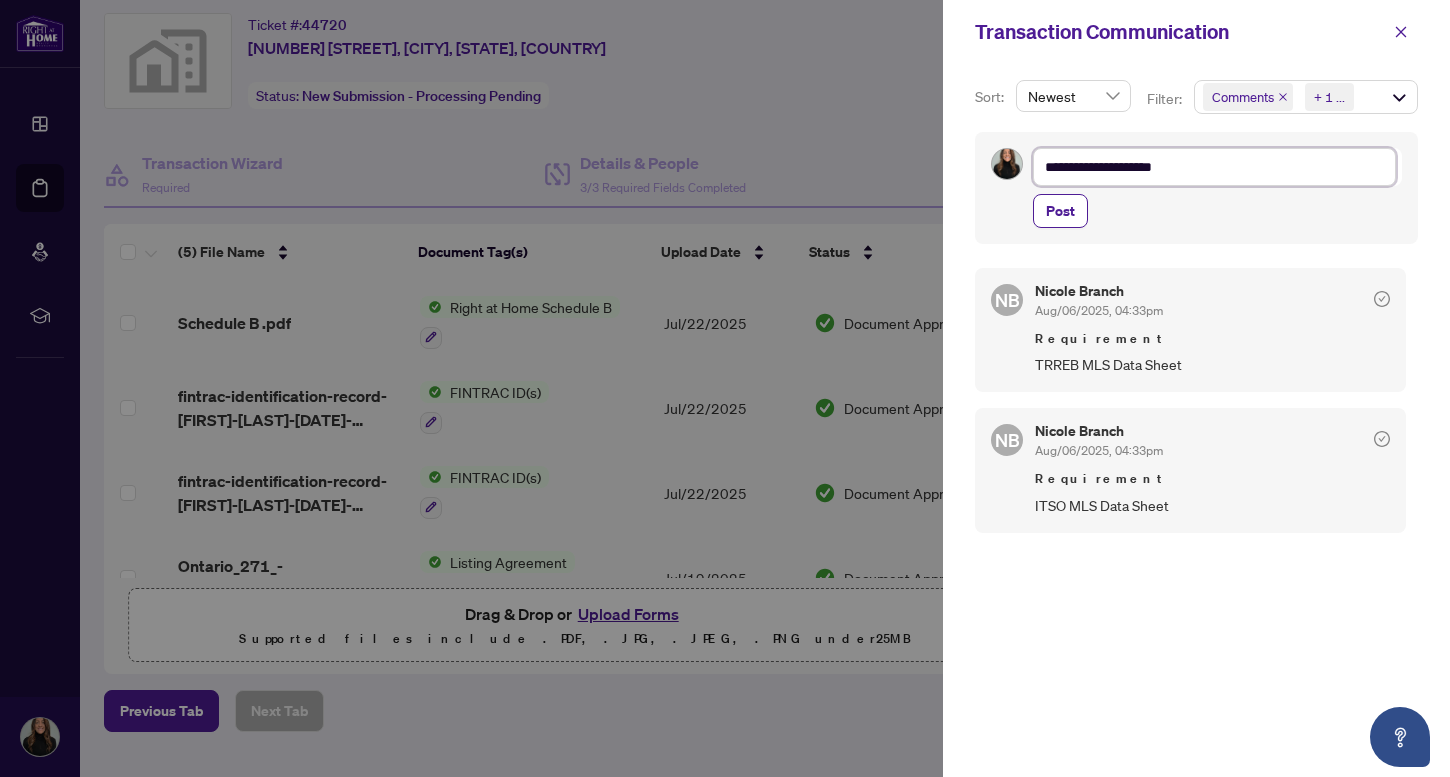 type on "**********" 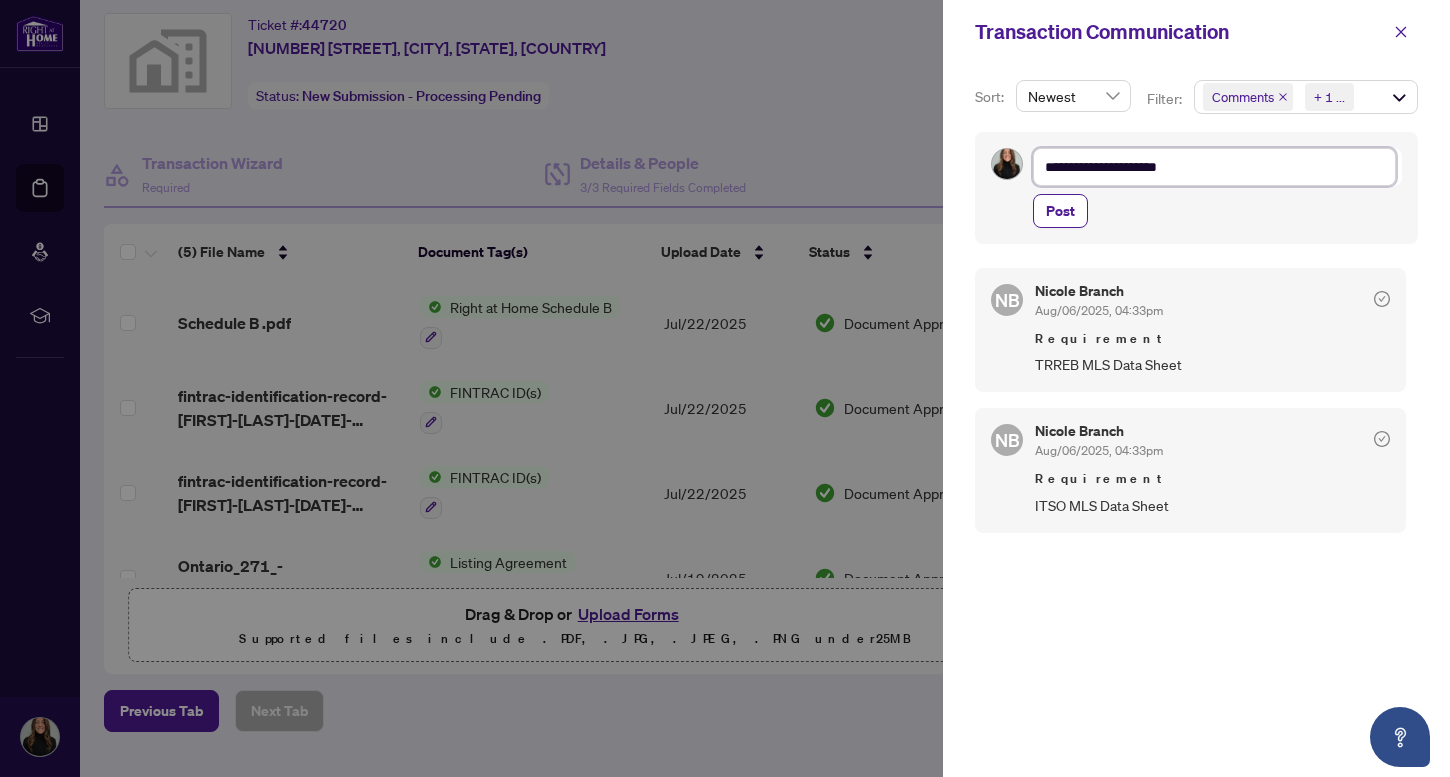 type on "**********" 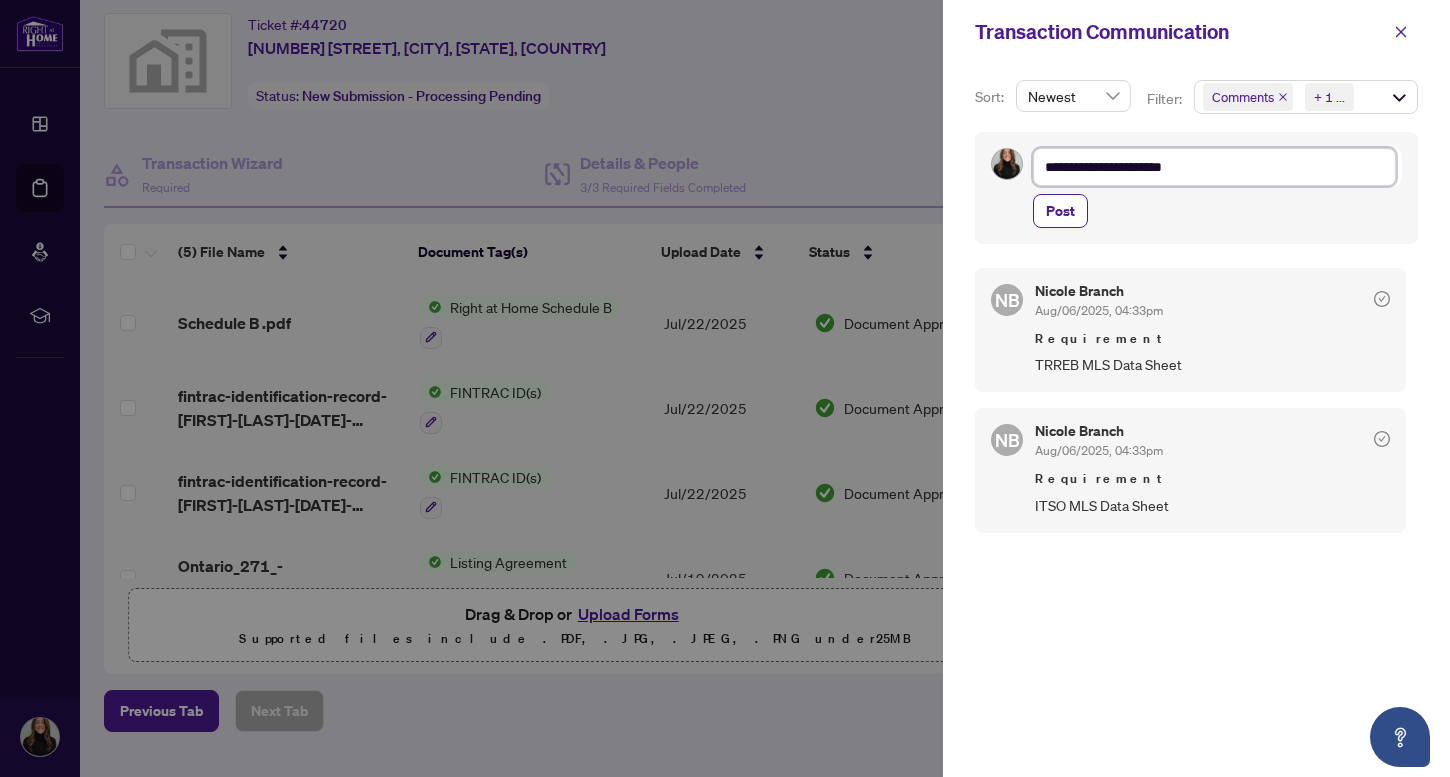 type on "**********" 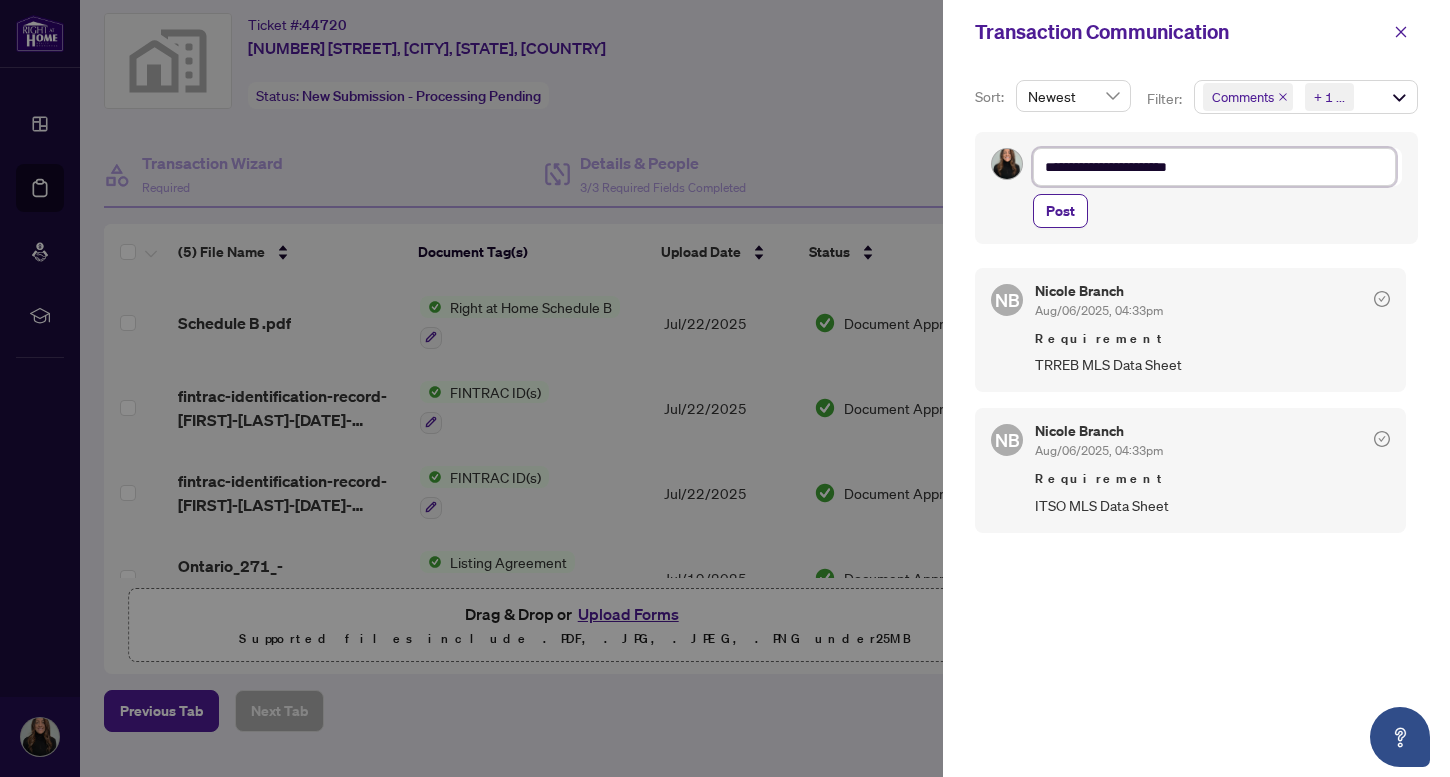 type on "**********" 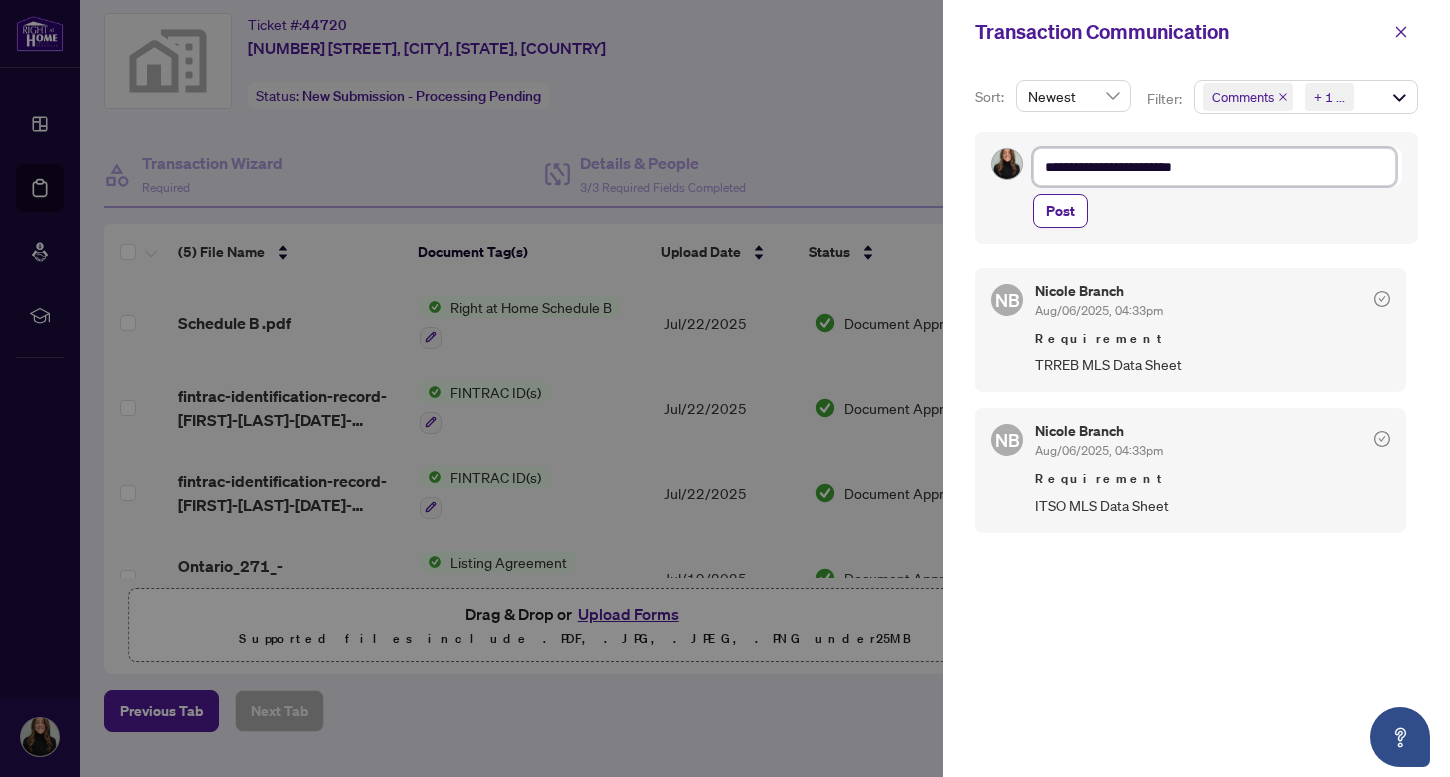 type on "**********" 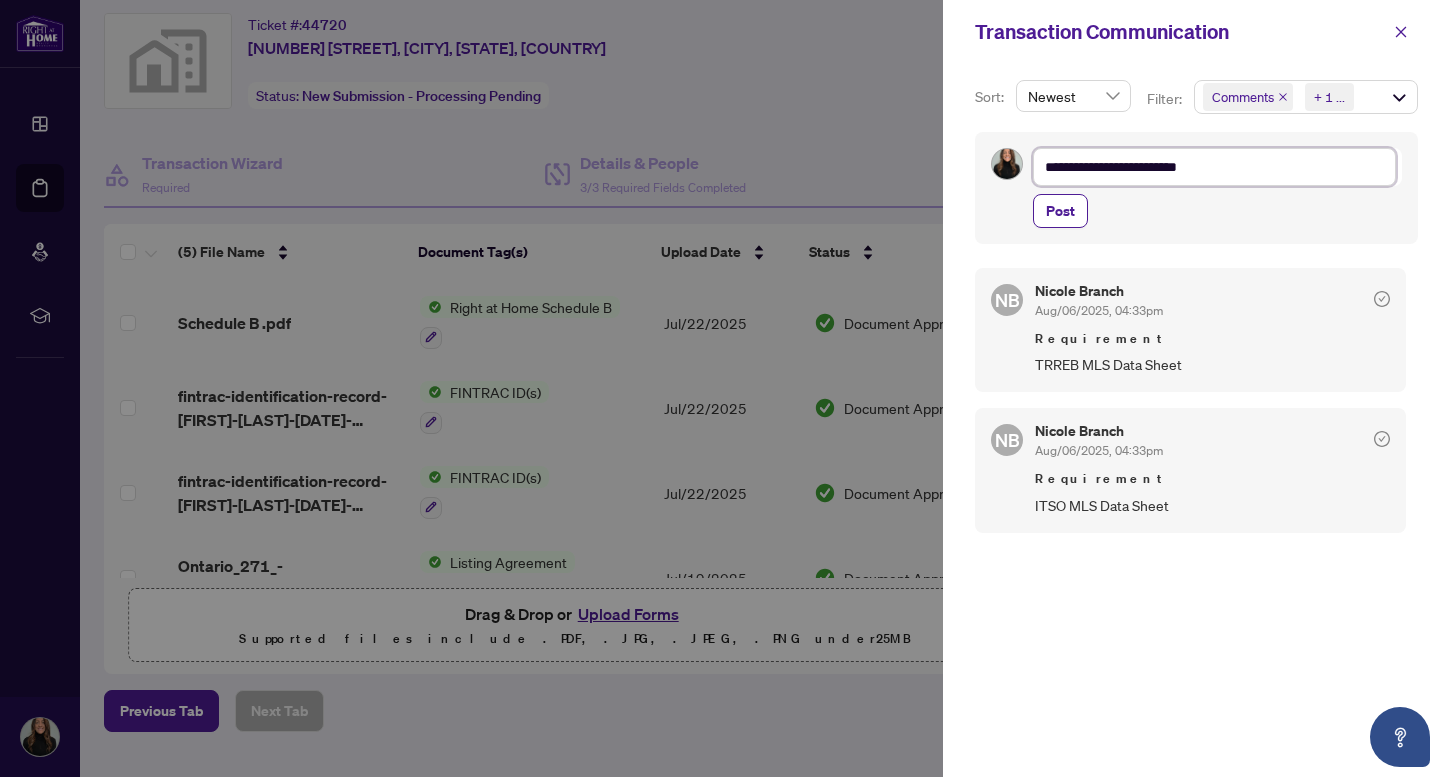 type on "**********" 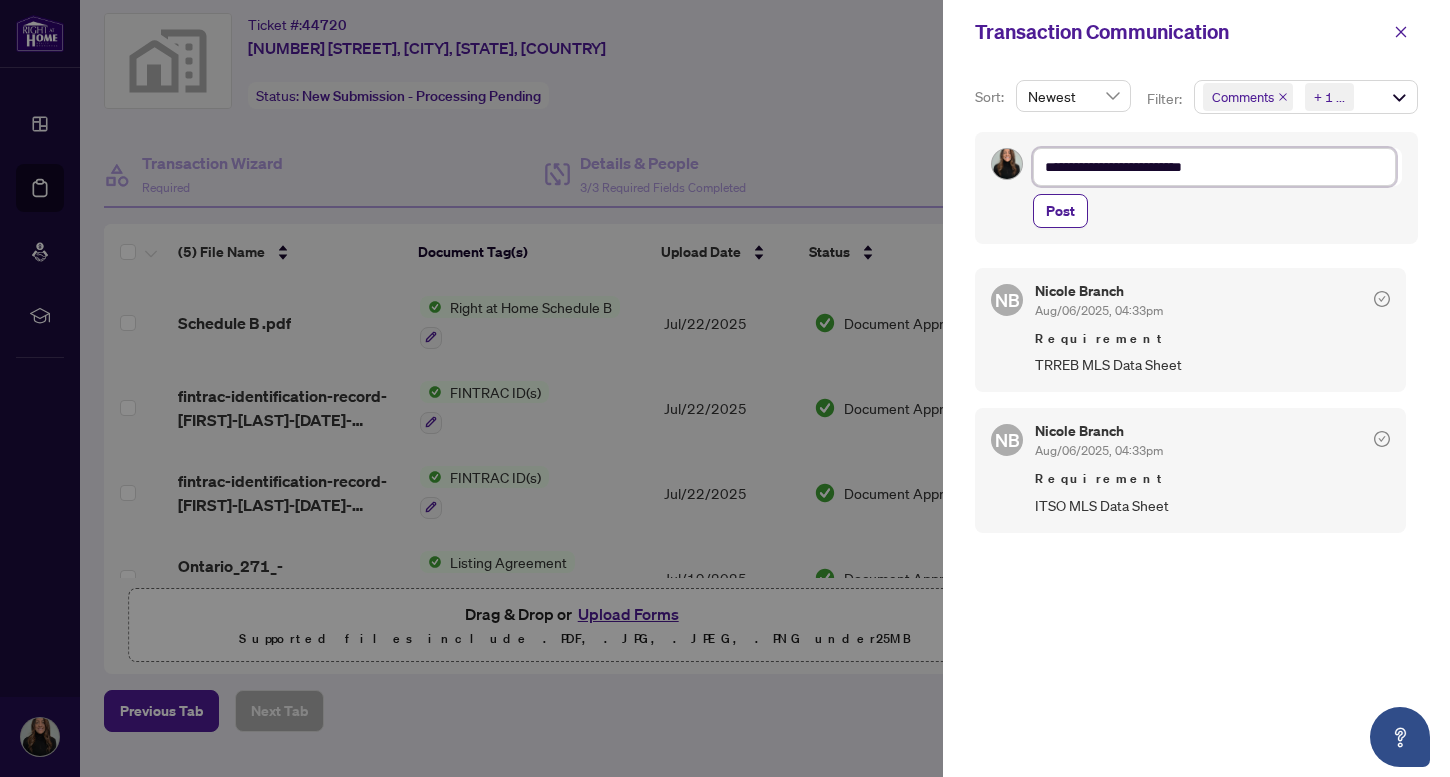 type on "**********" 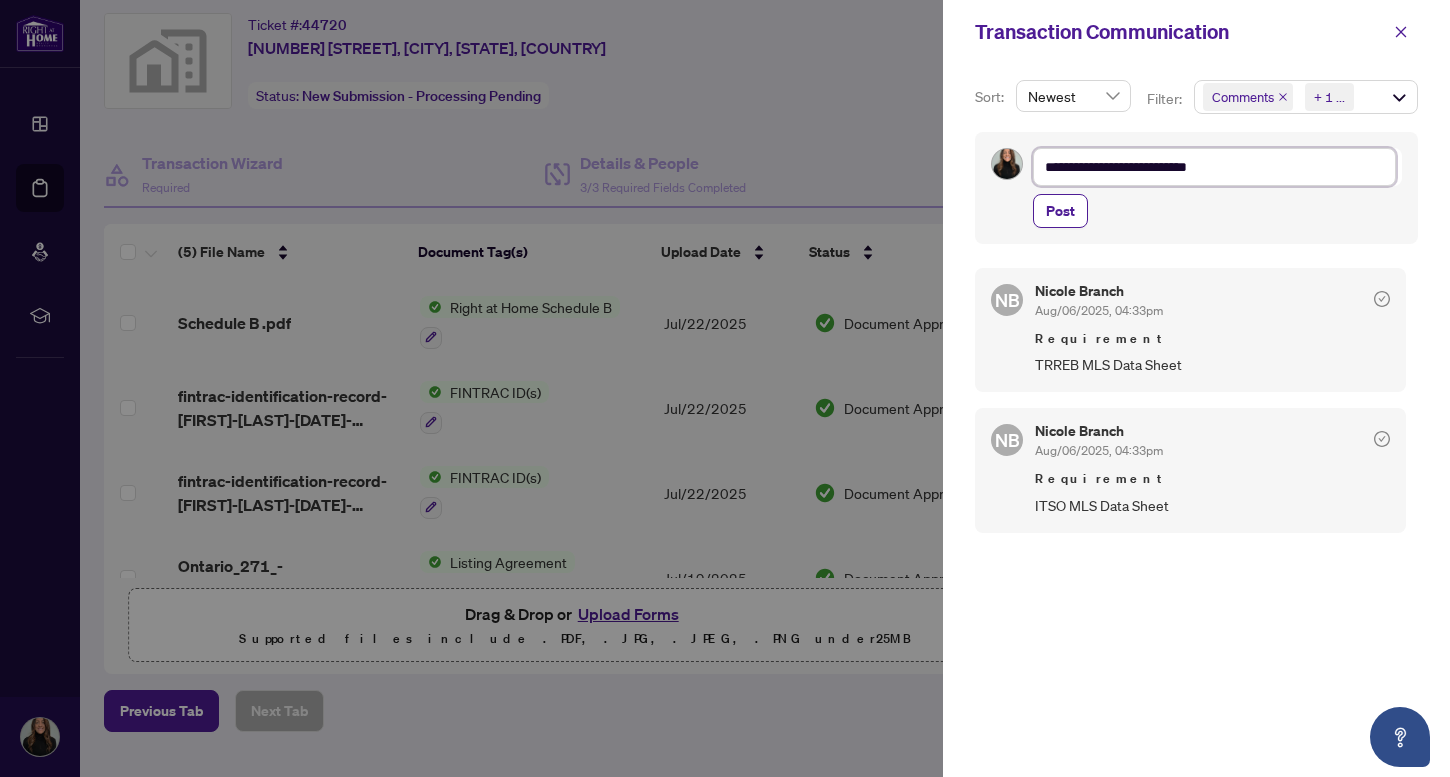 type on "**********" 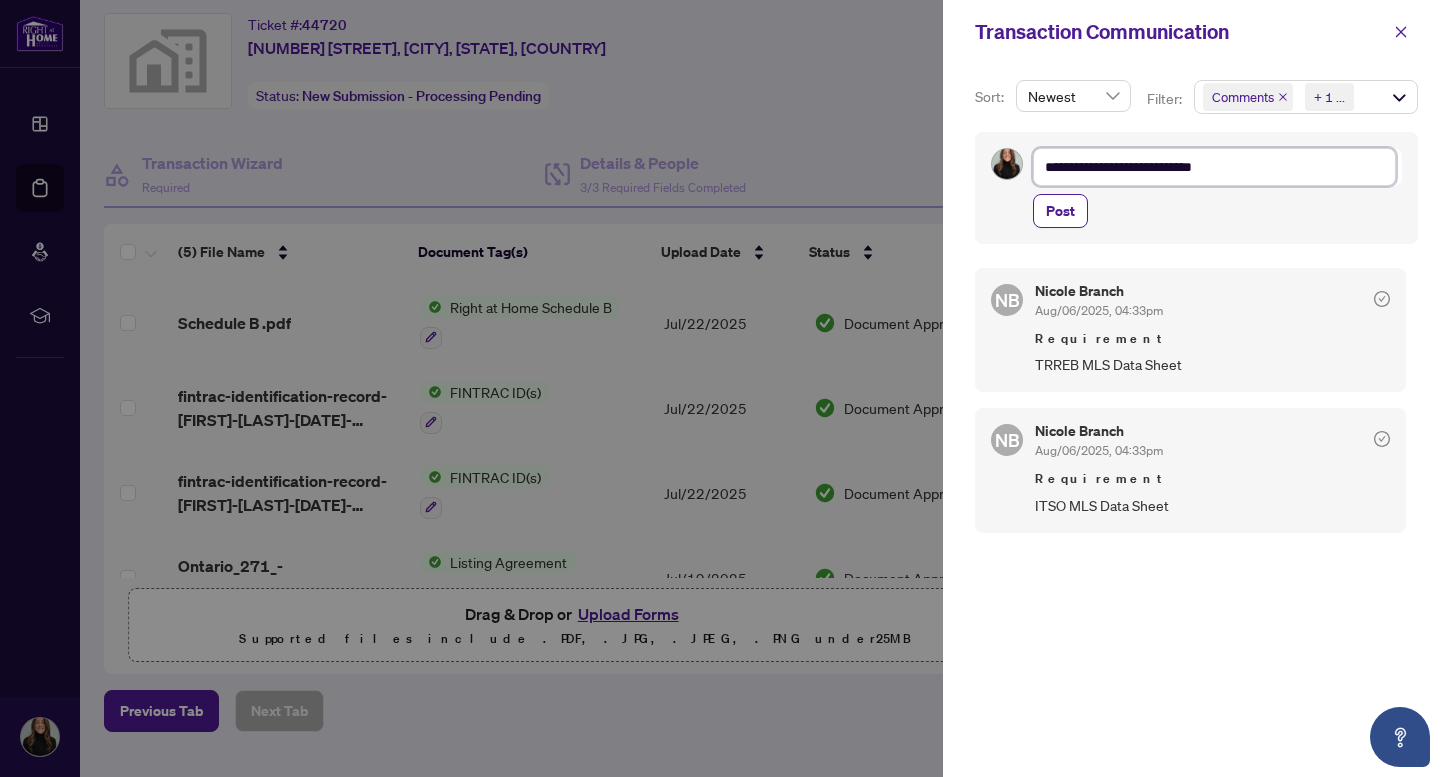 type on "**********" 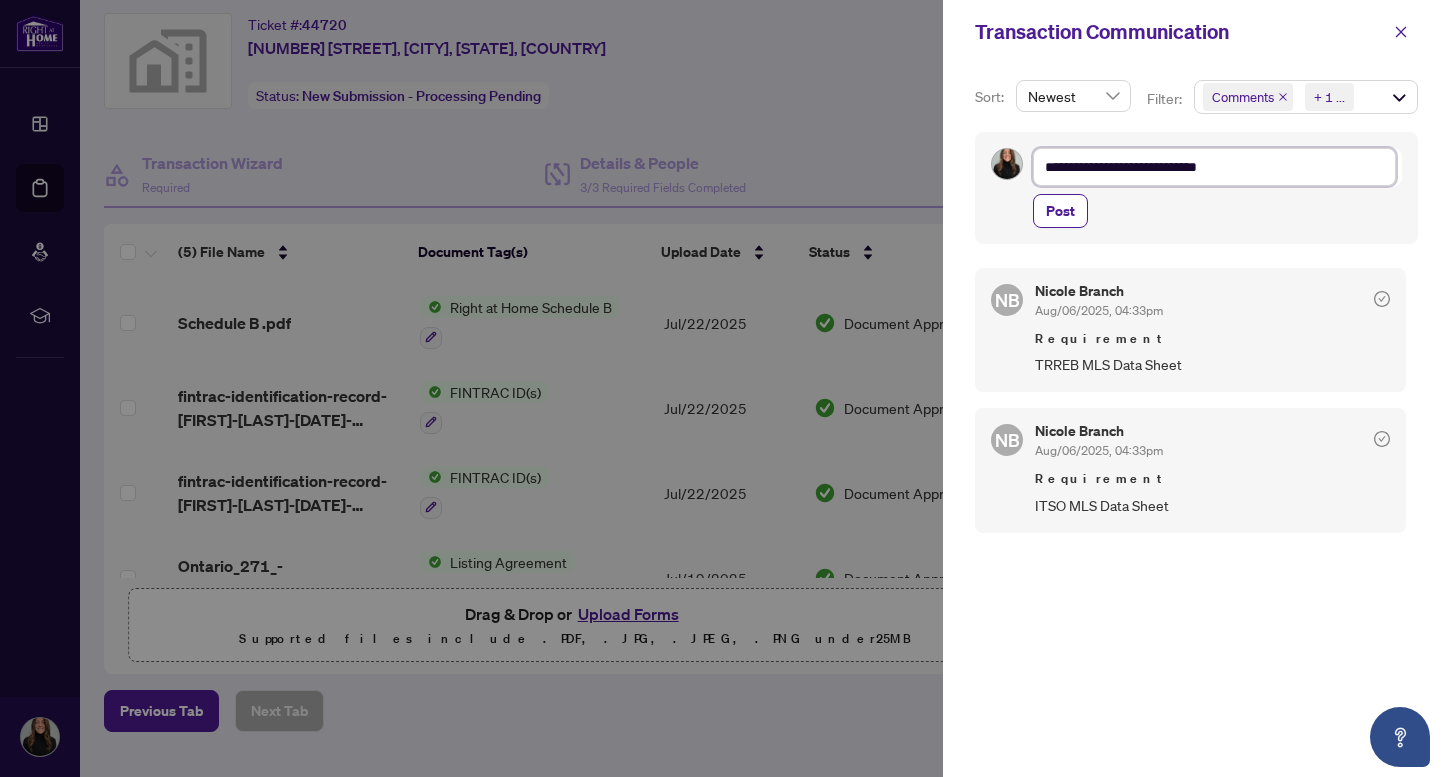type on "**********" 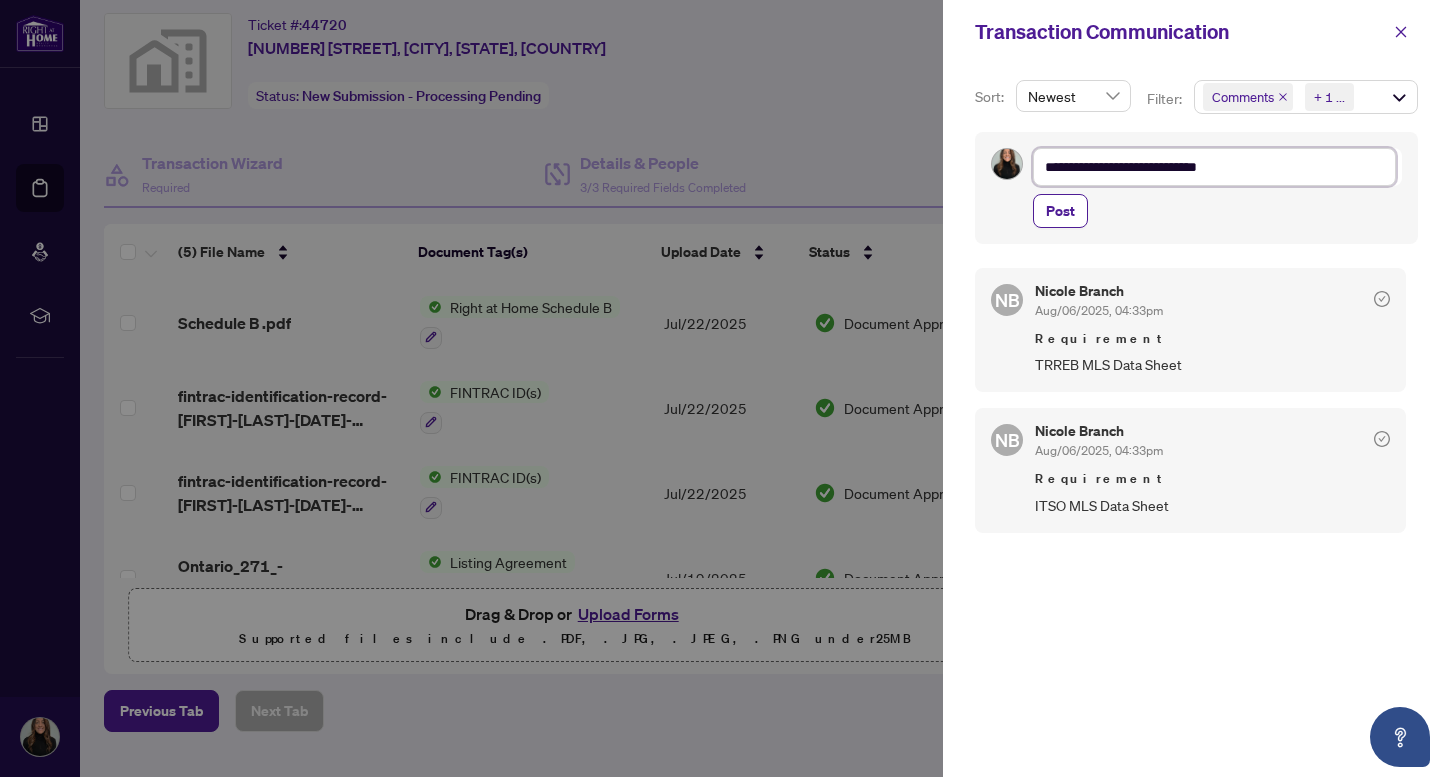 type on "**********" 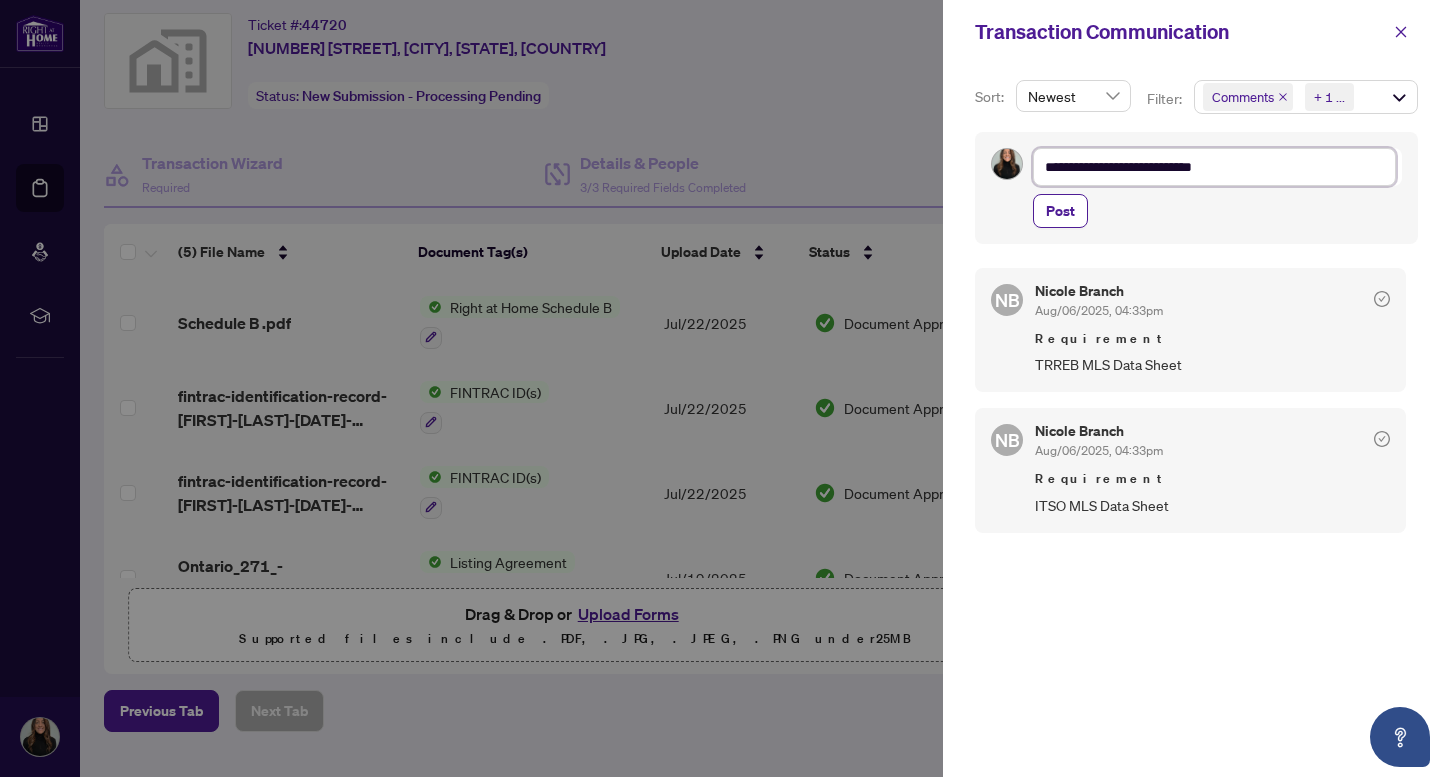 type on "**********" 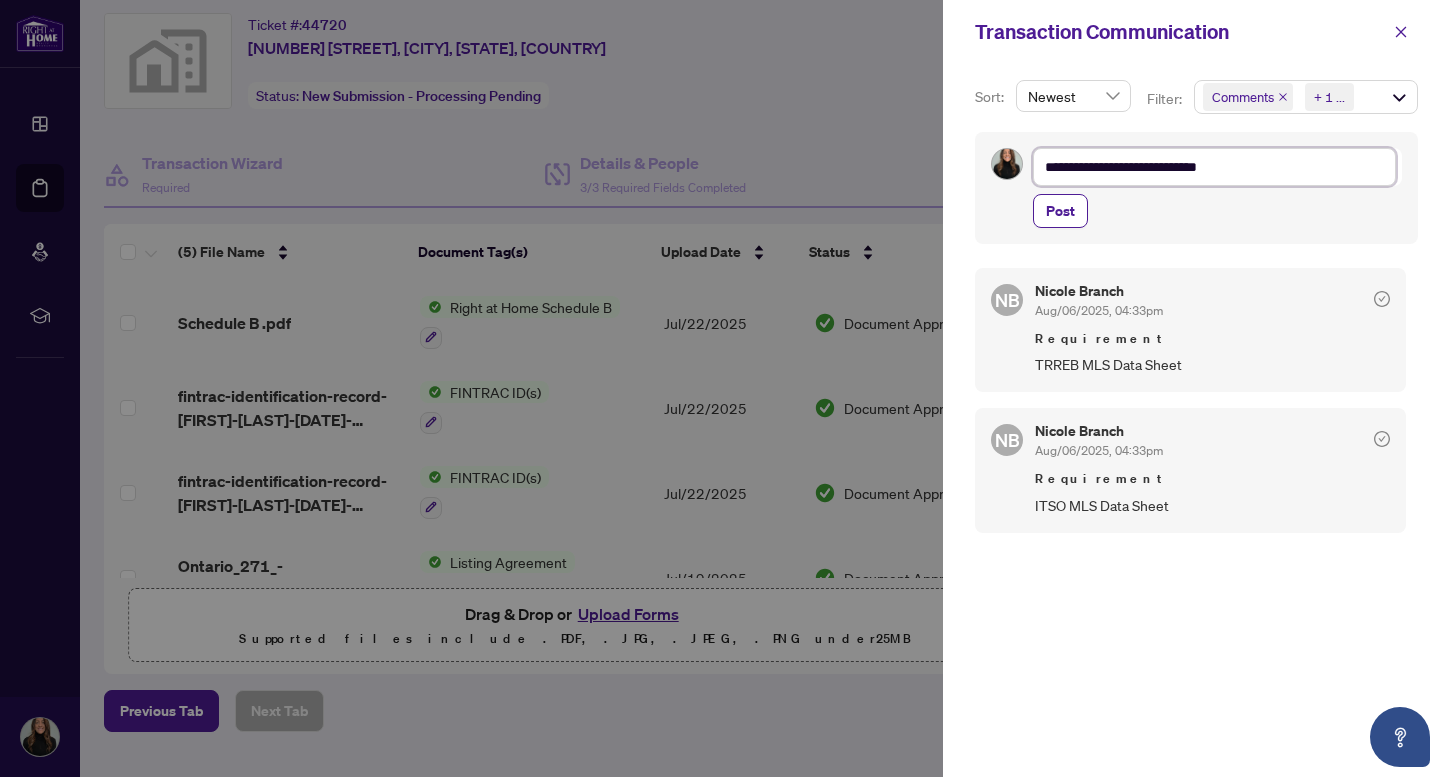 type on "**********" 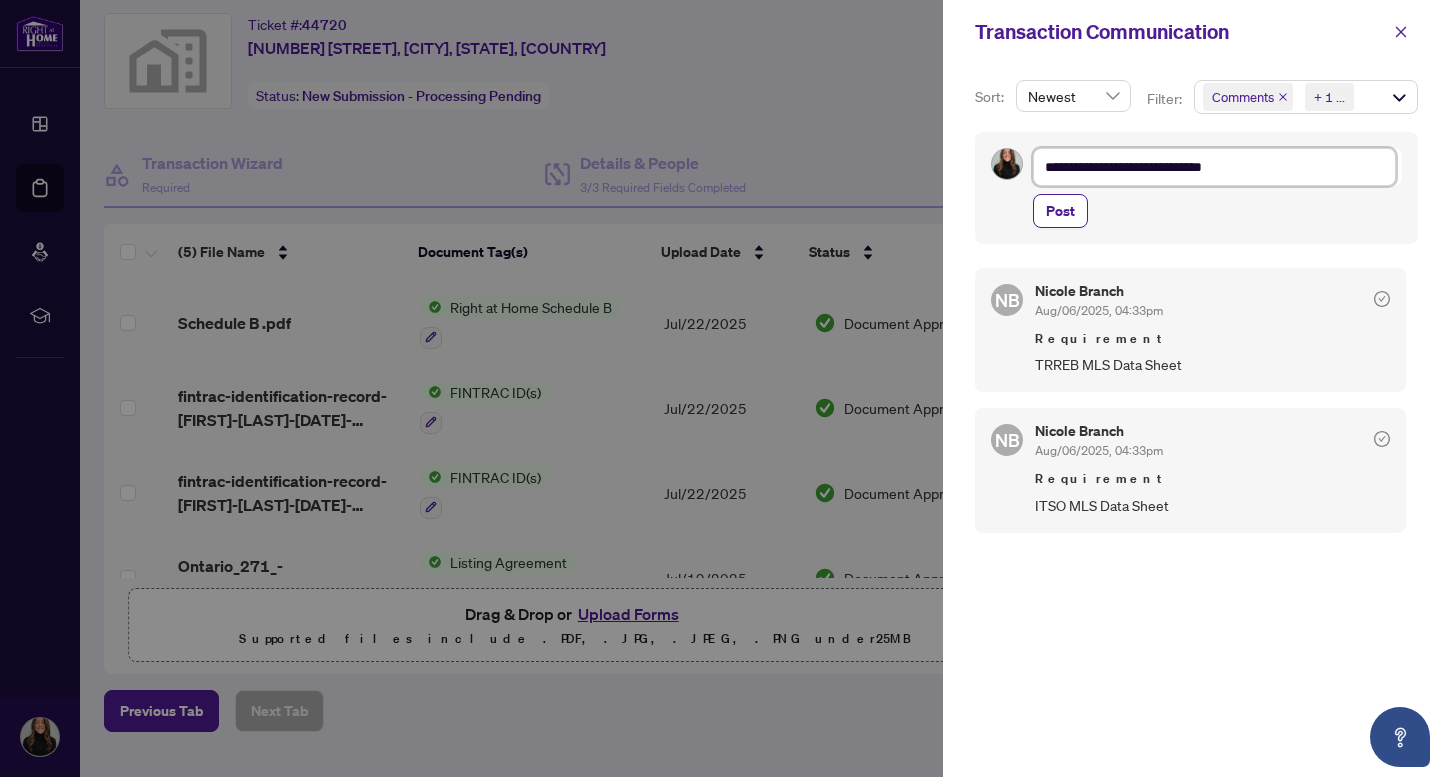 type on "**********" 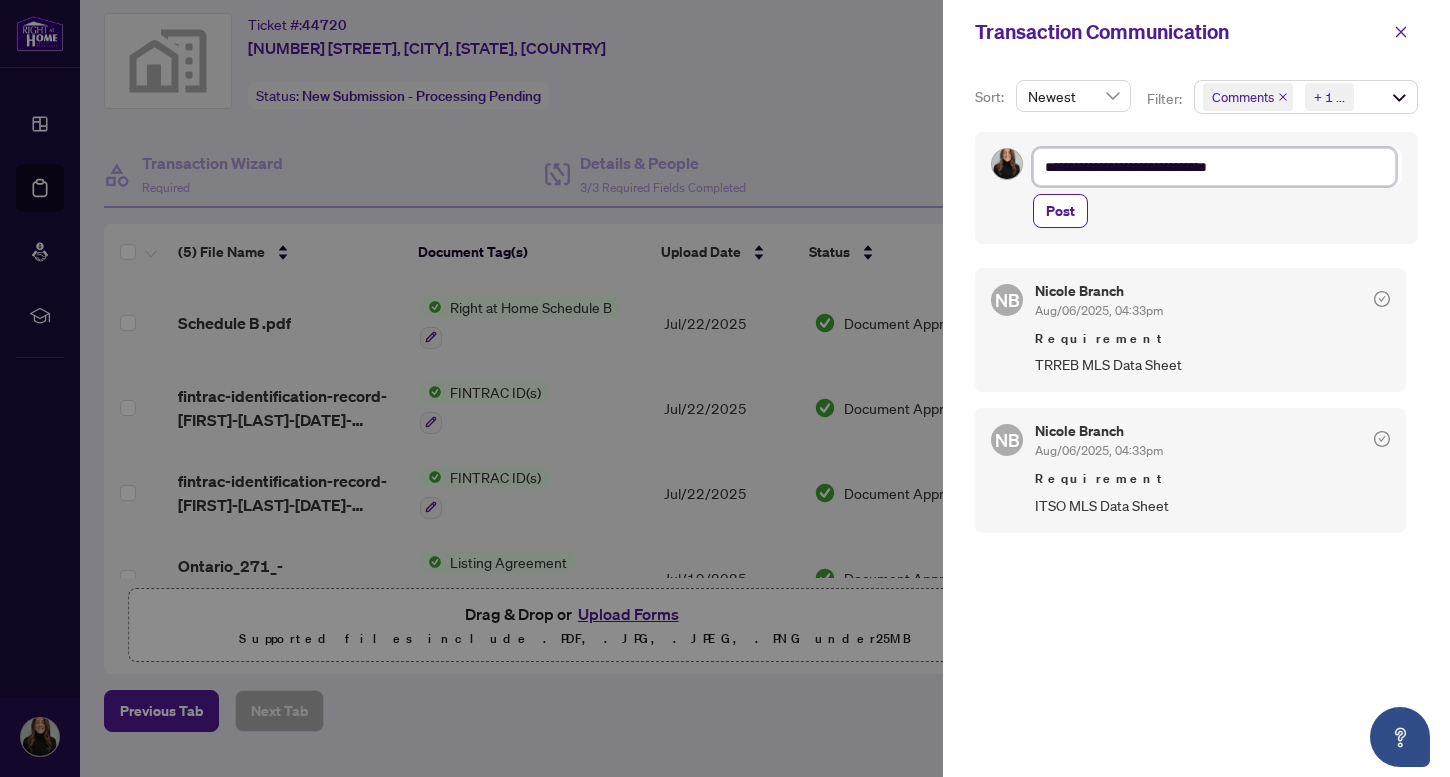 type on "**********" 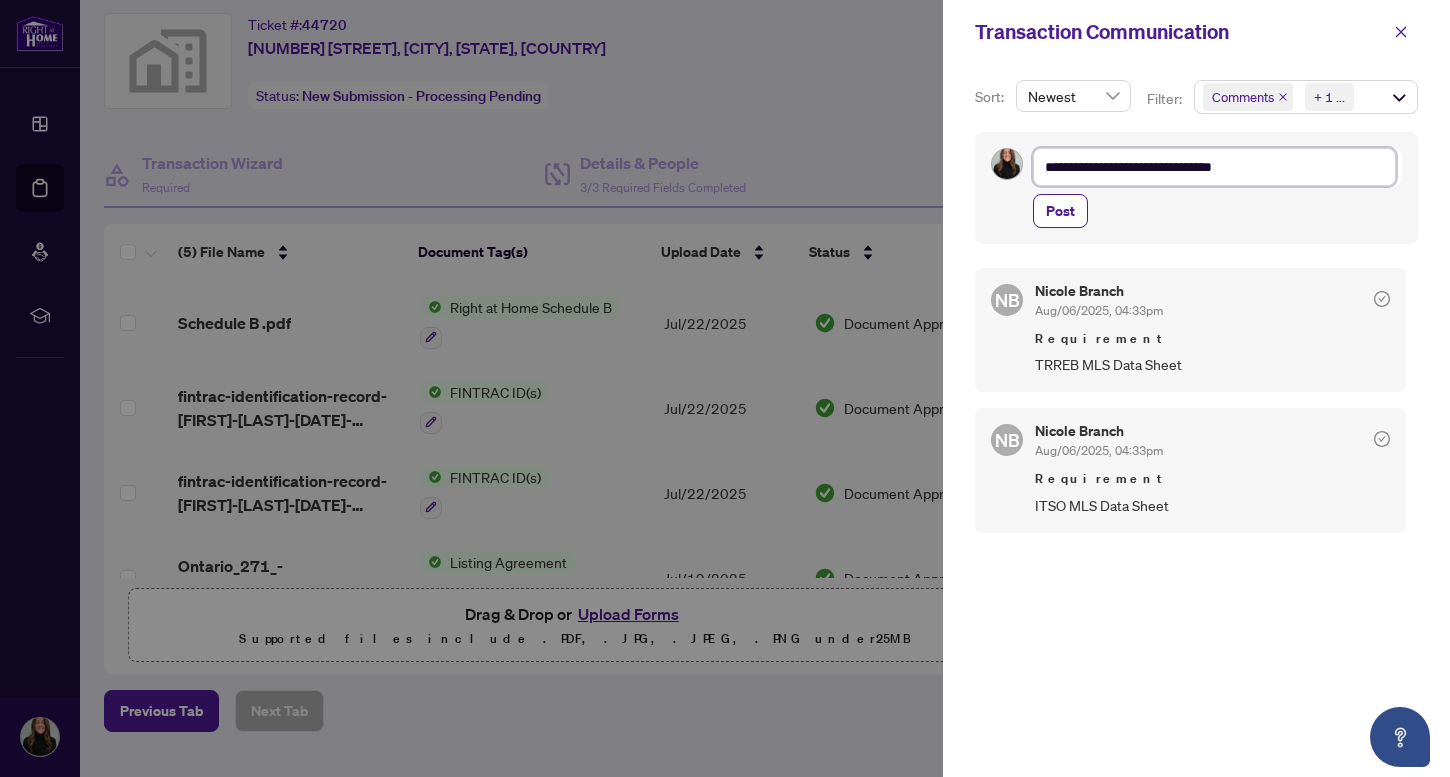 type on "**********" 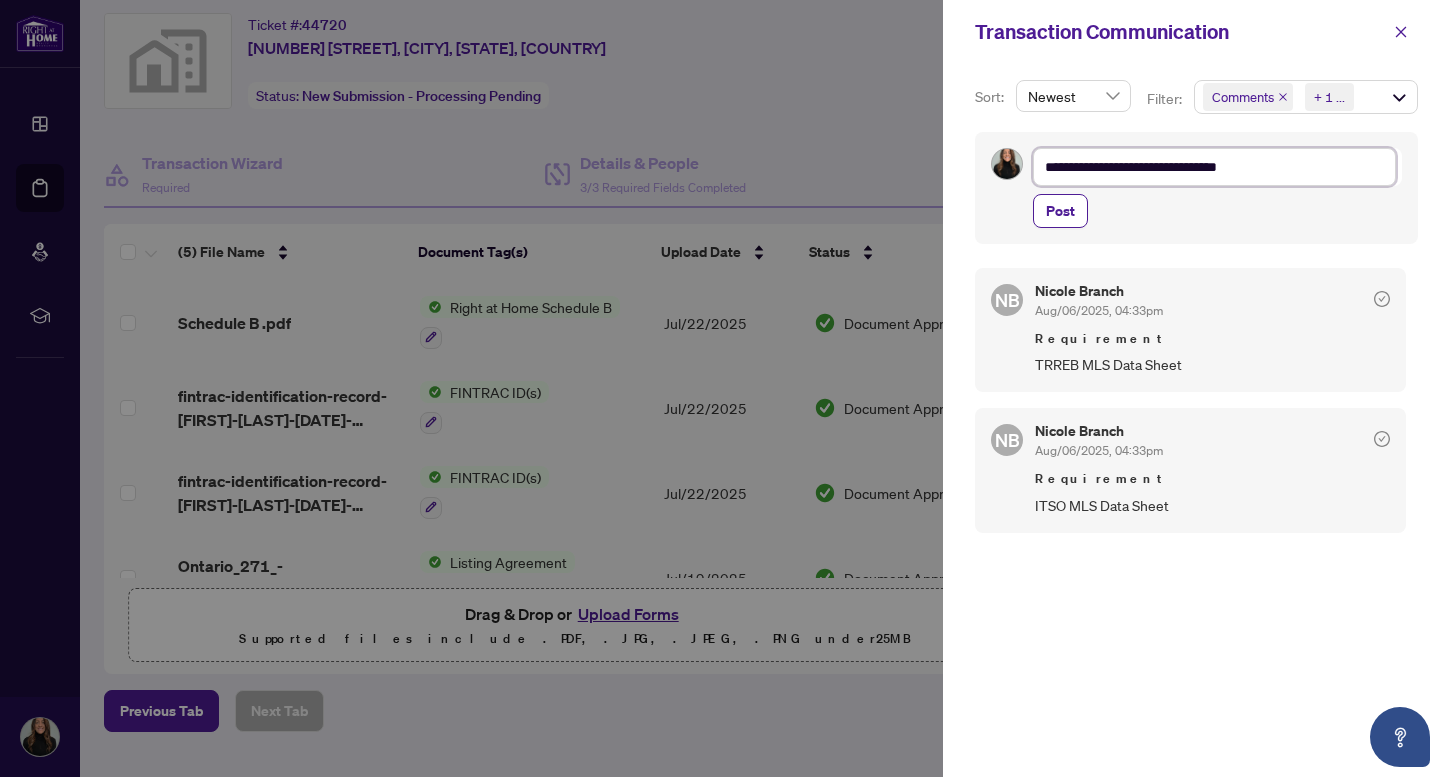 type on "**********" 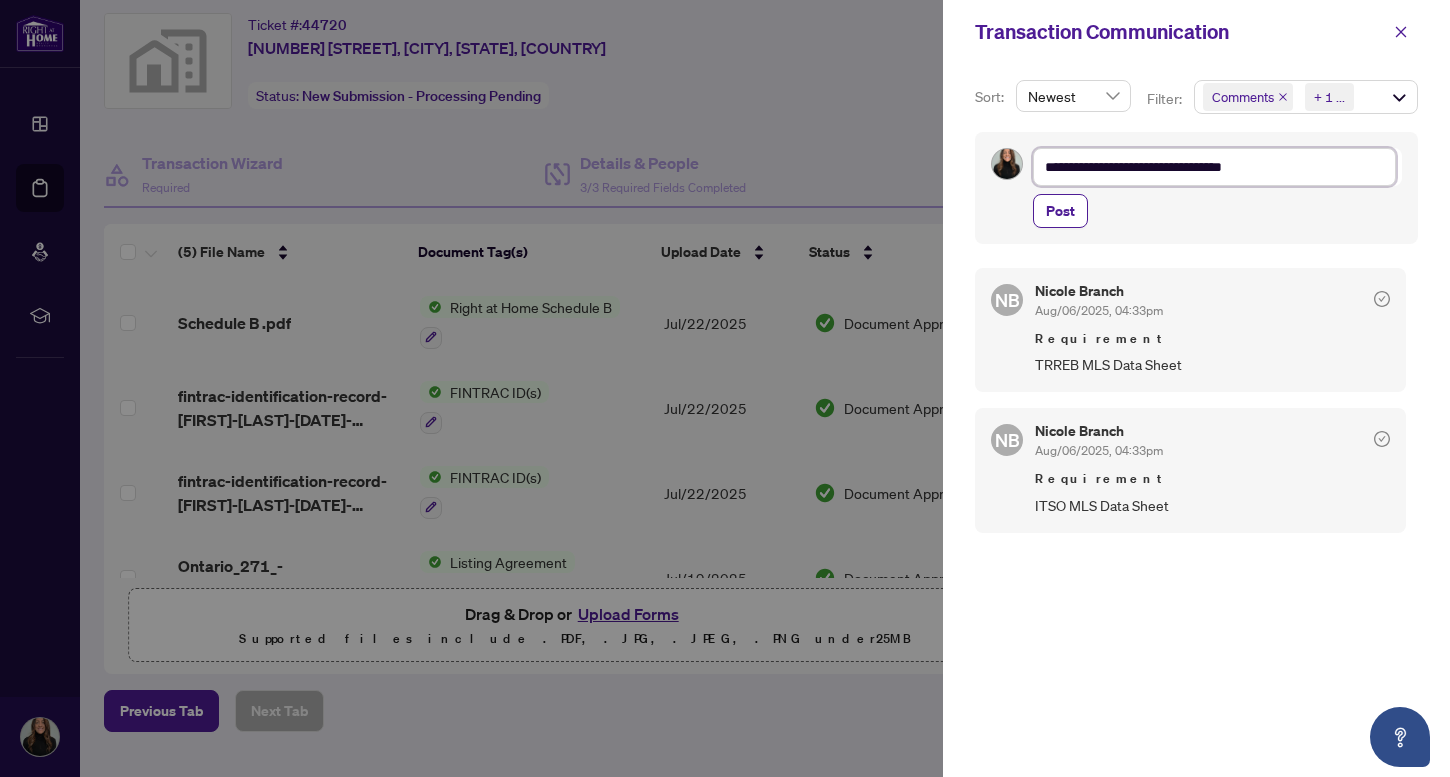 type on "**********" 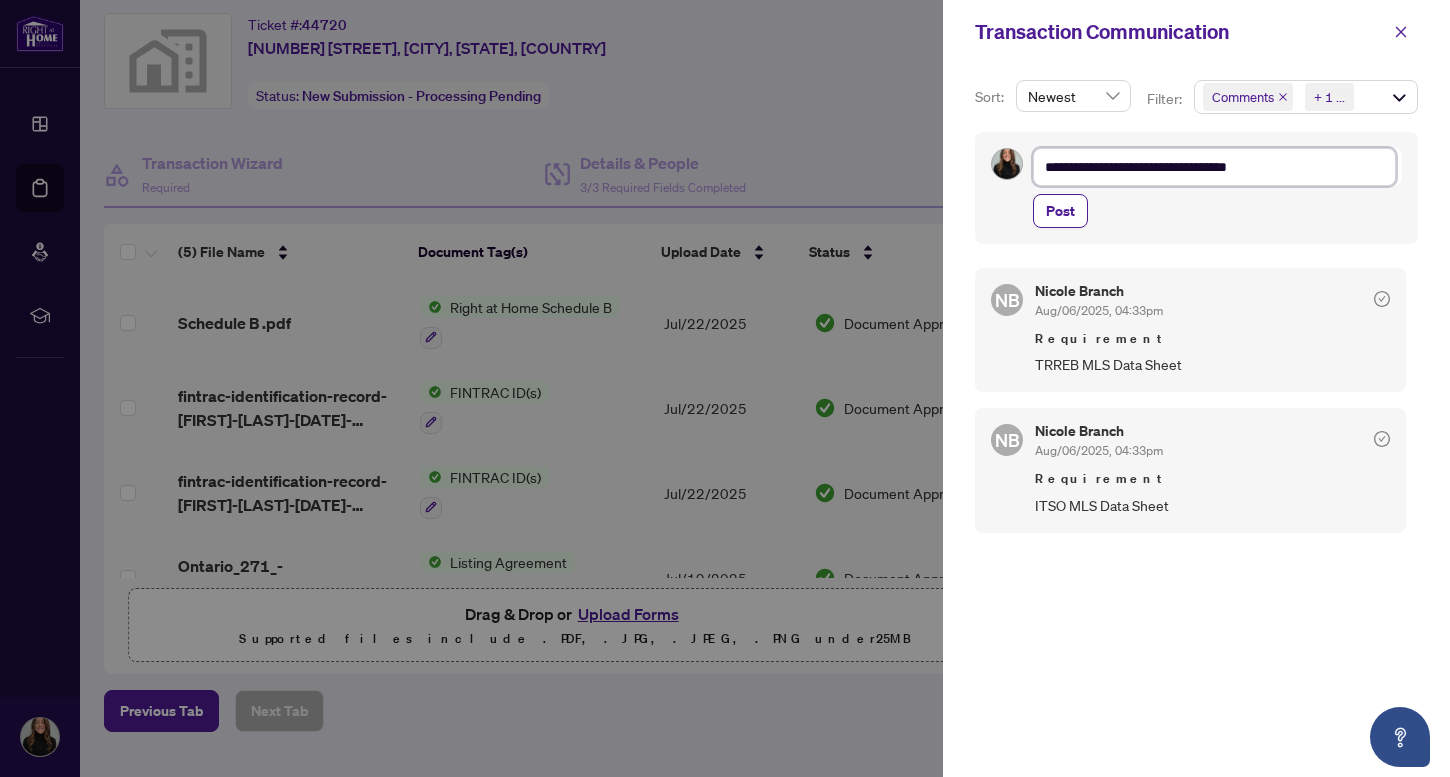 type on "**********" 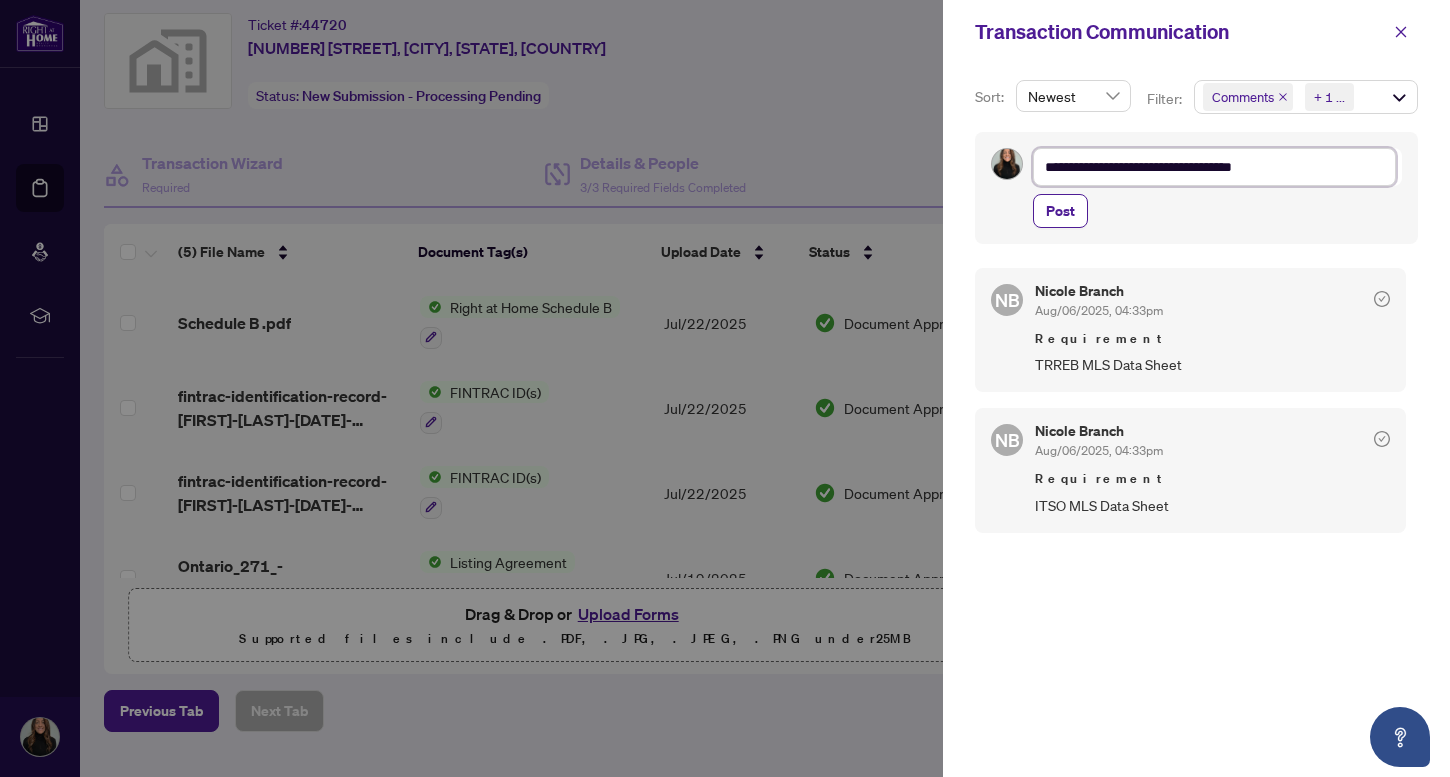 type on "**********" 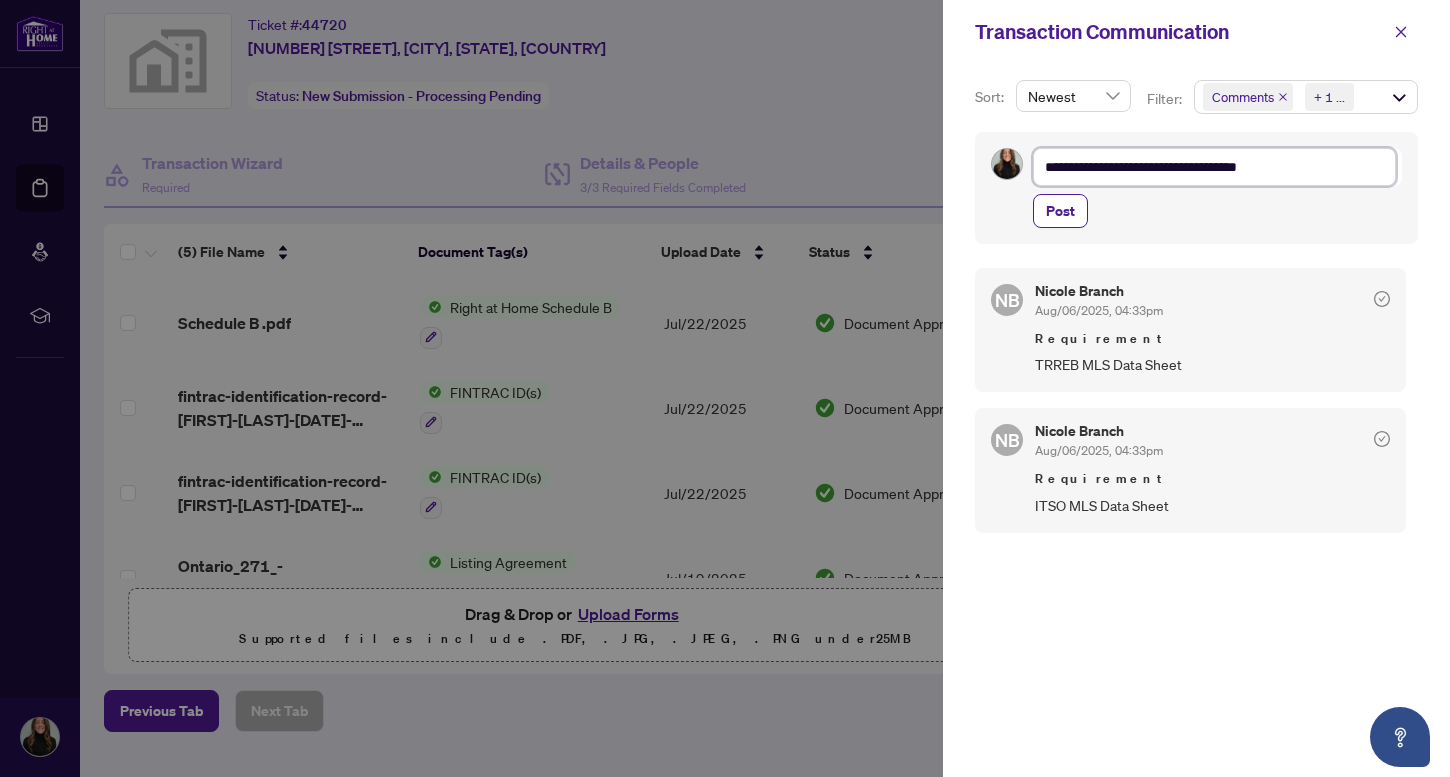 type on "**********" 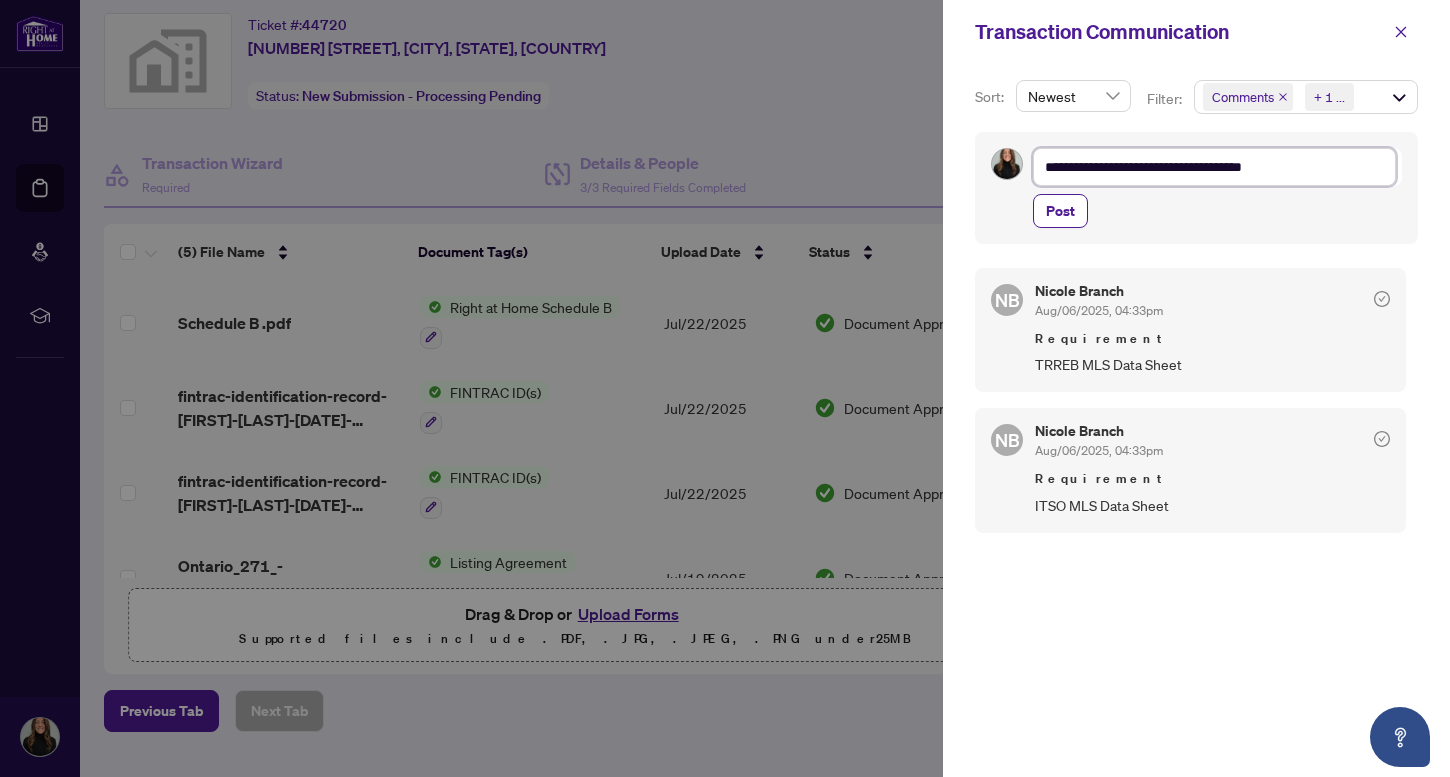 type on "**********" 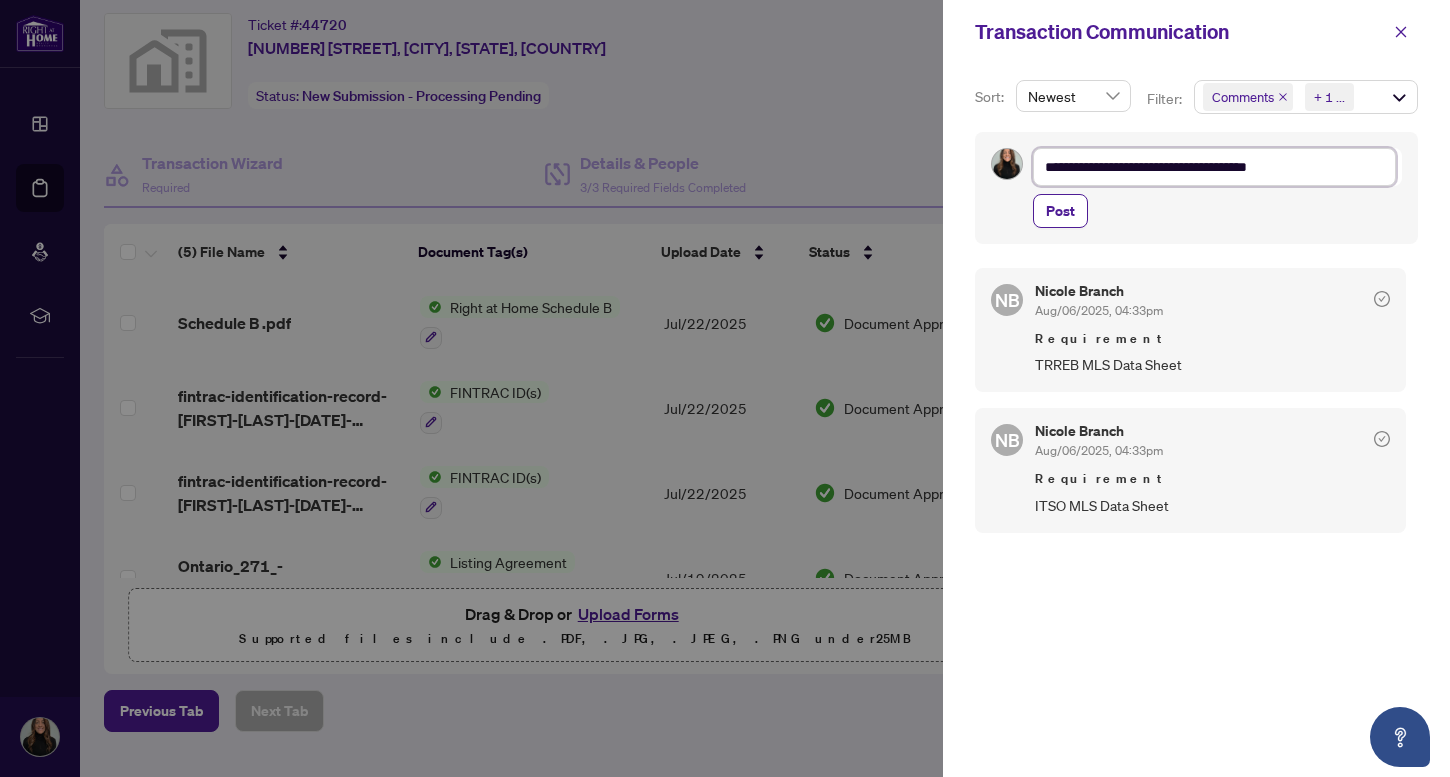 type on "**********" 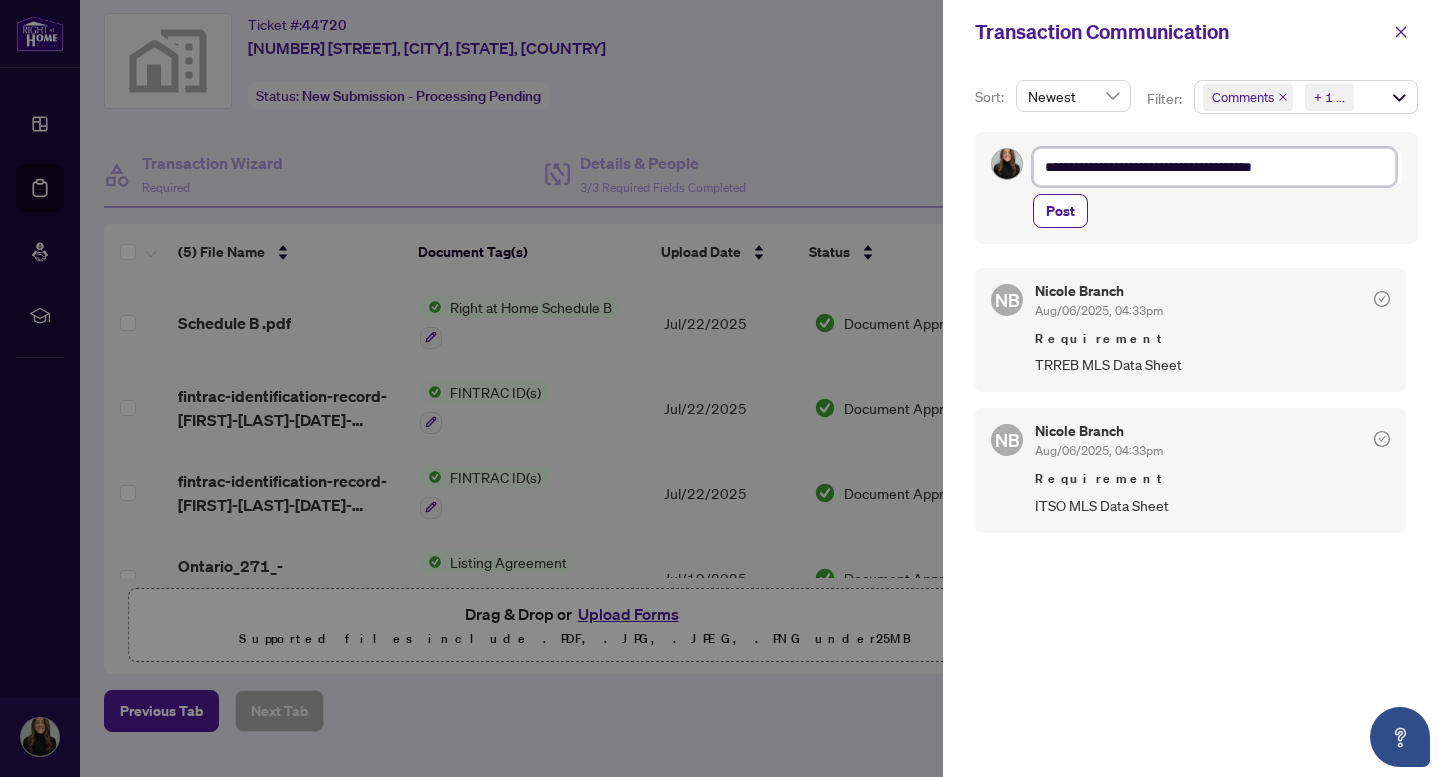 type on "**********" 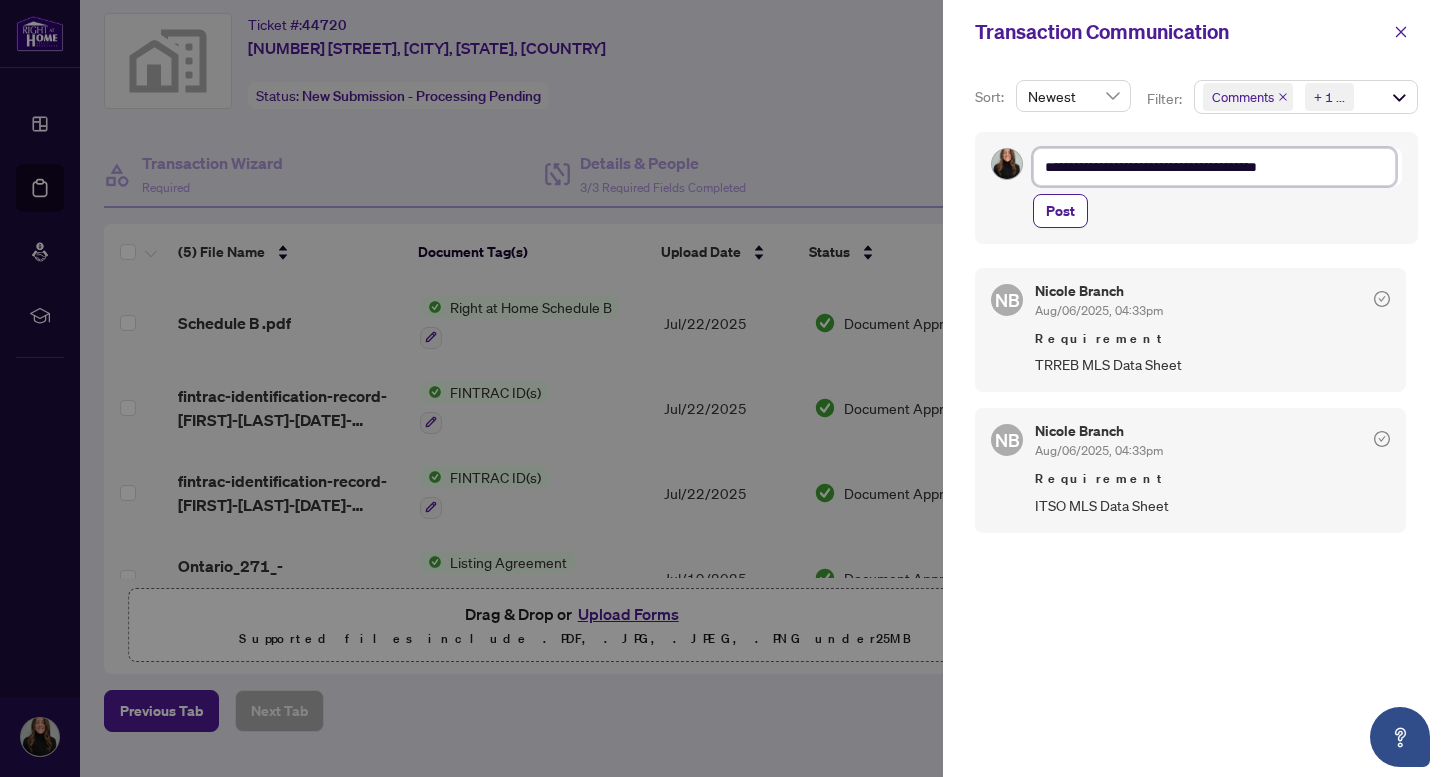 type on "**********" 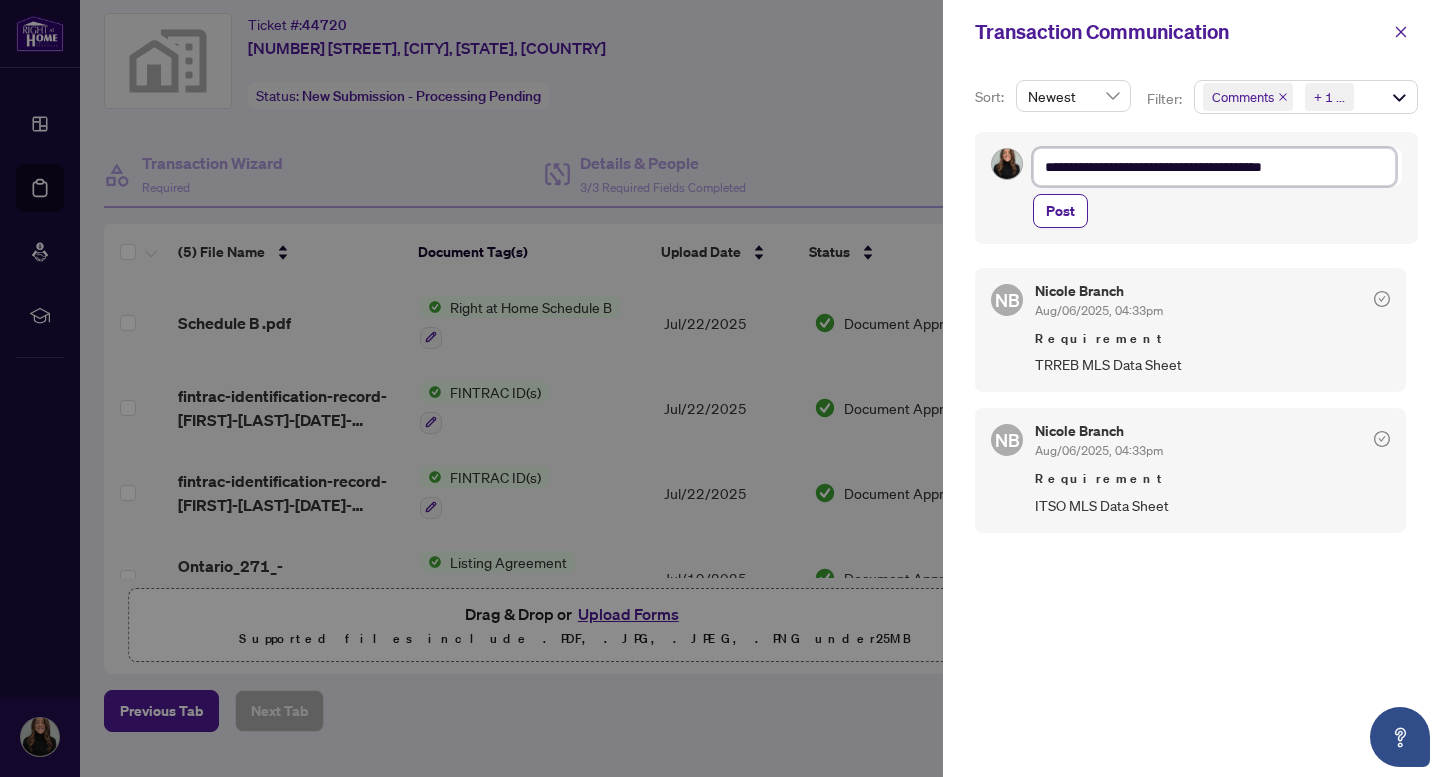 type on "**********" 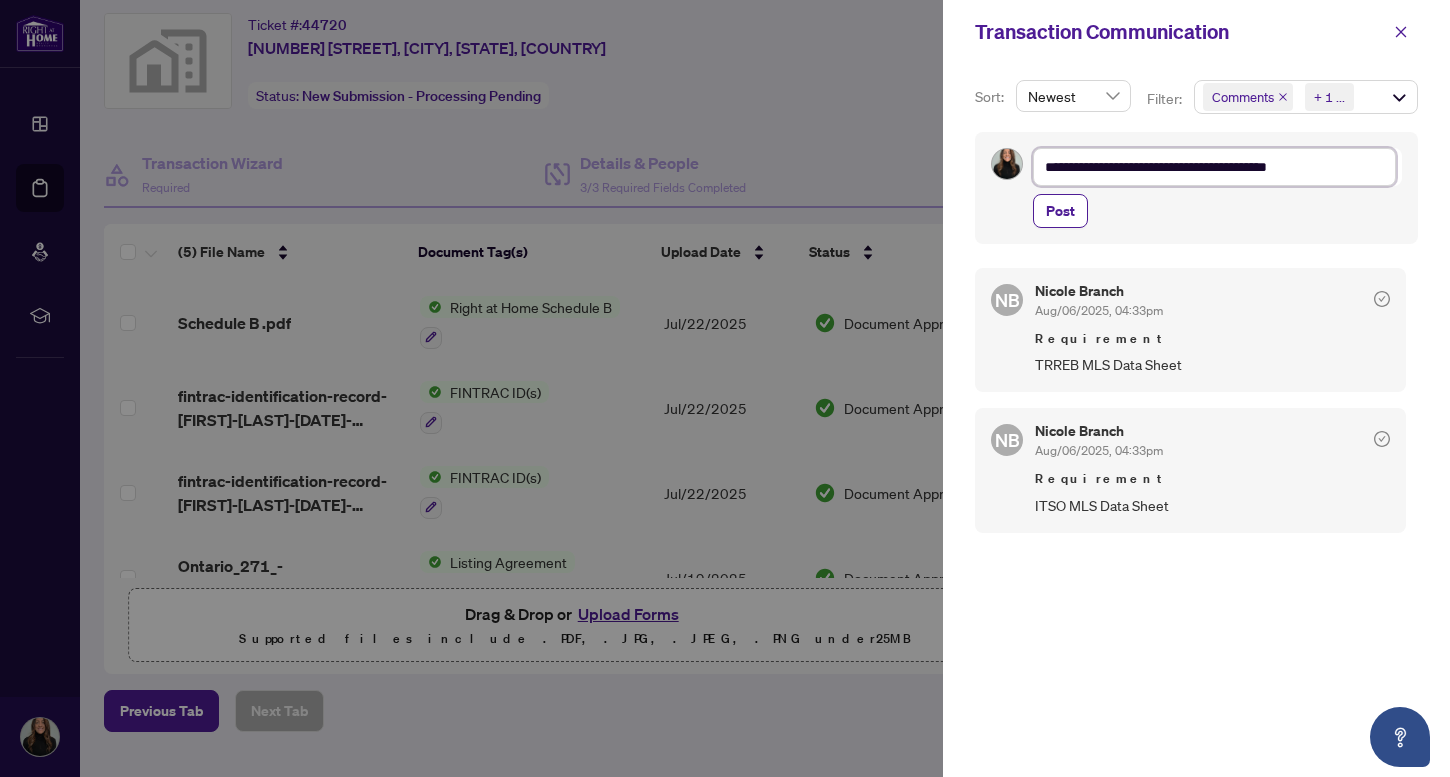 type on "**********" 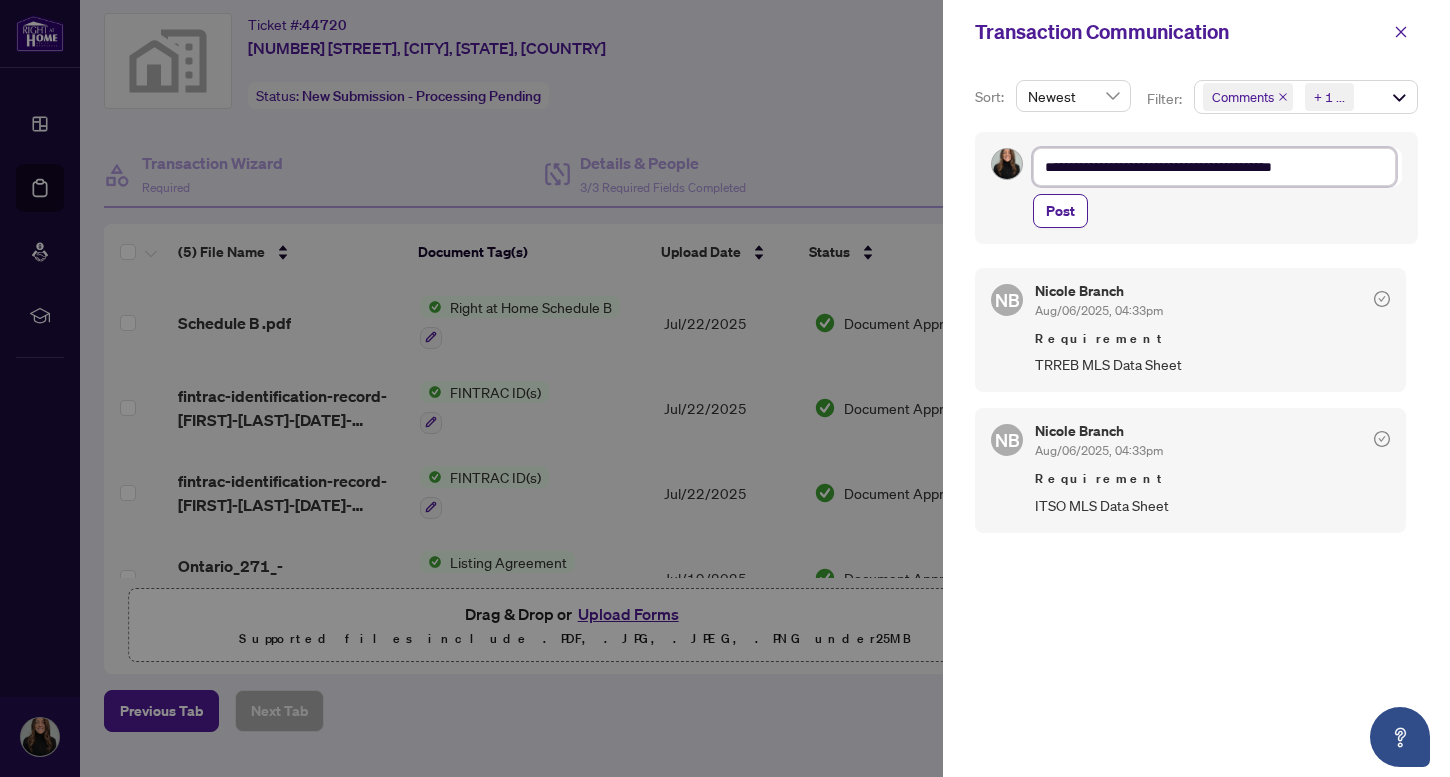 type on "**********" 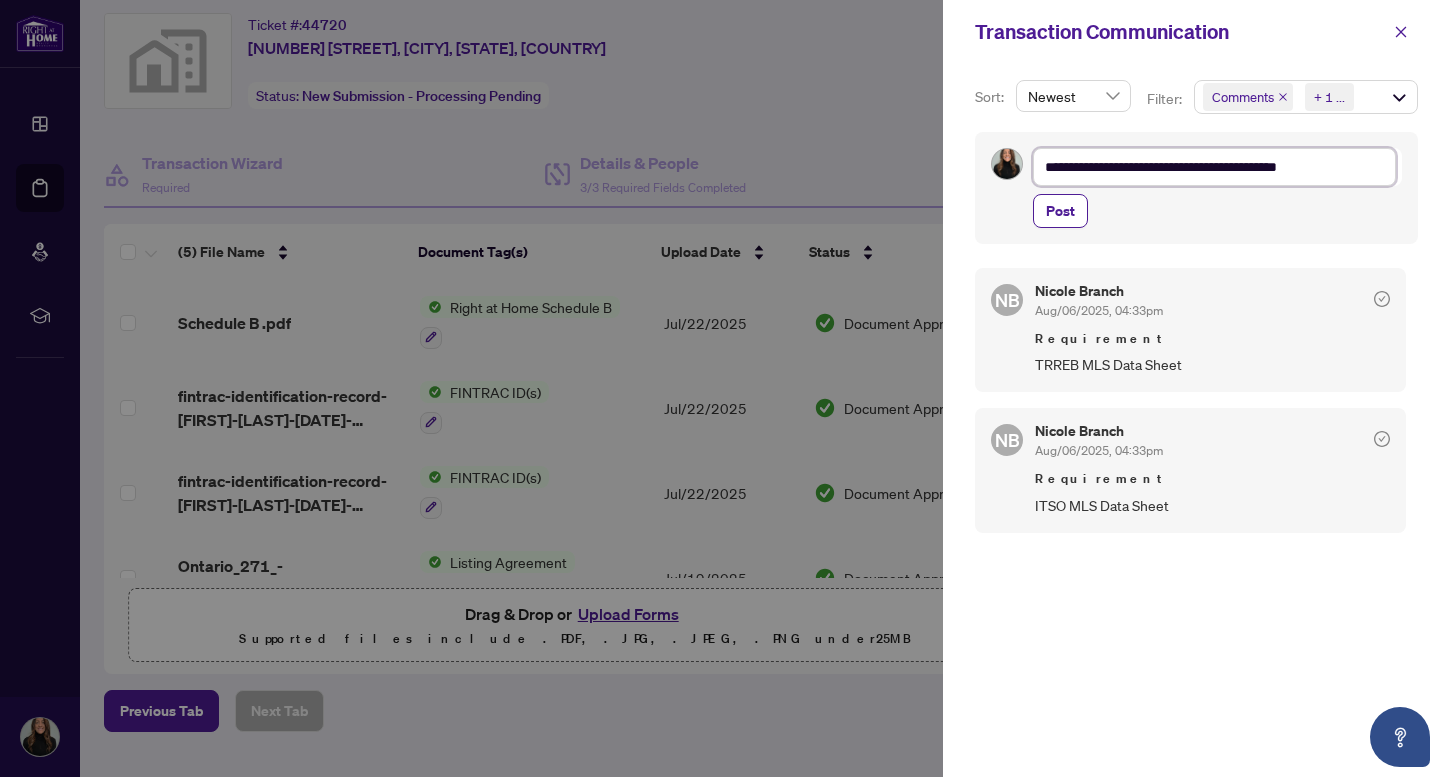 type on "**********" 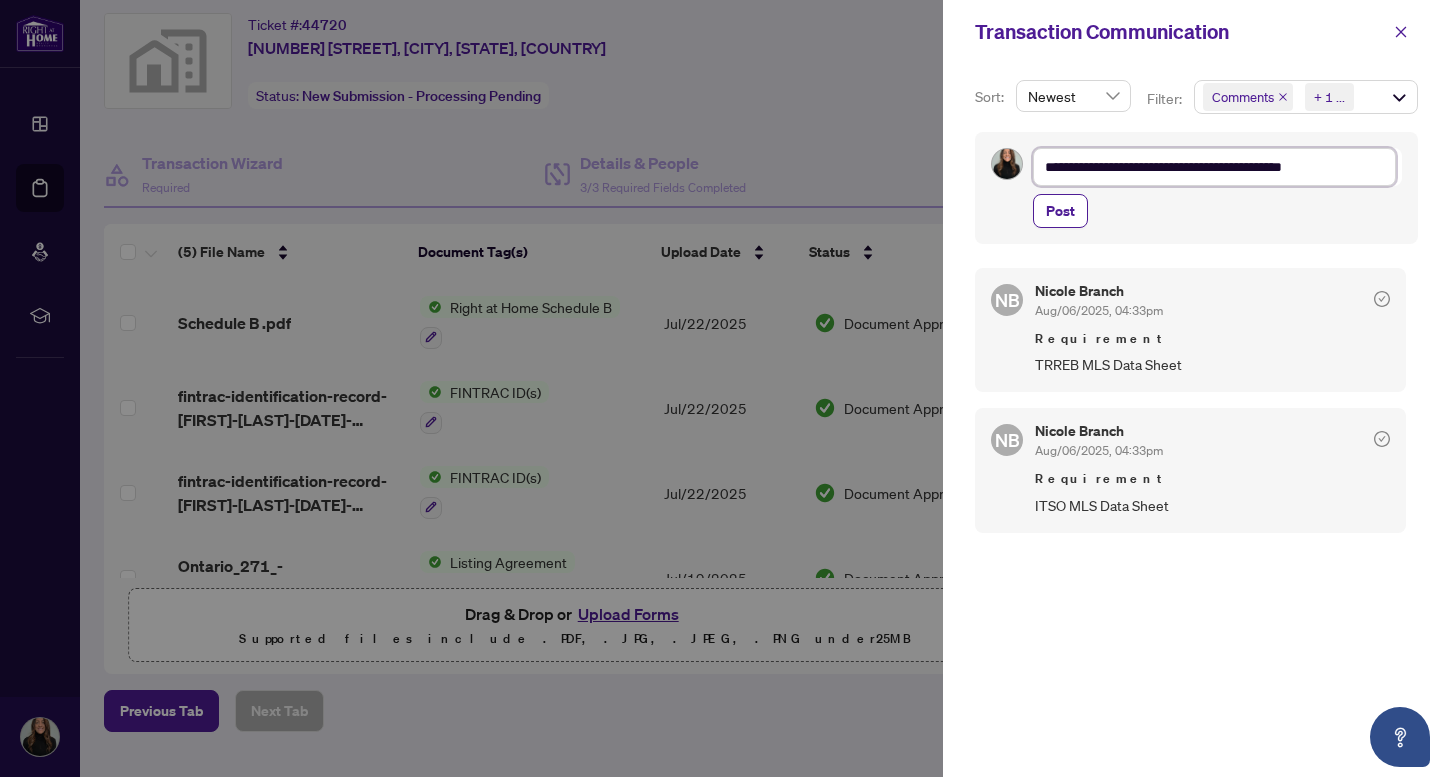 type on "**********" 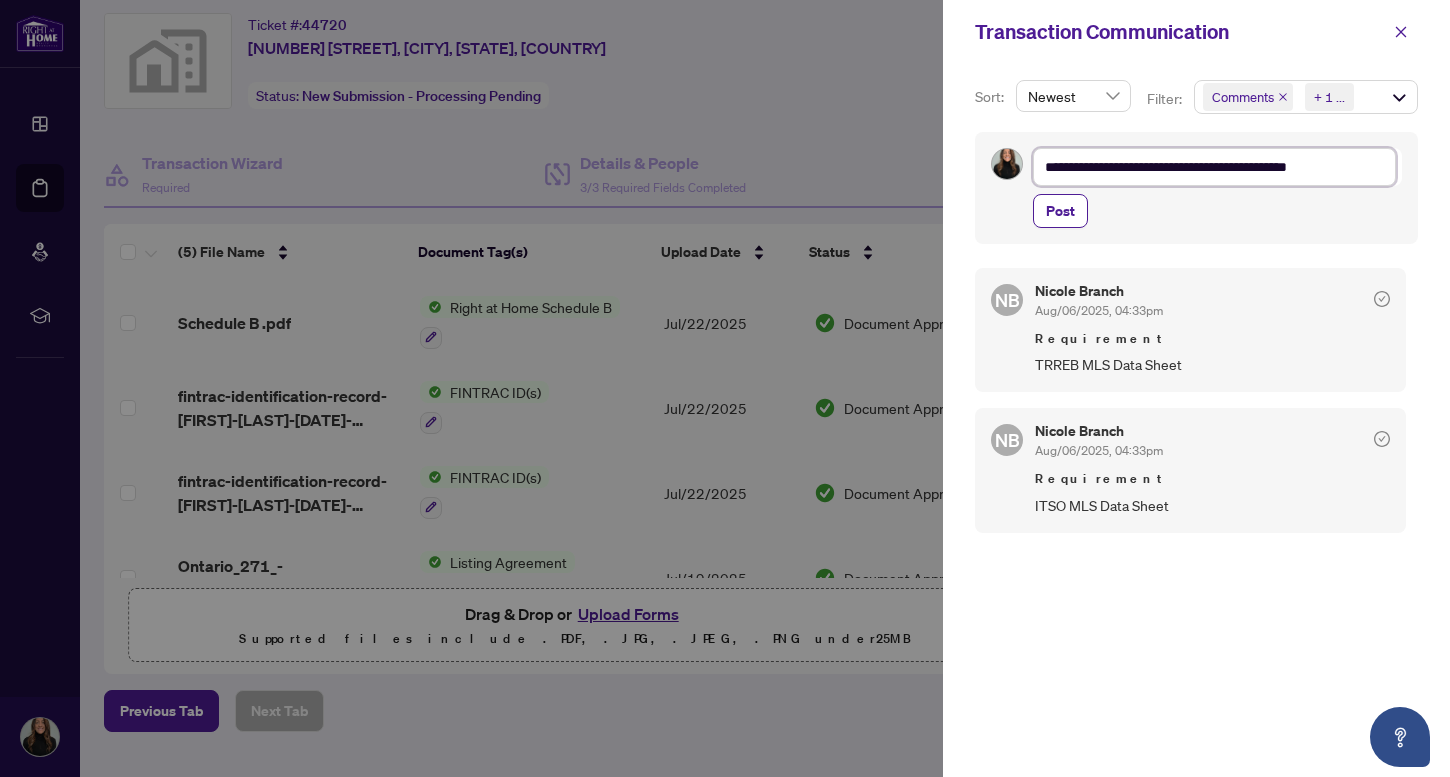 type on "**********" 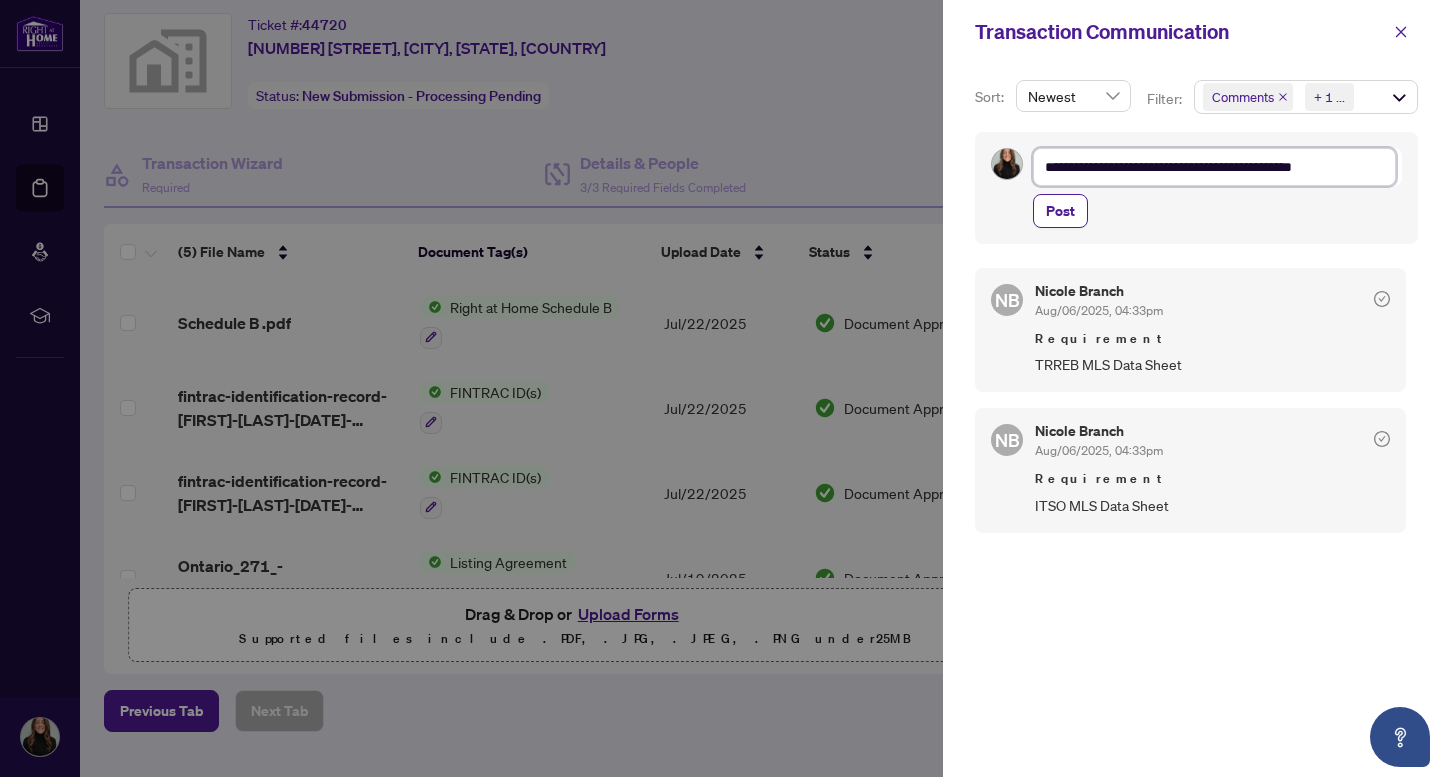type on "**********" 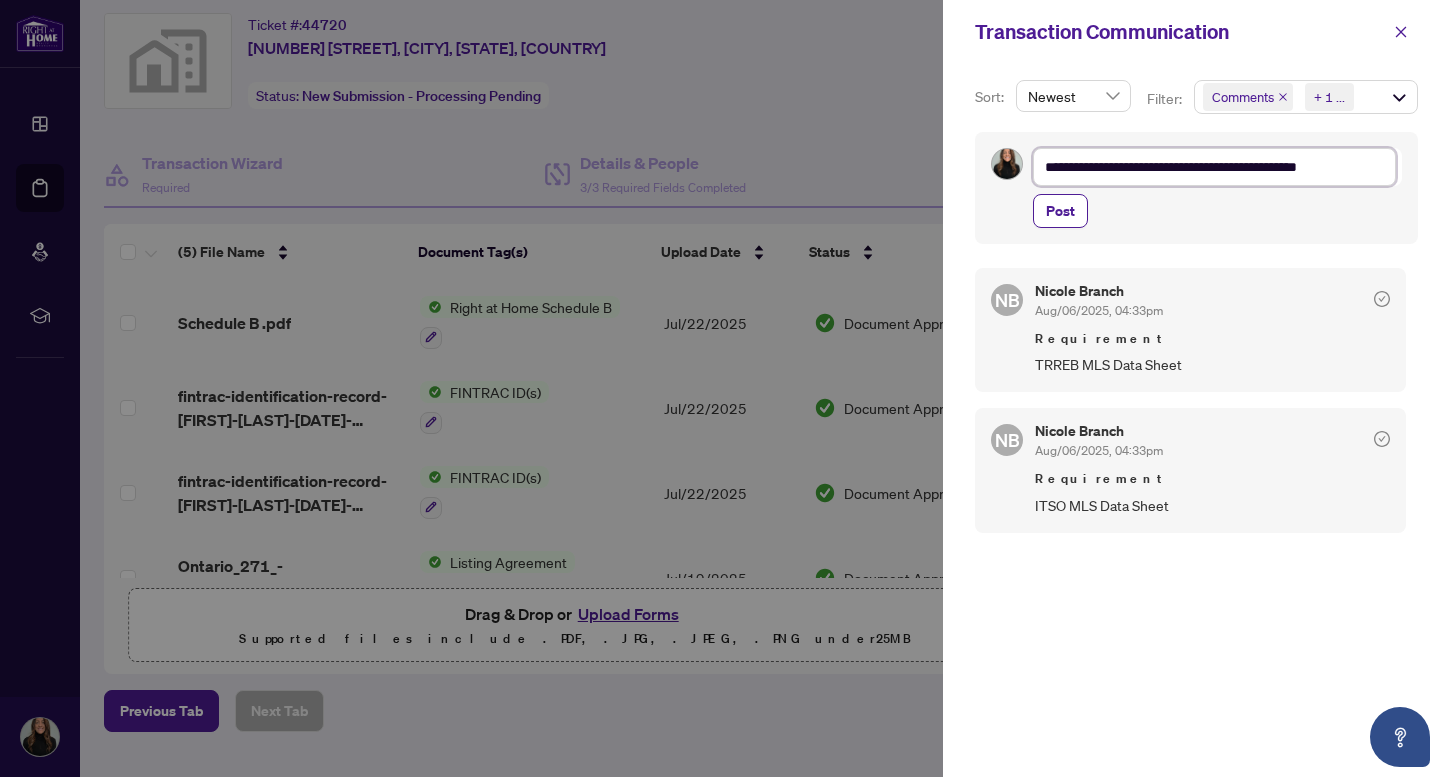 type on "**********" 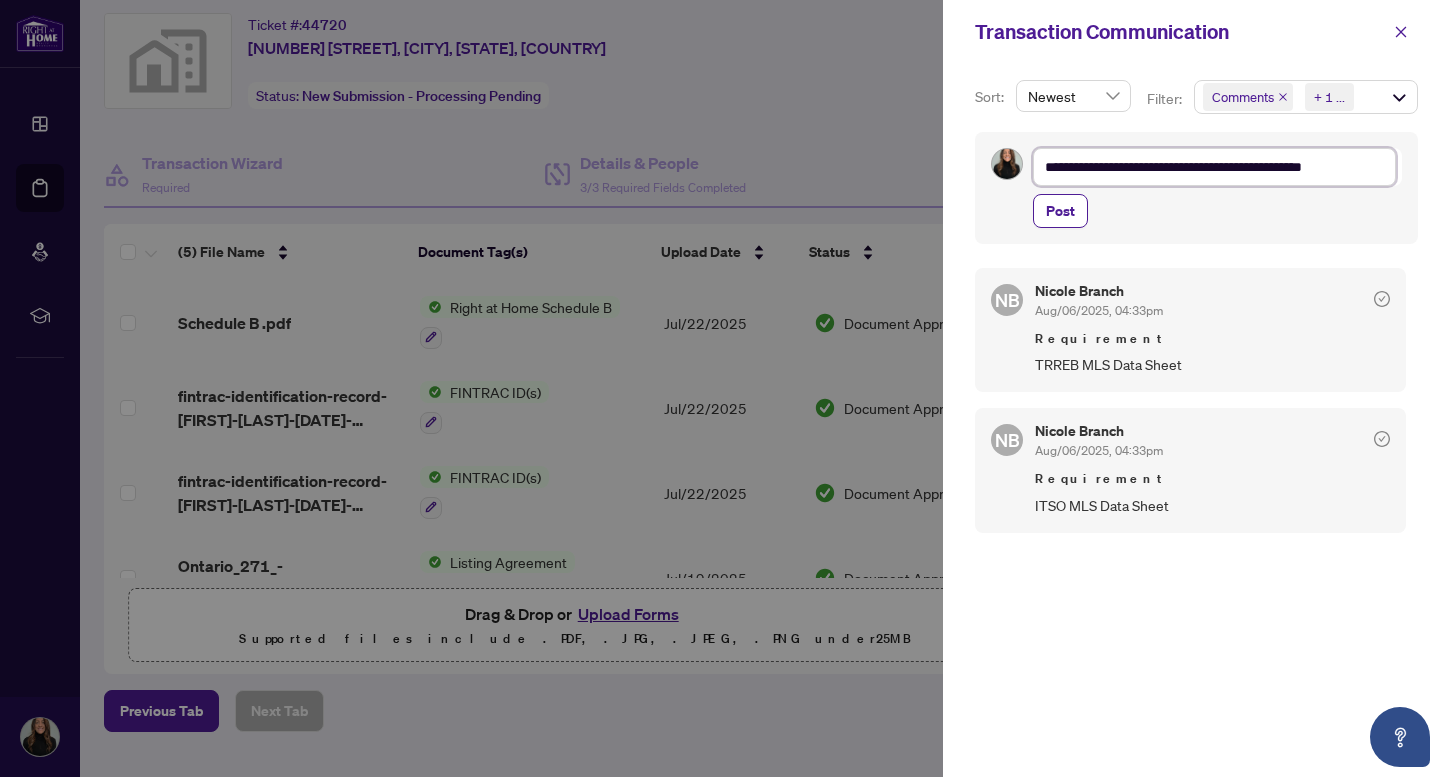 type on "**********" 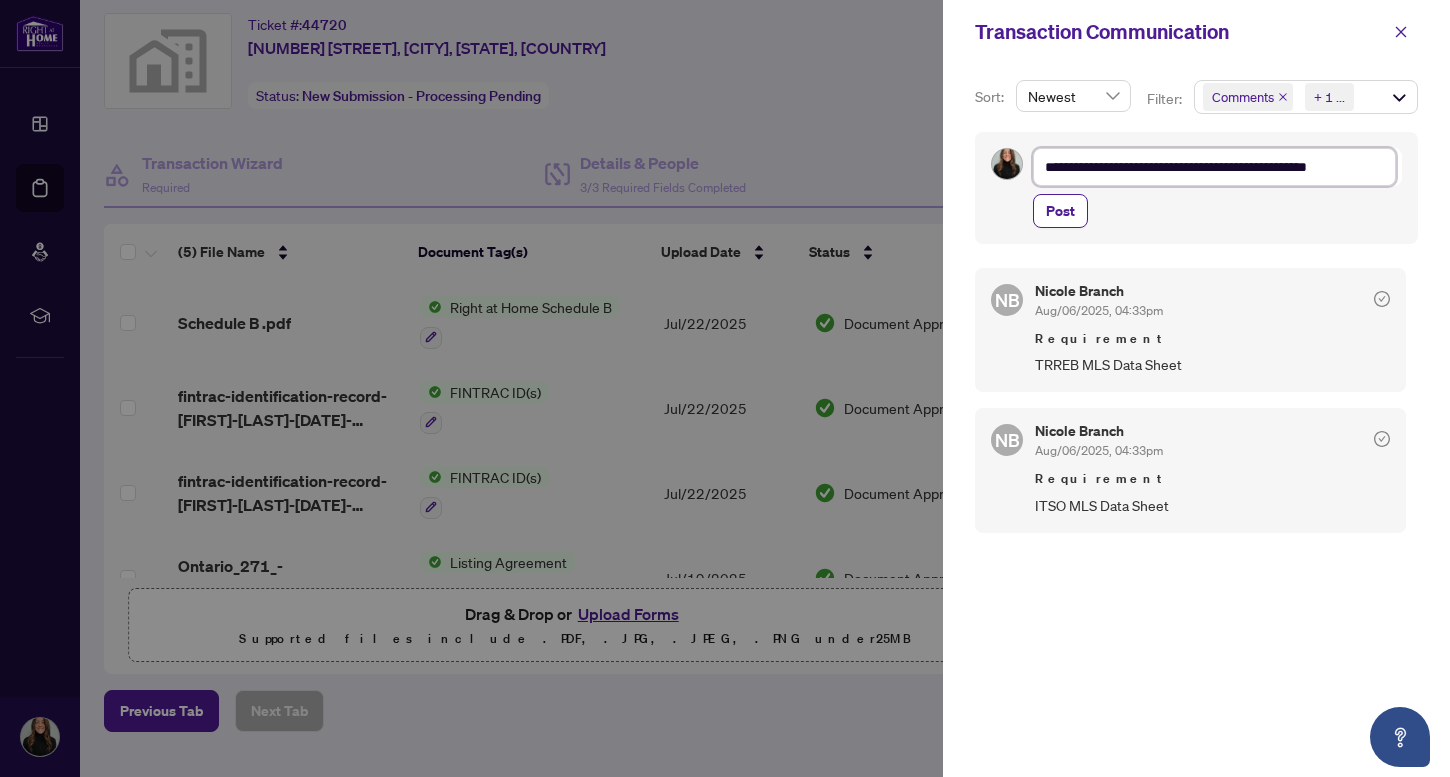 type on "**********" 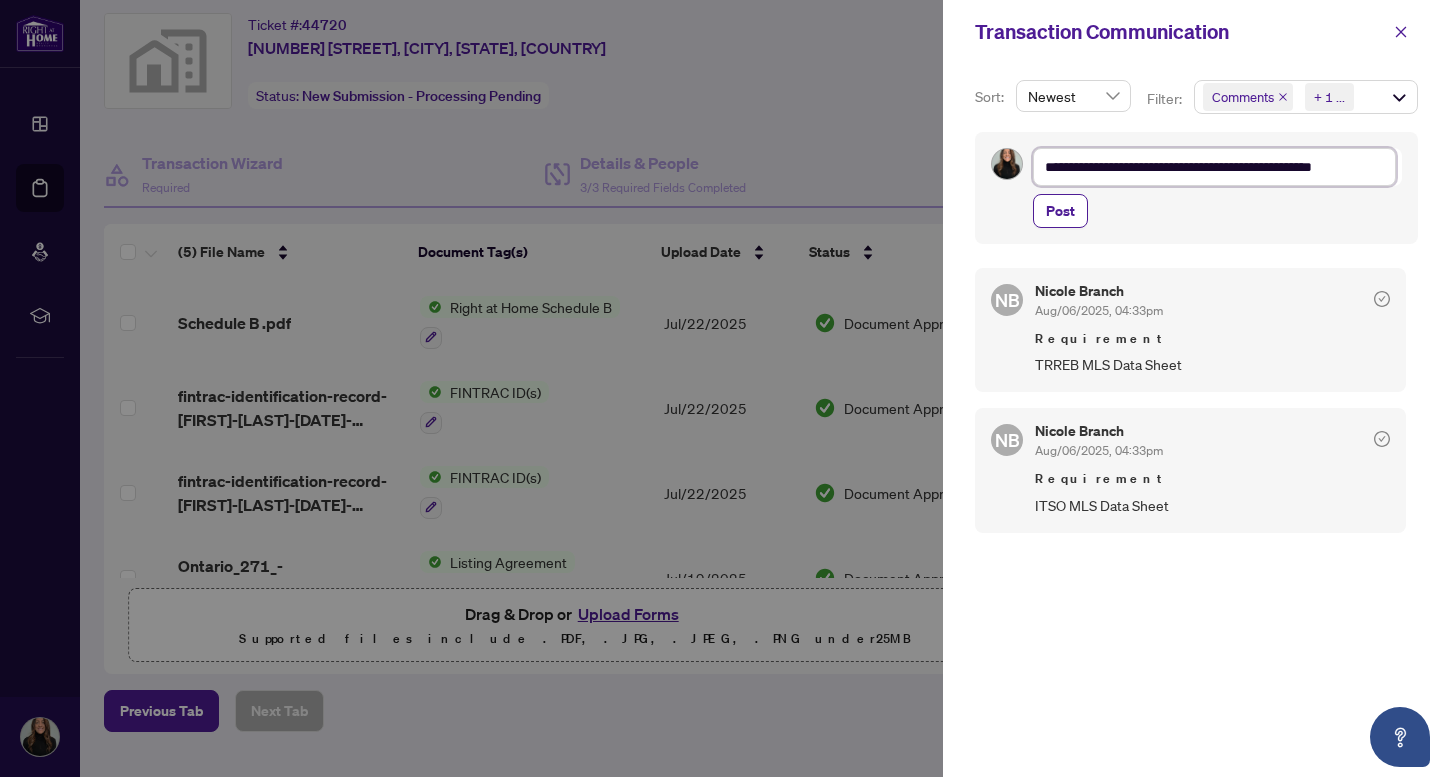 type on "**********" 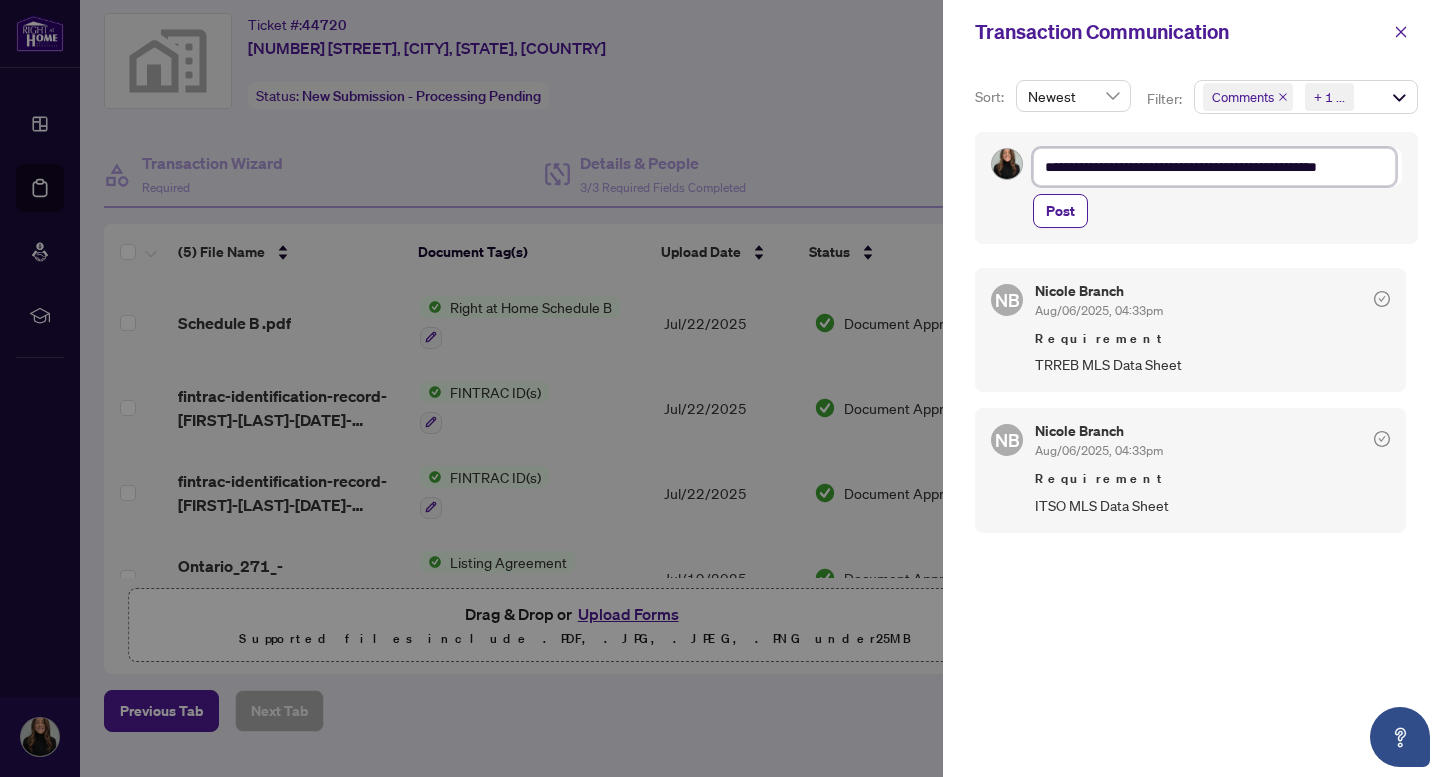 type on "**********" 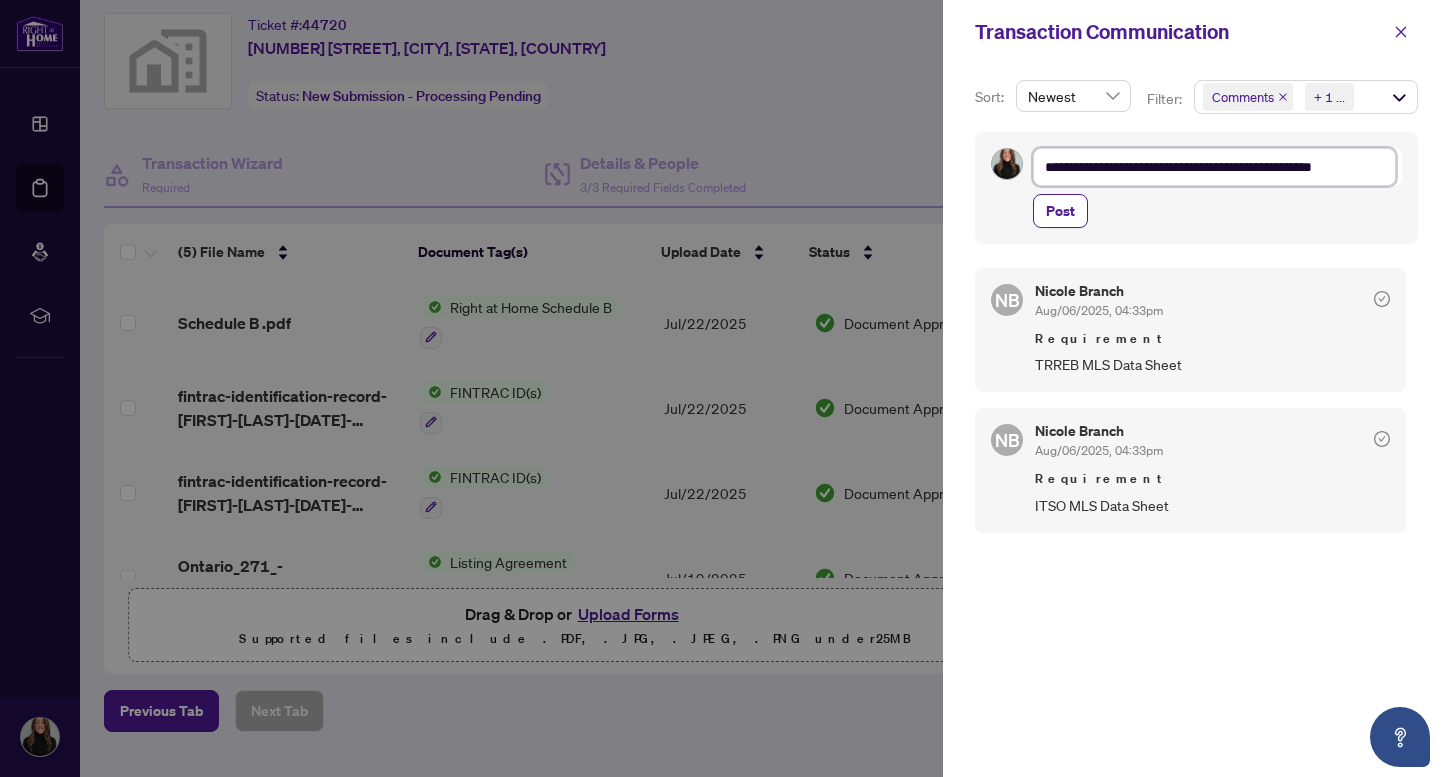 type on "**********" 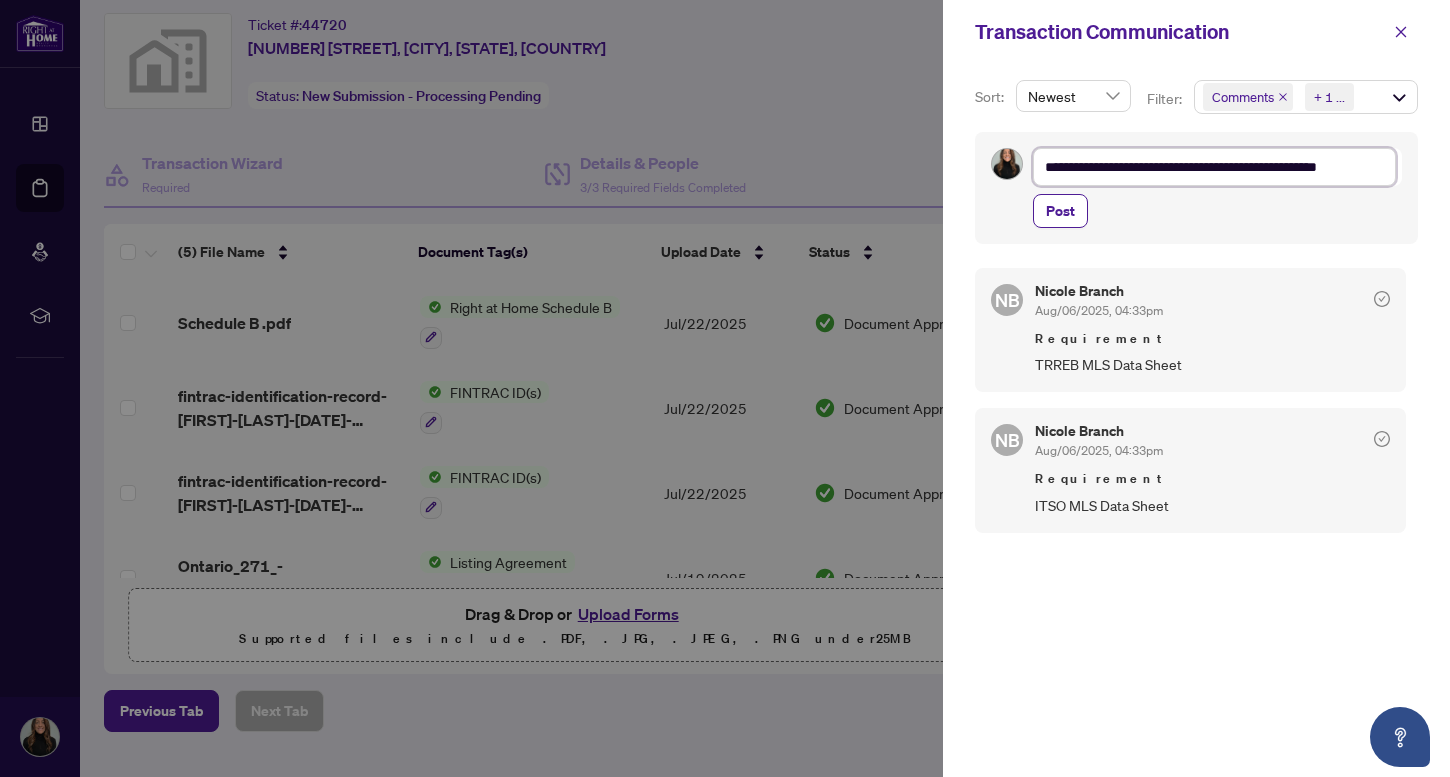 type on "**********" 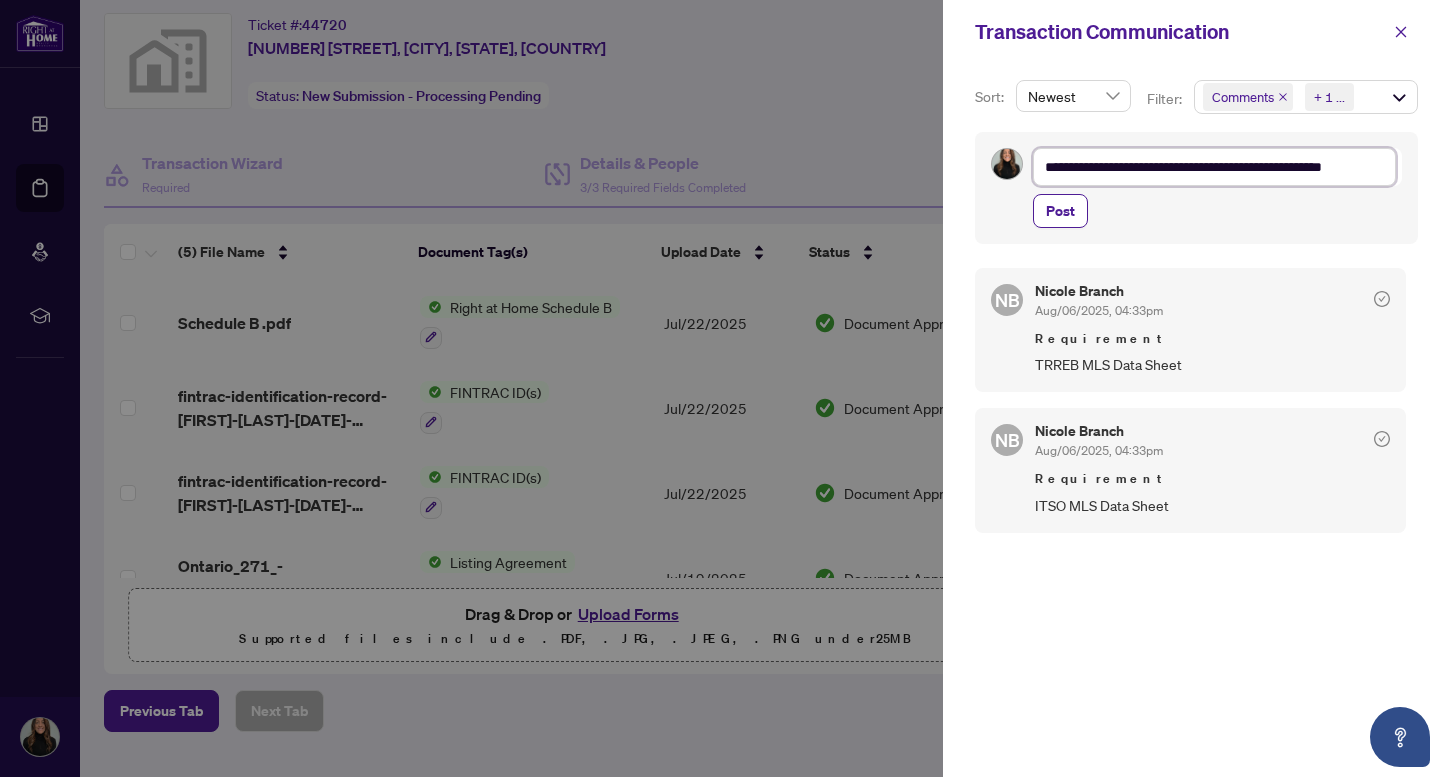 type on "**********" 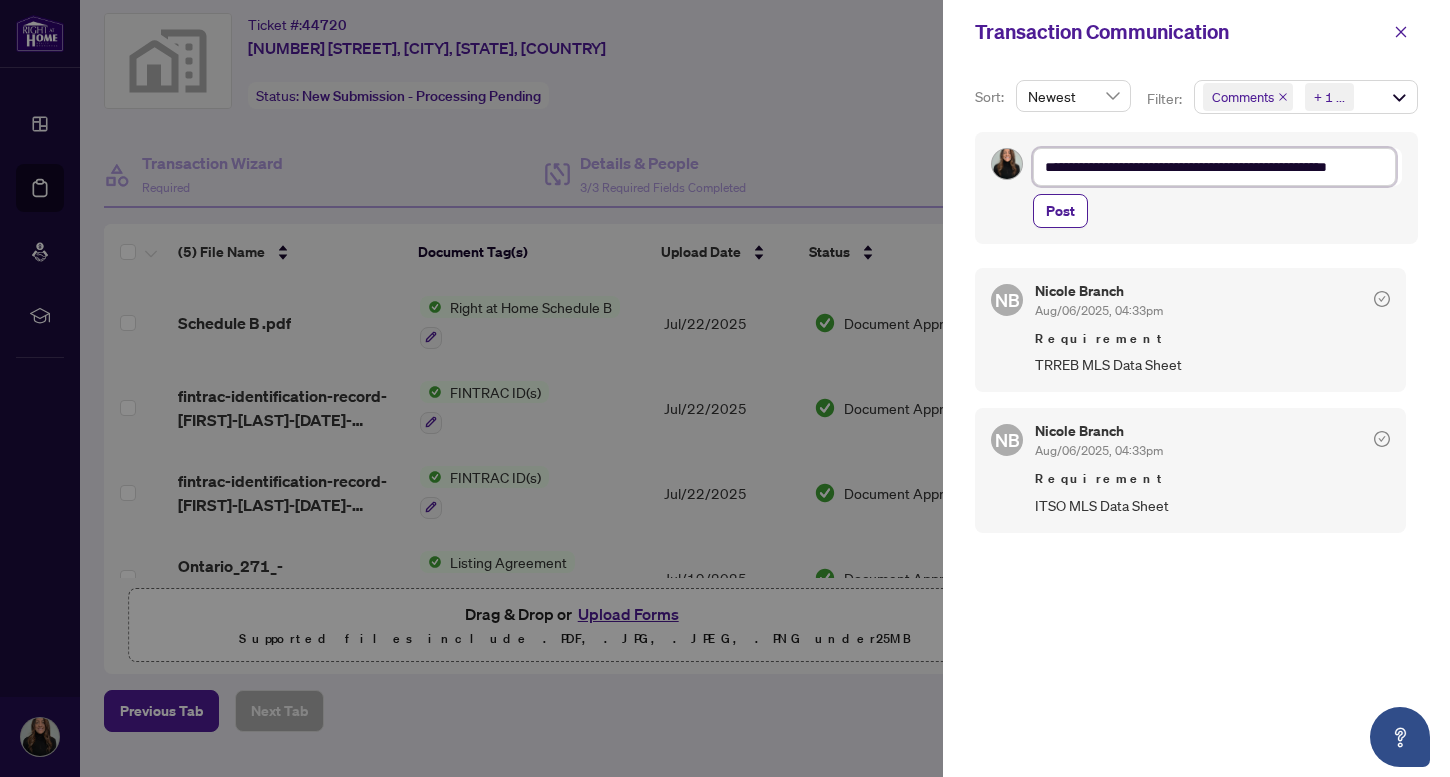 type on "**********" 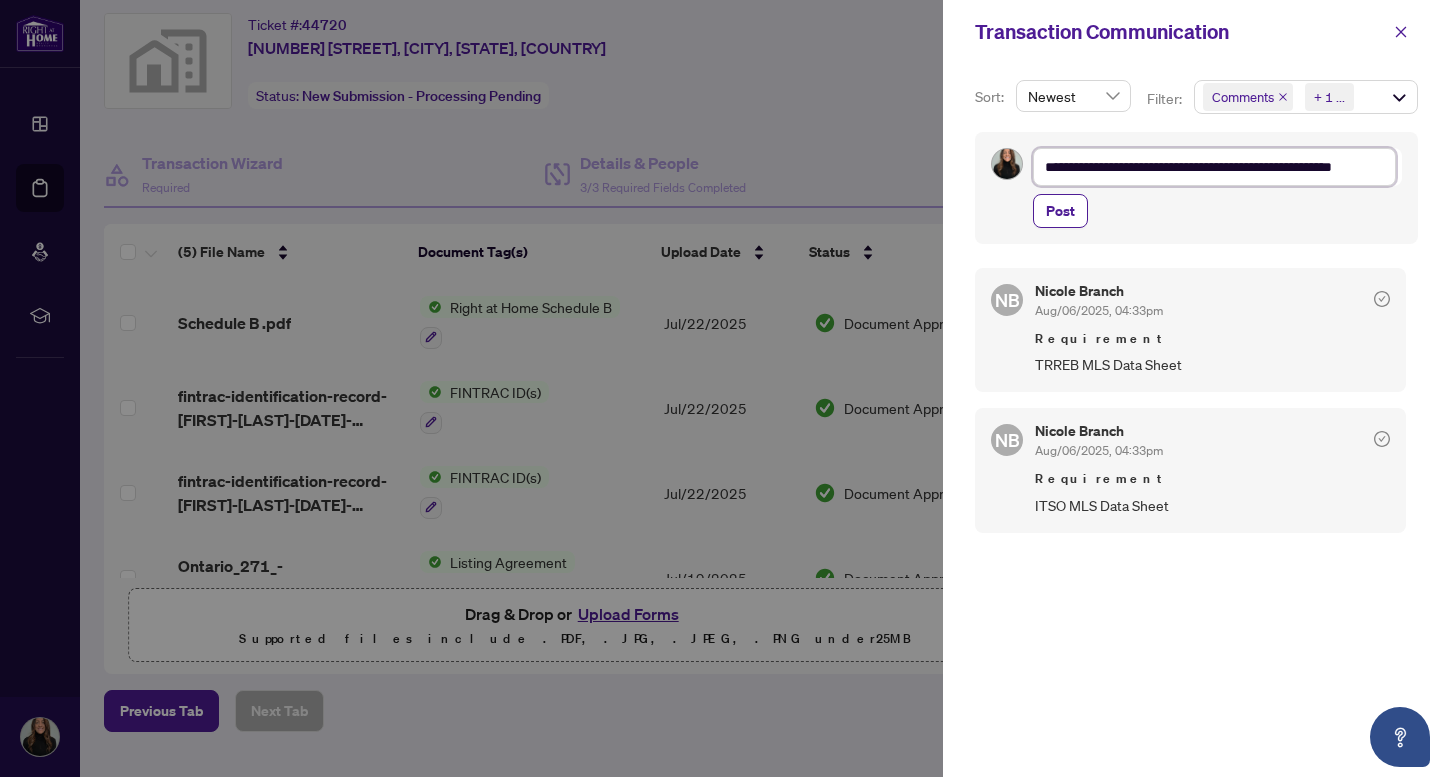 type on "**********" 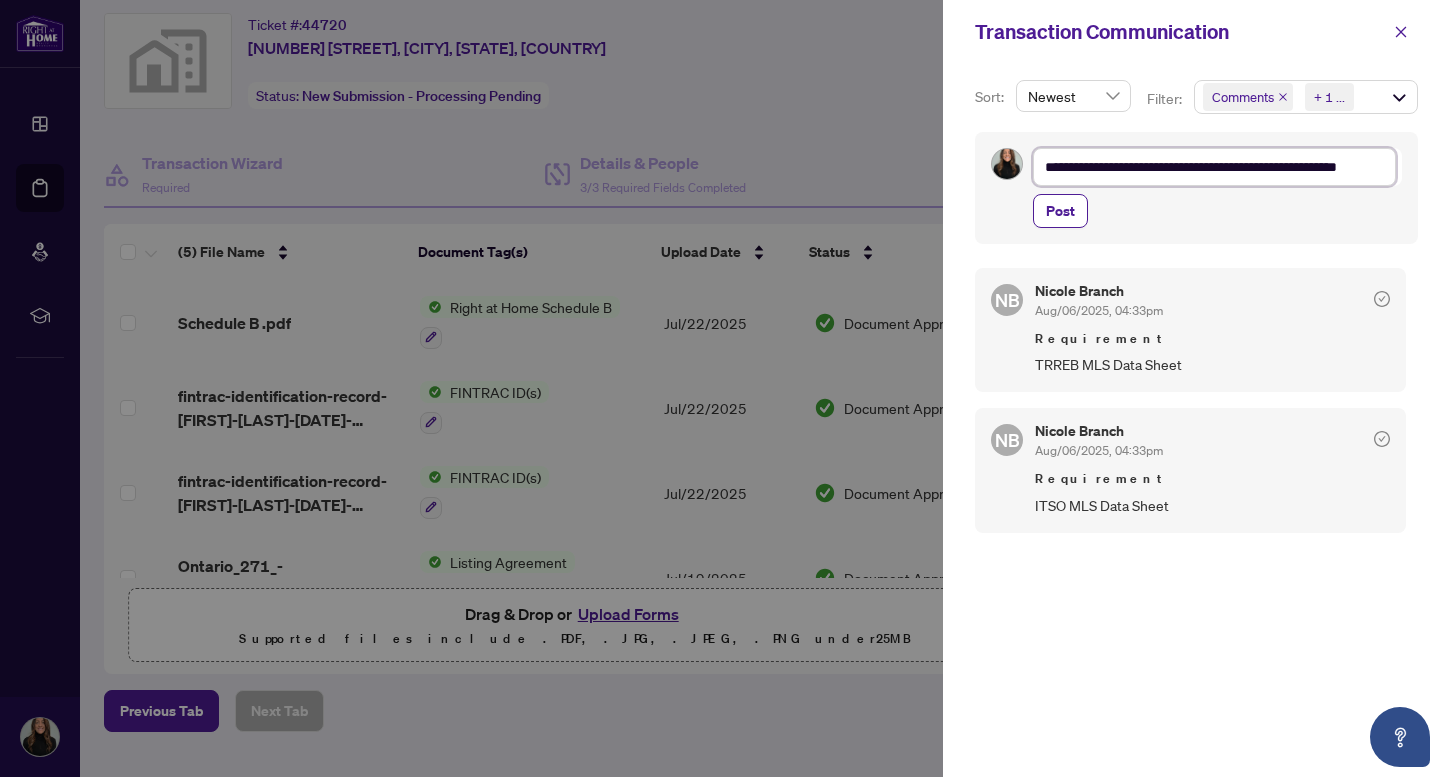 type on "**********" 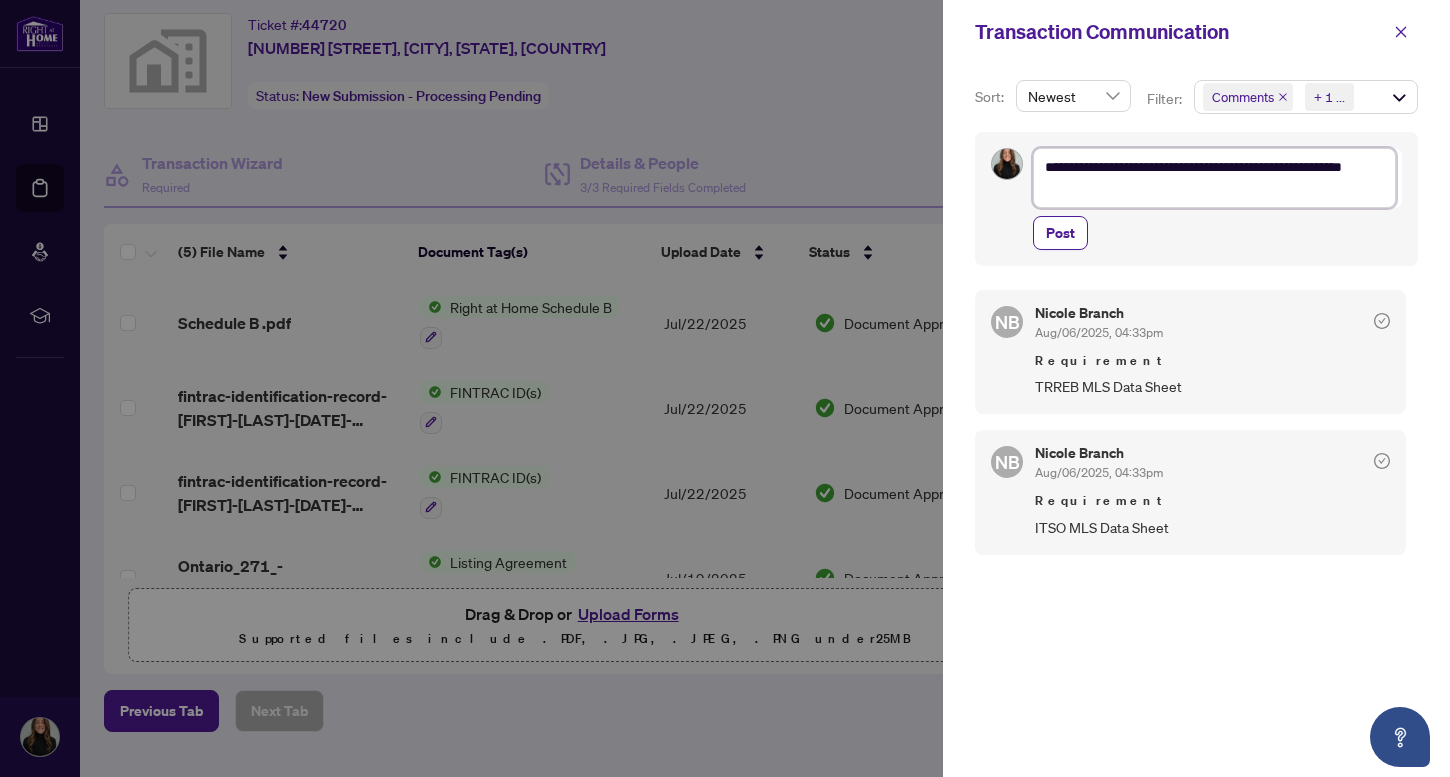 type on "**********" 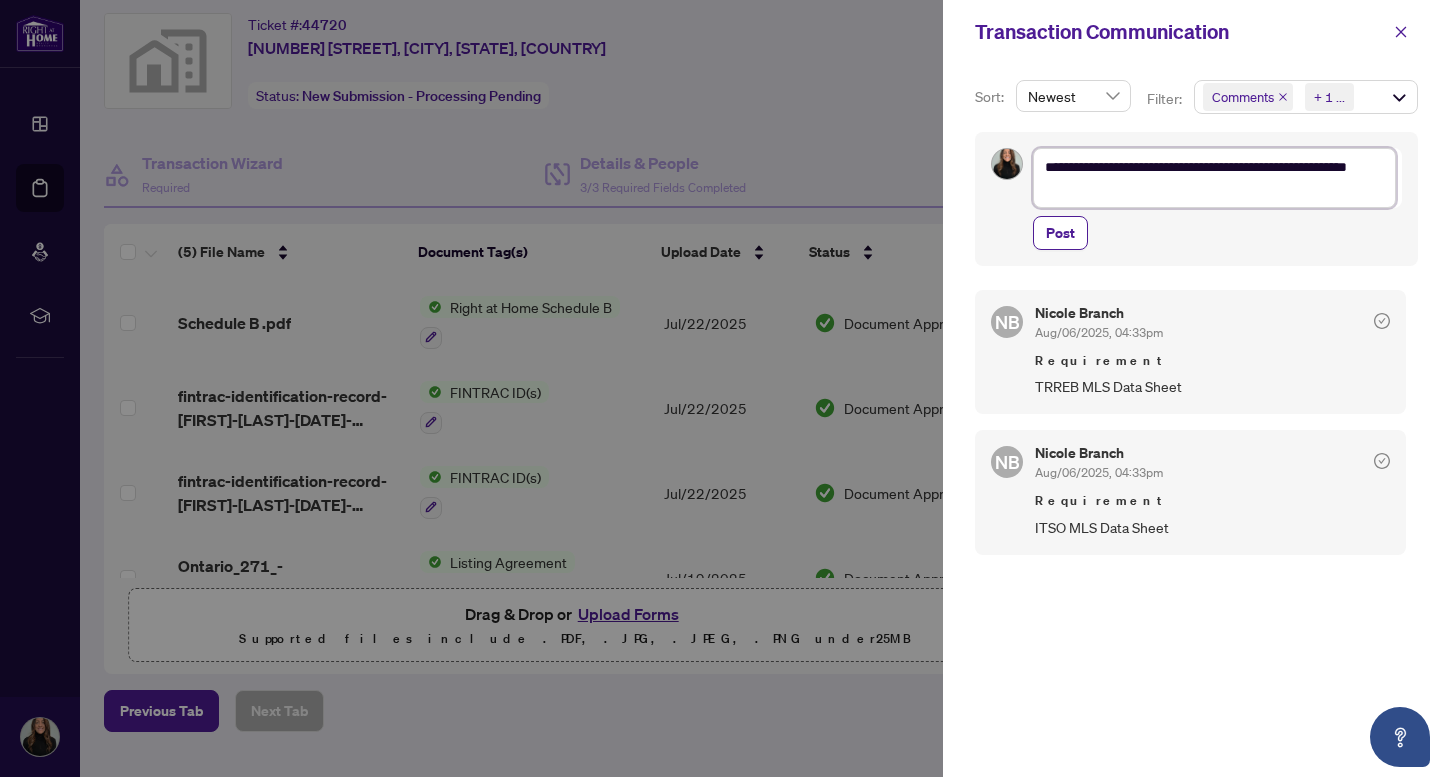 type on "**********" 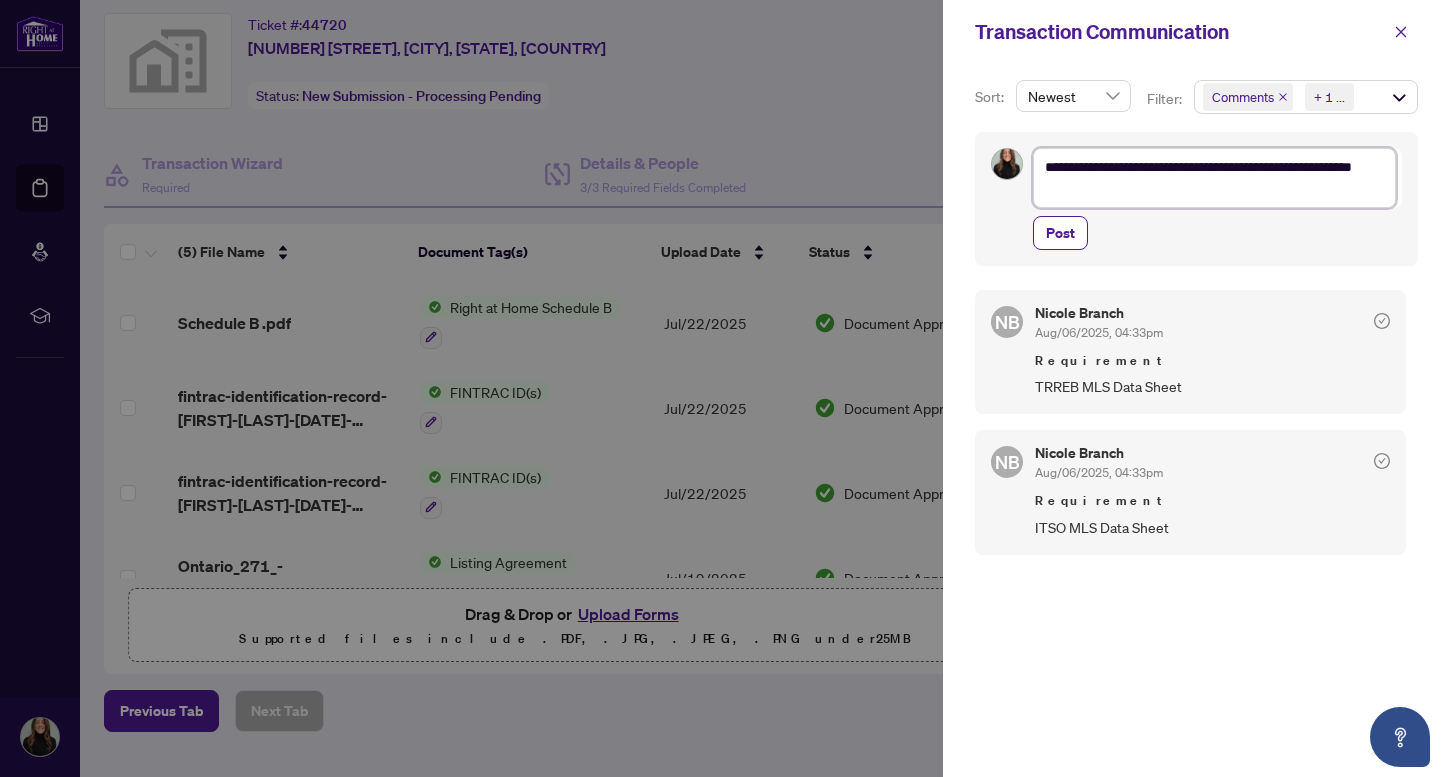type on "**********" 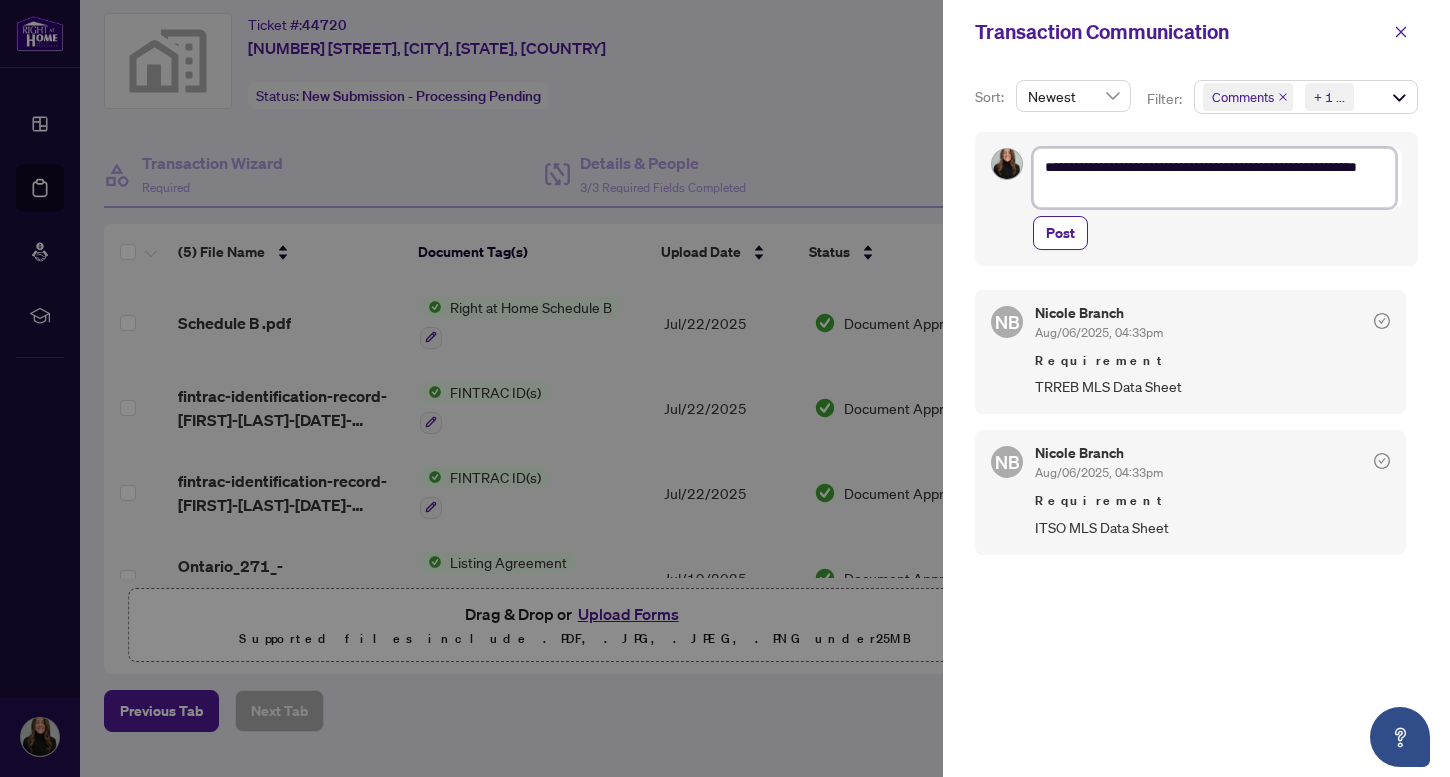 type on "**********" 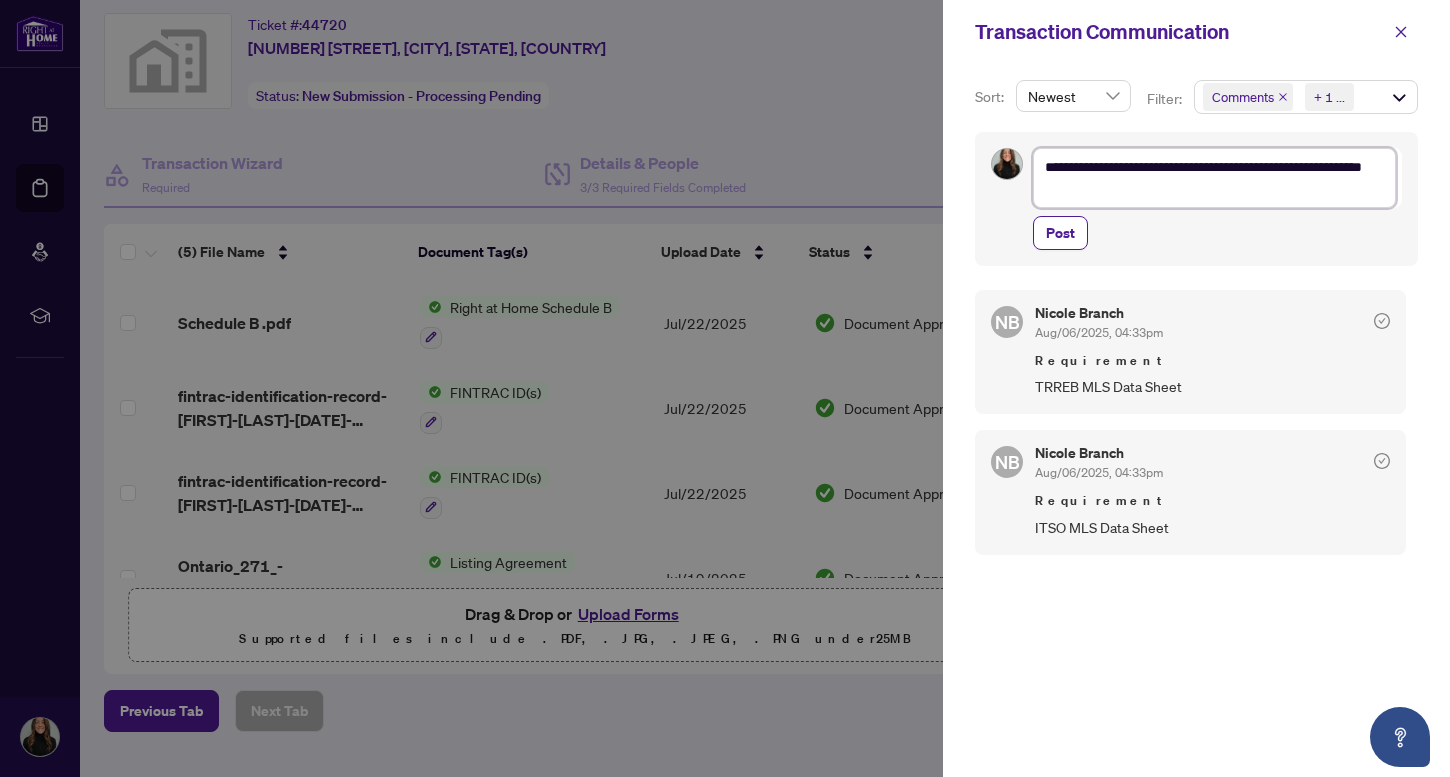 type on "**********" 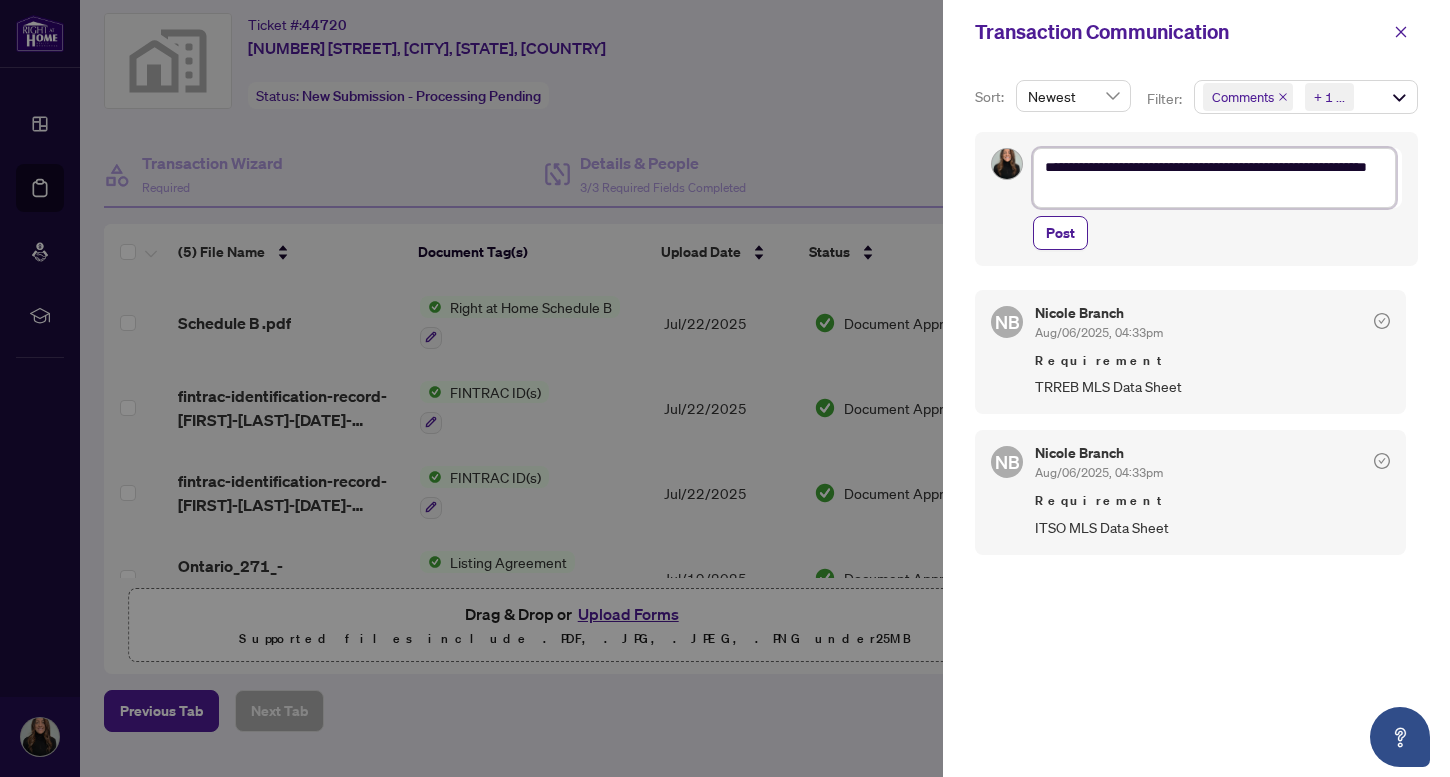 type on "**********" 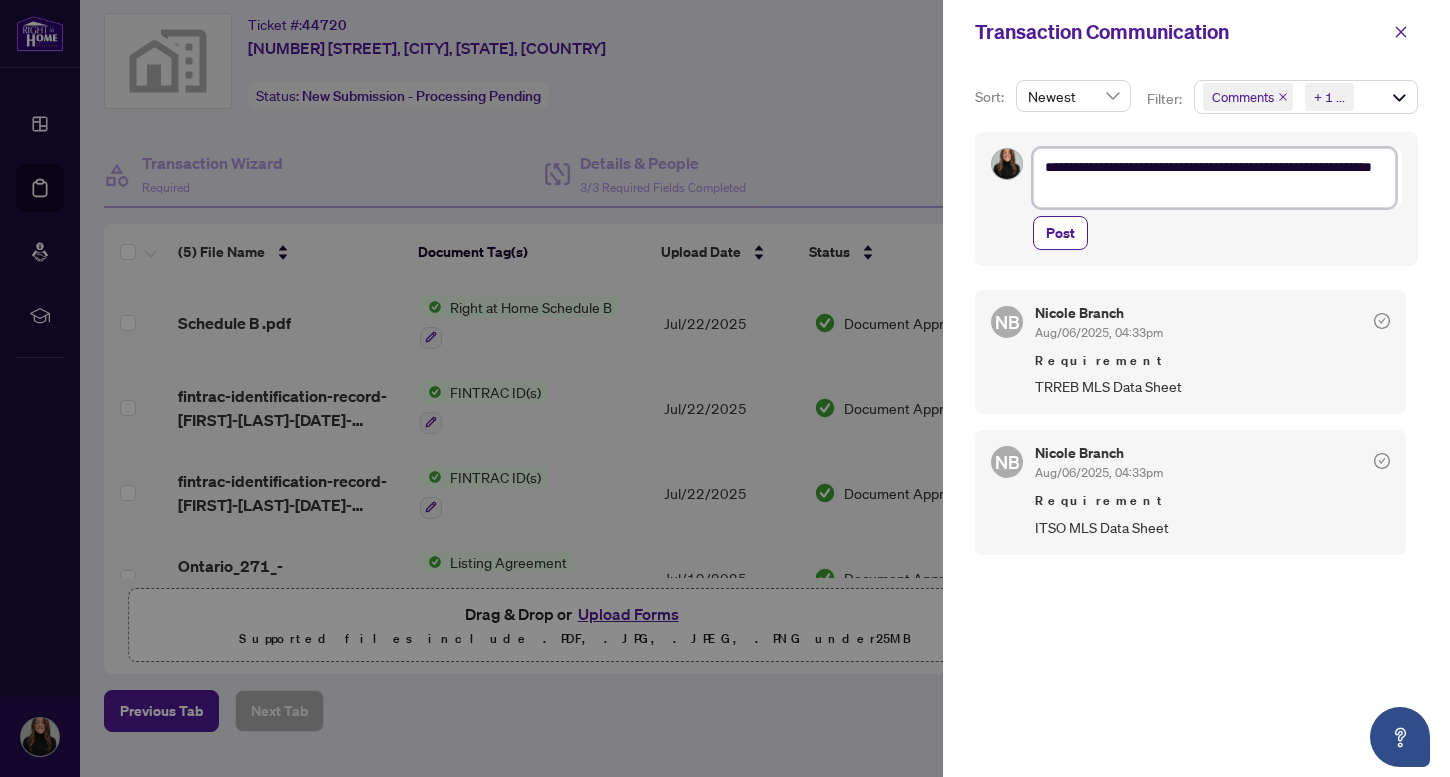type on "**********" 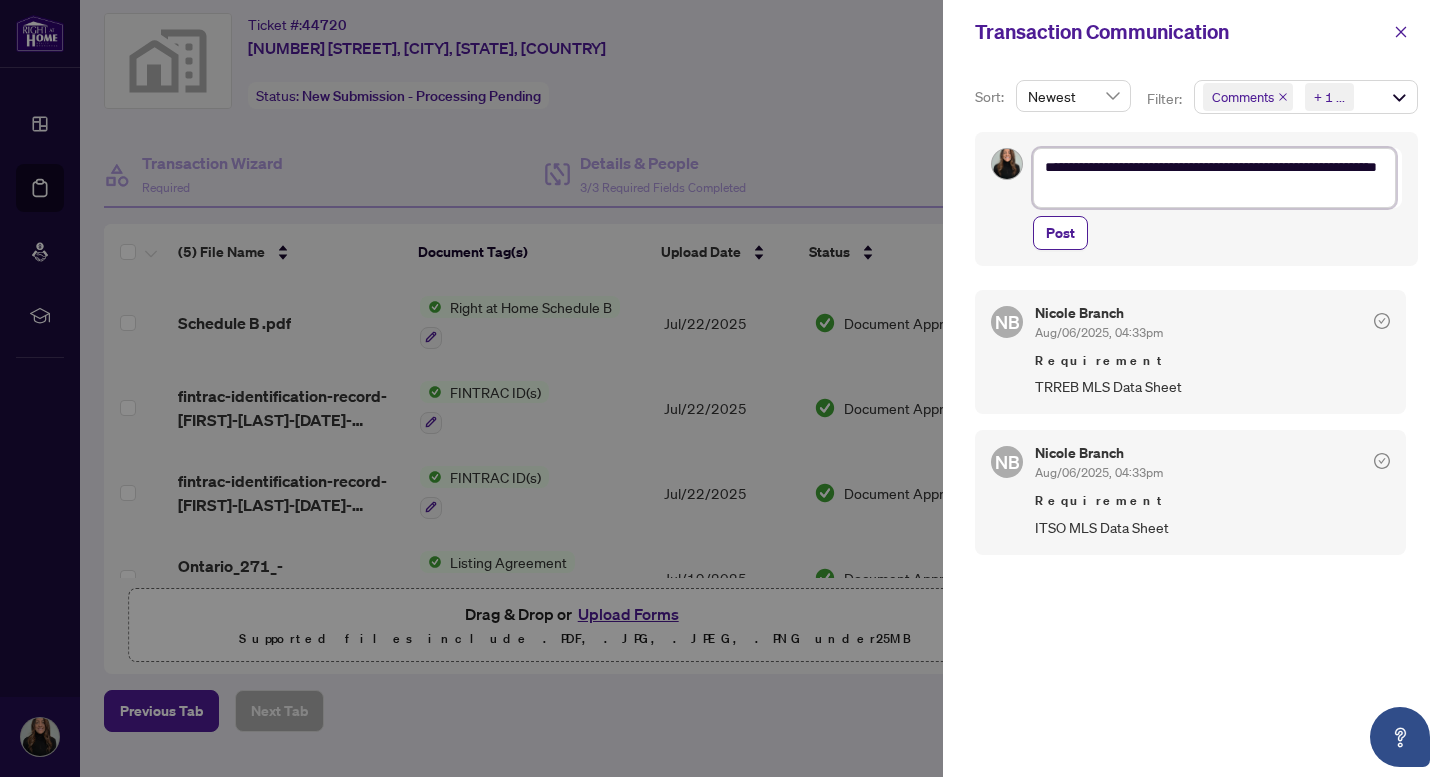 type on "**********" 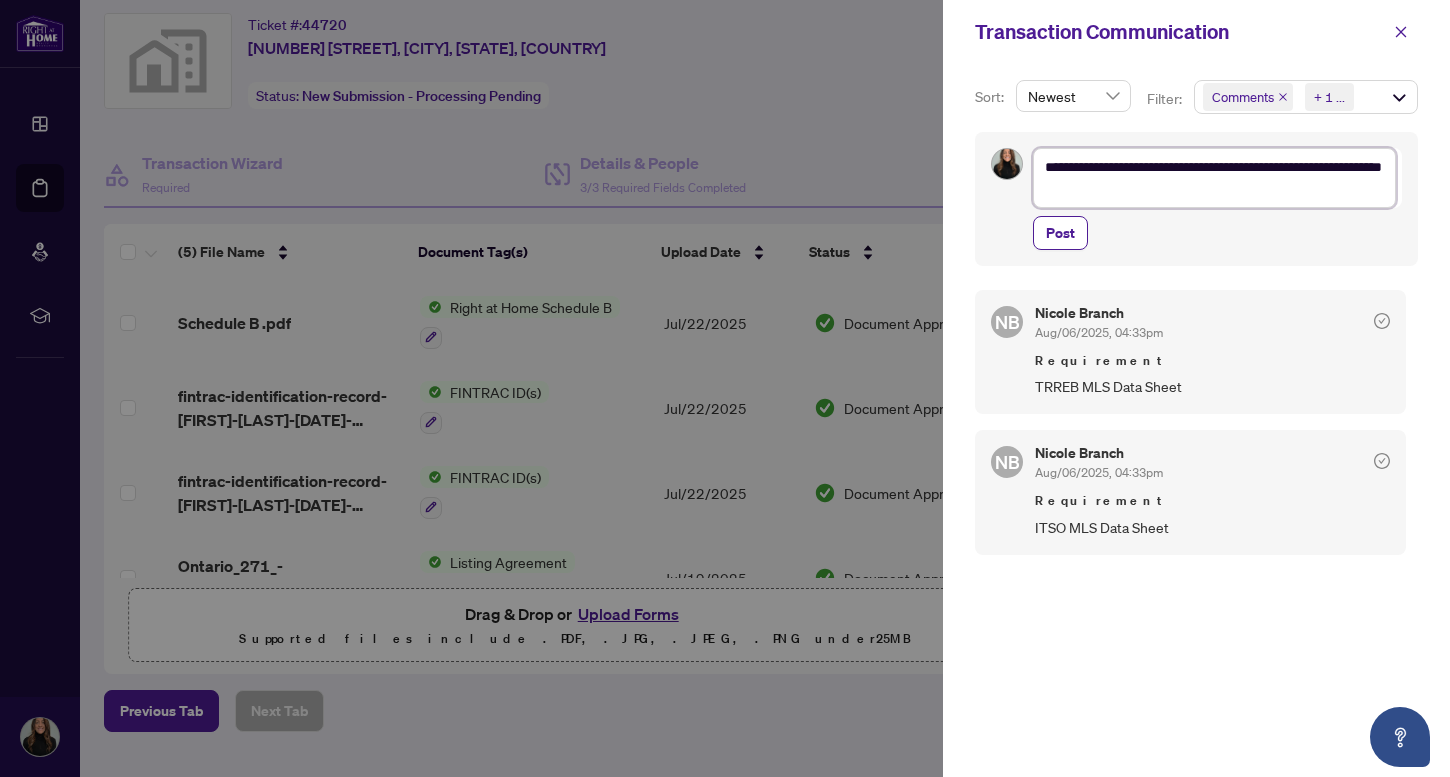 type on "**********" 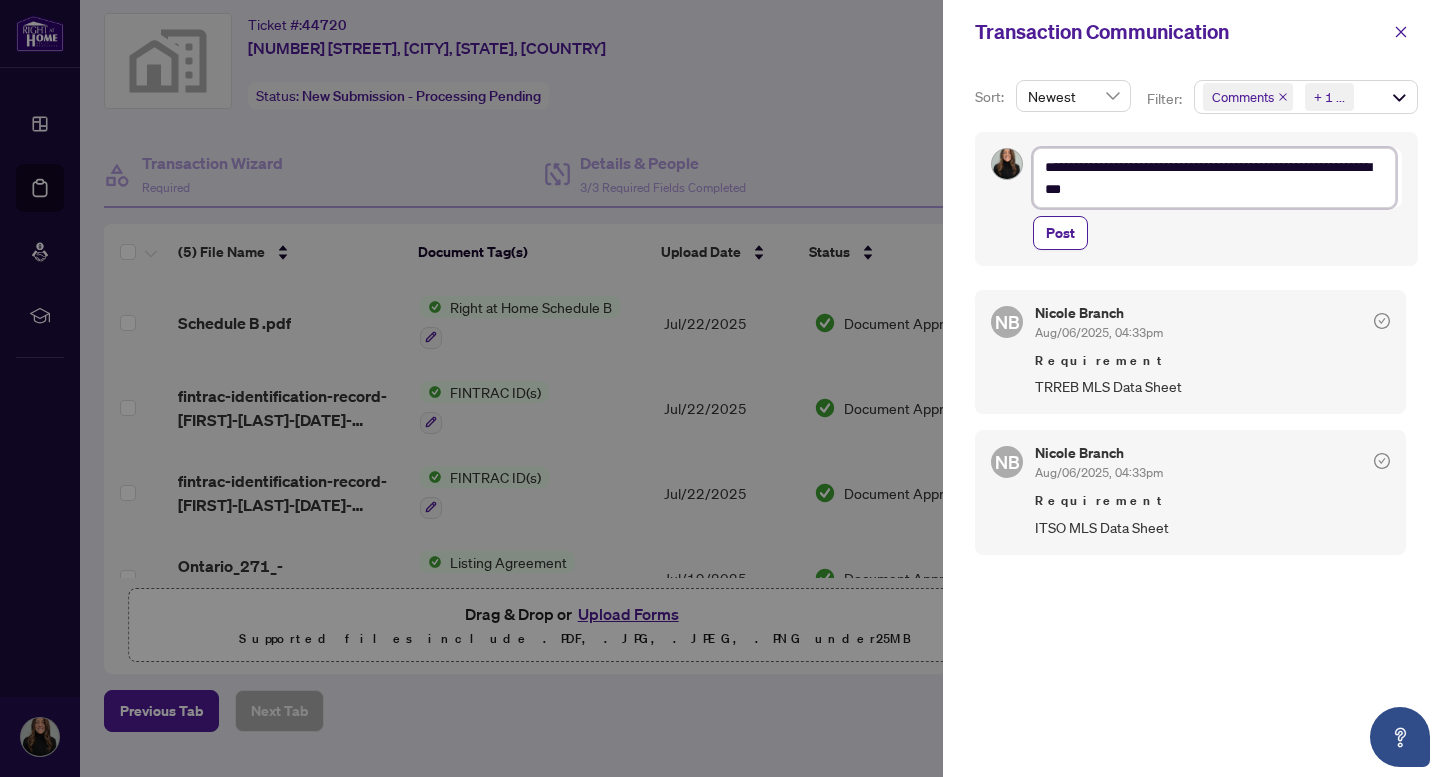 type on "**********" 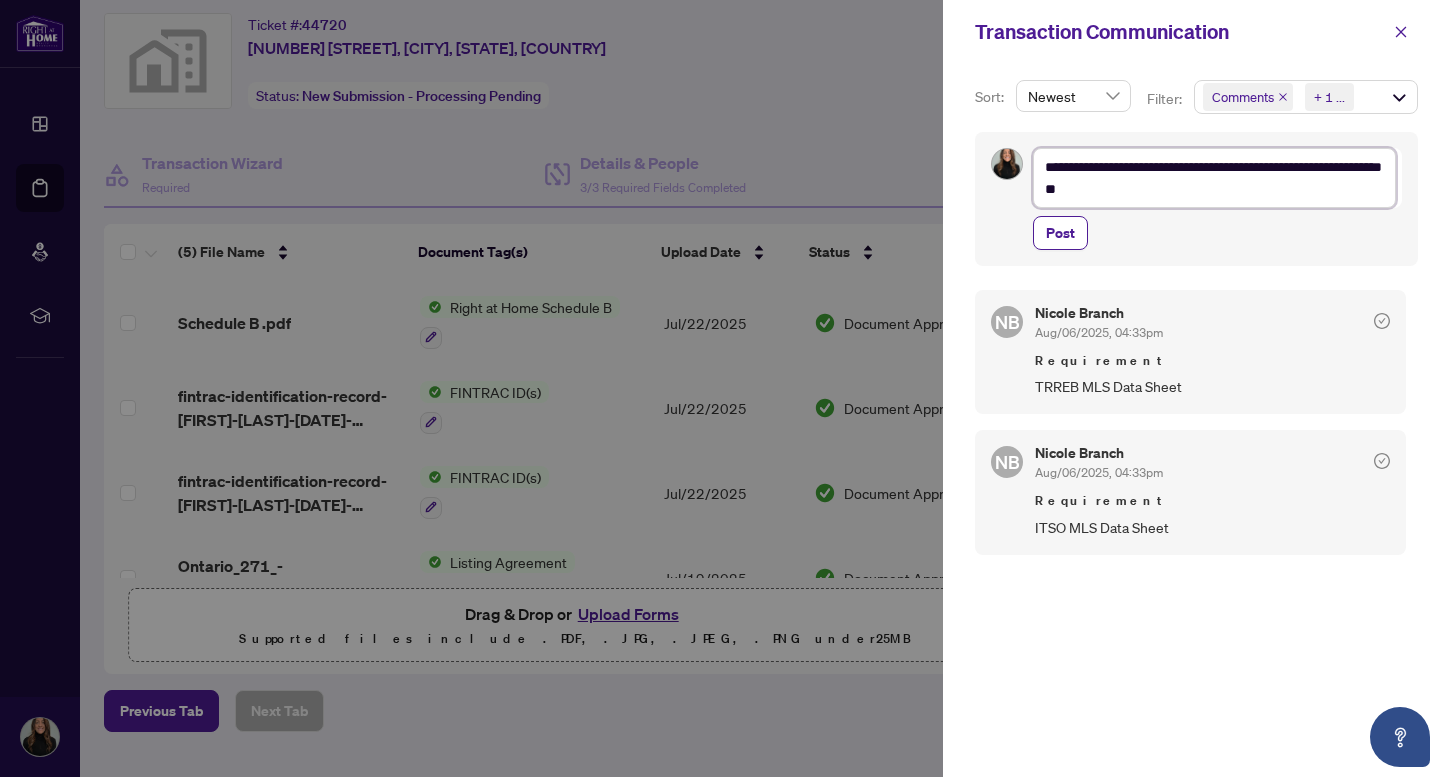type on "**********" 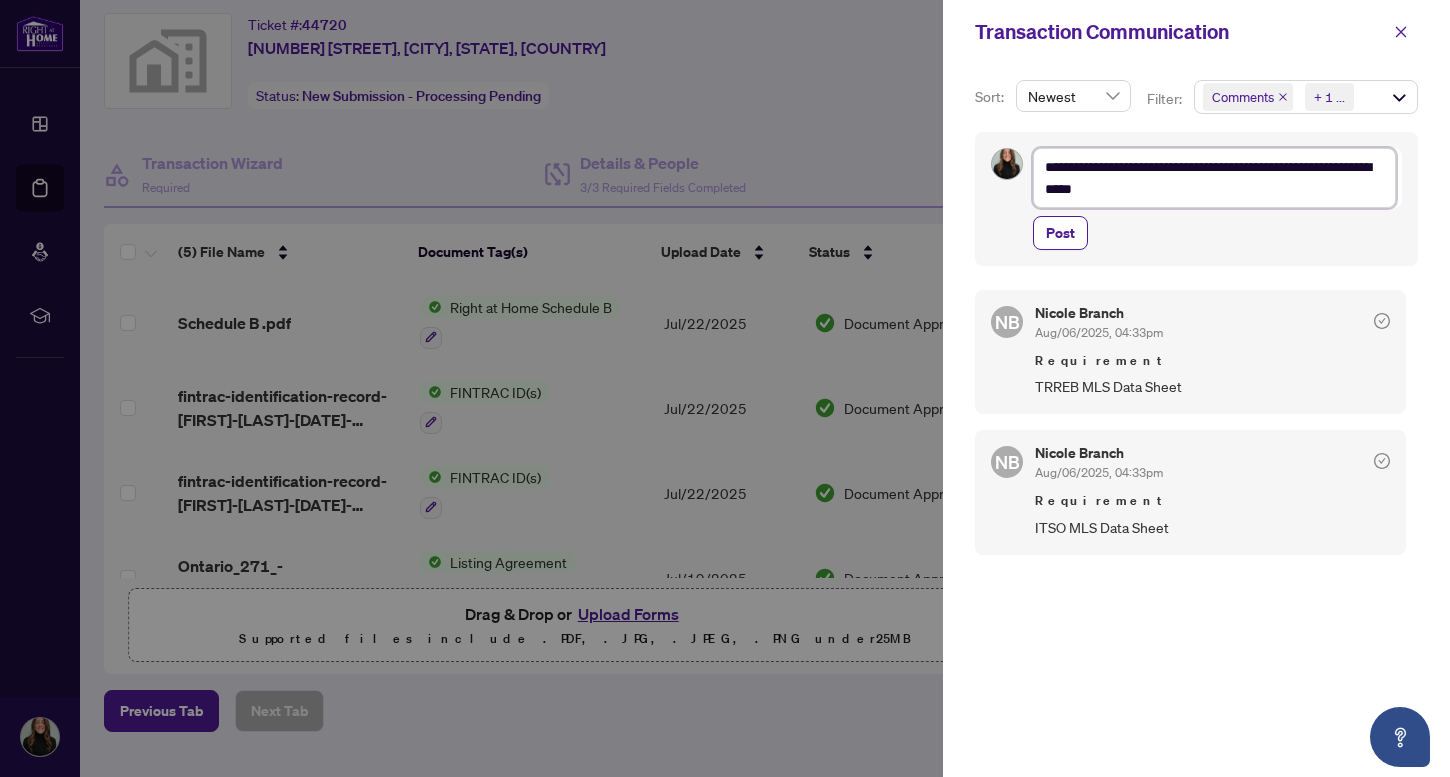 type on "**********" 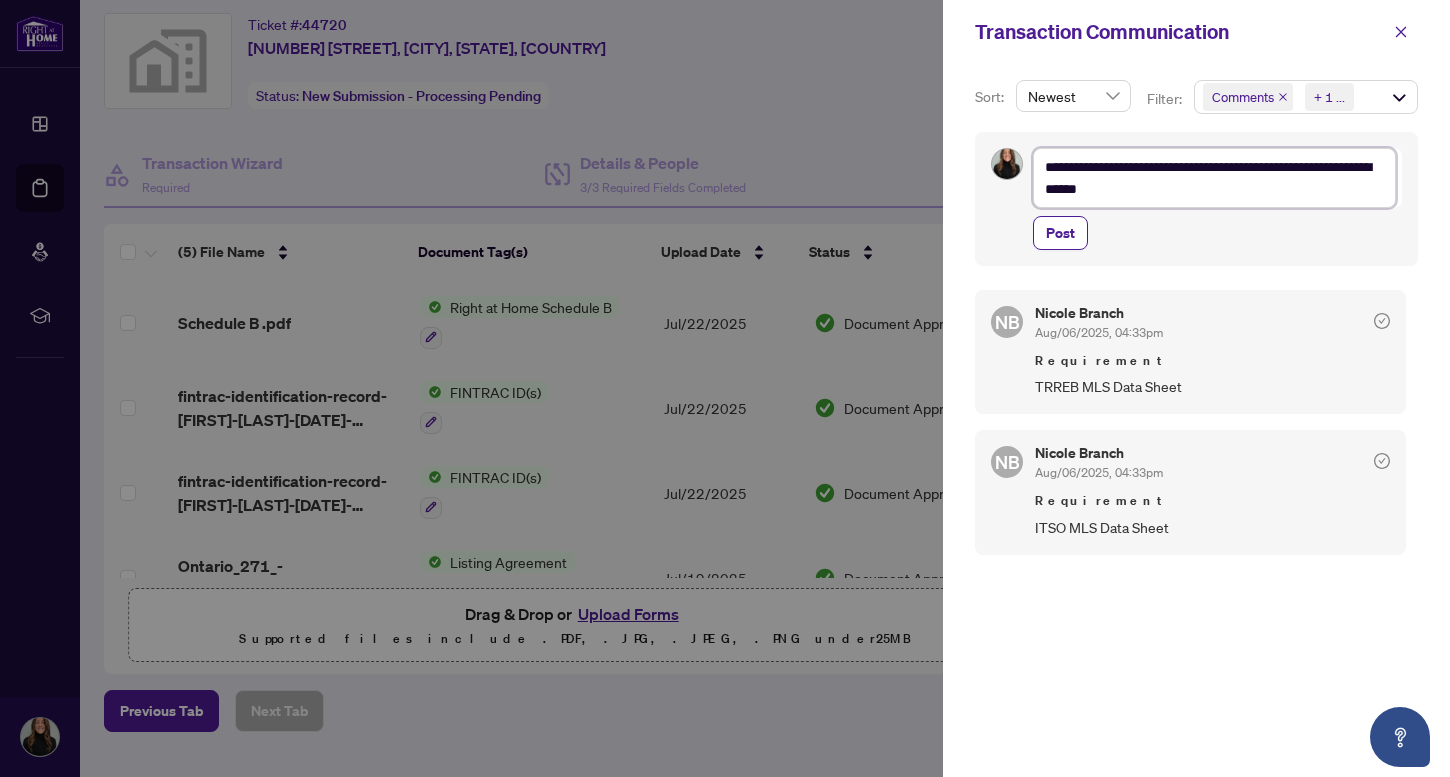 type on "**********" 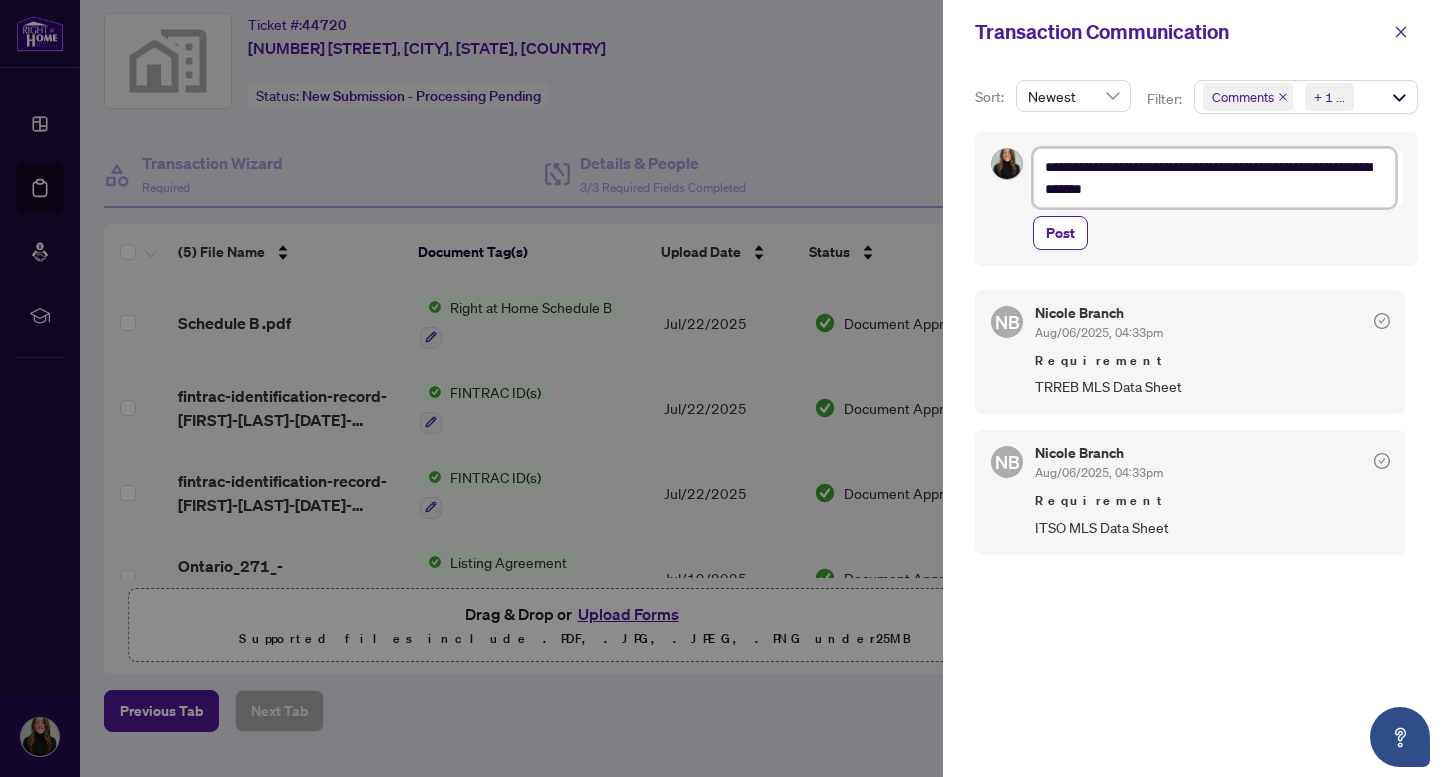 type on "**********" 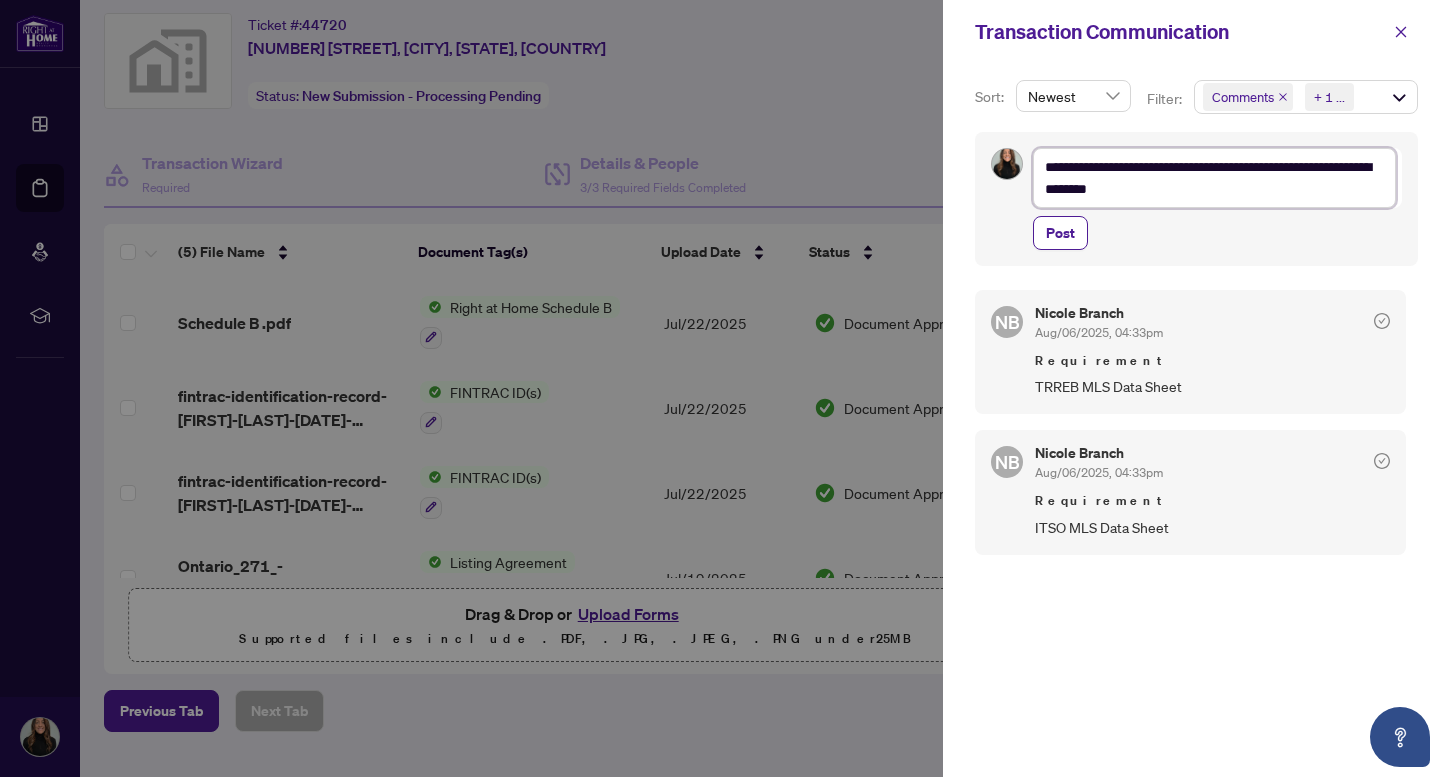 type on "**********" 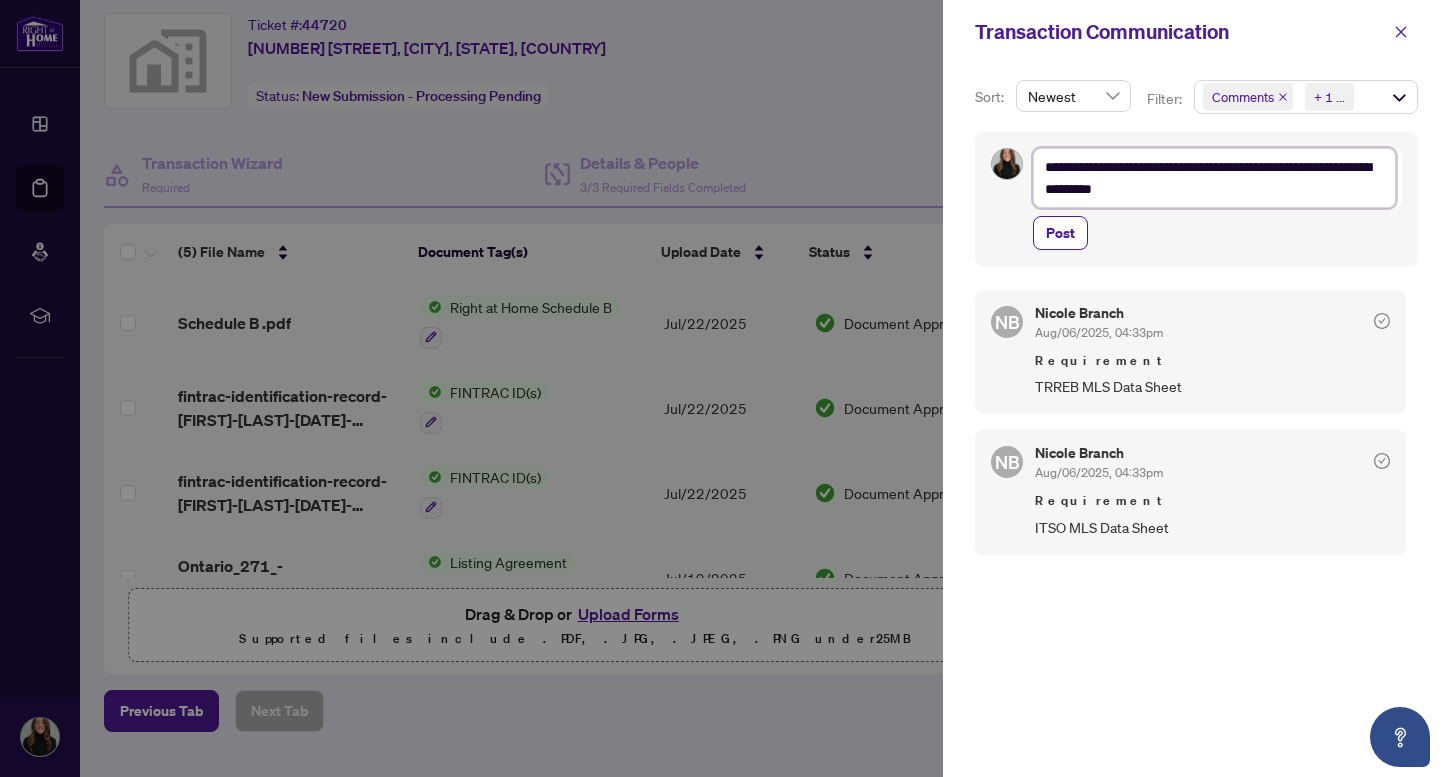 type on "**********" 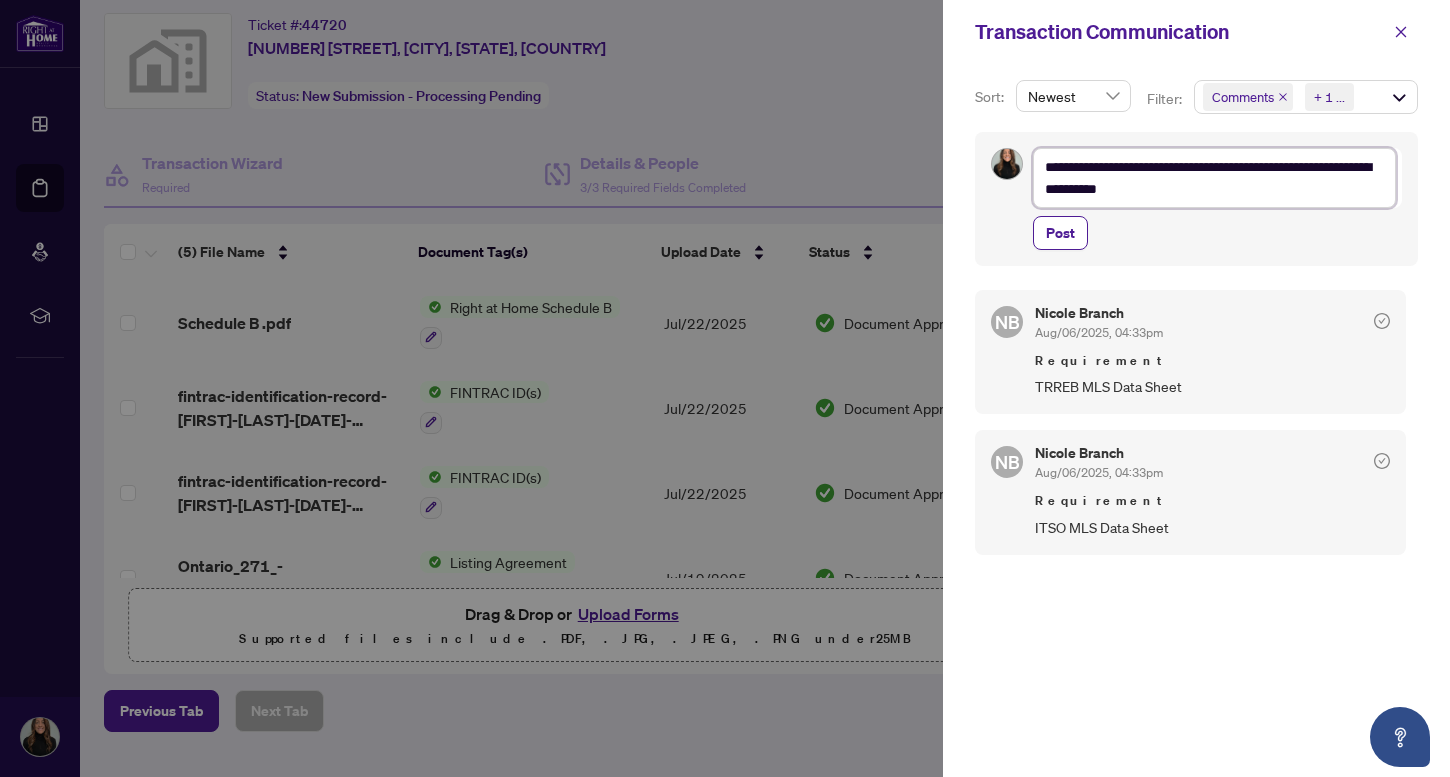 type on "**********" 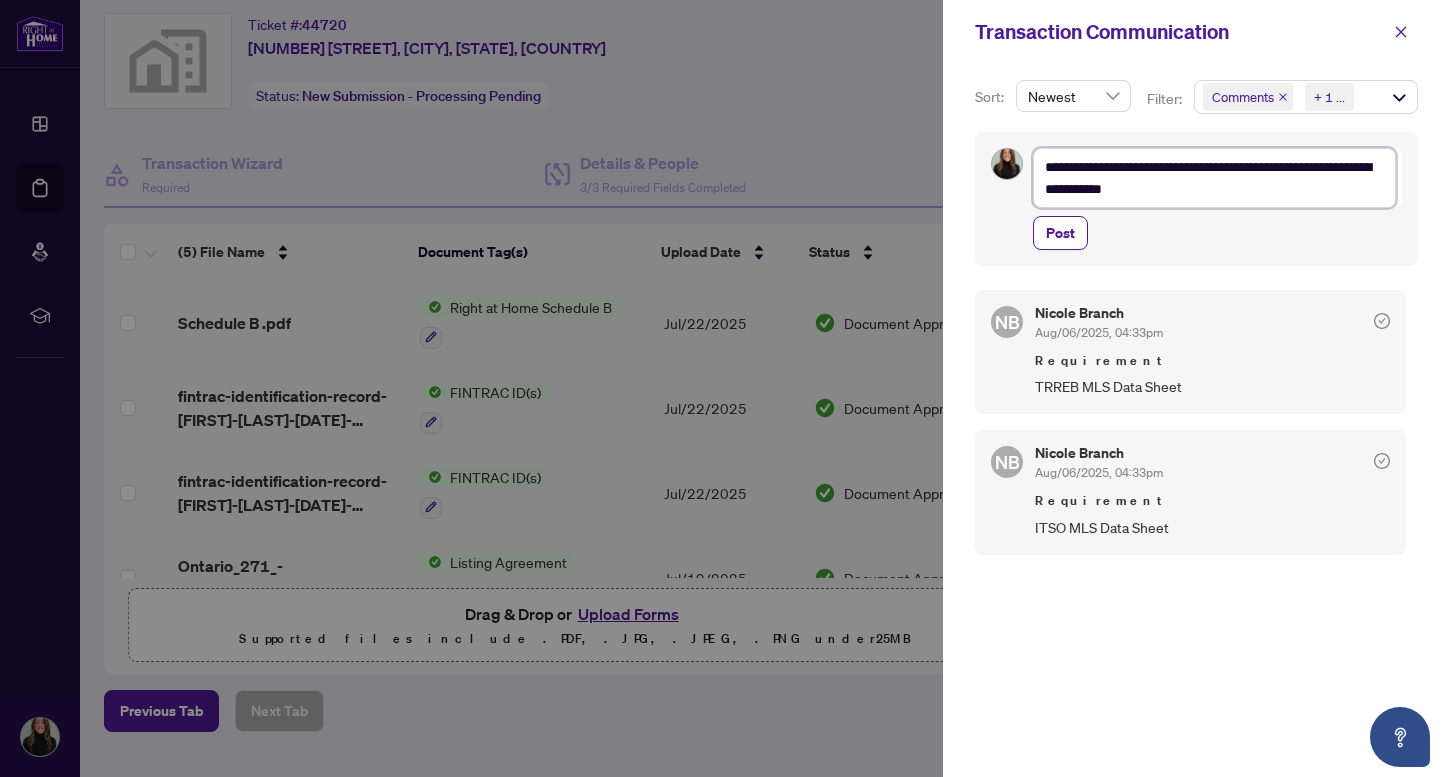 type on "**********" 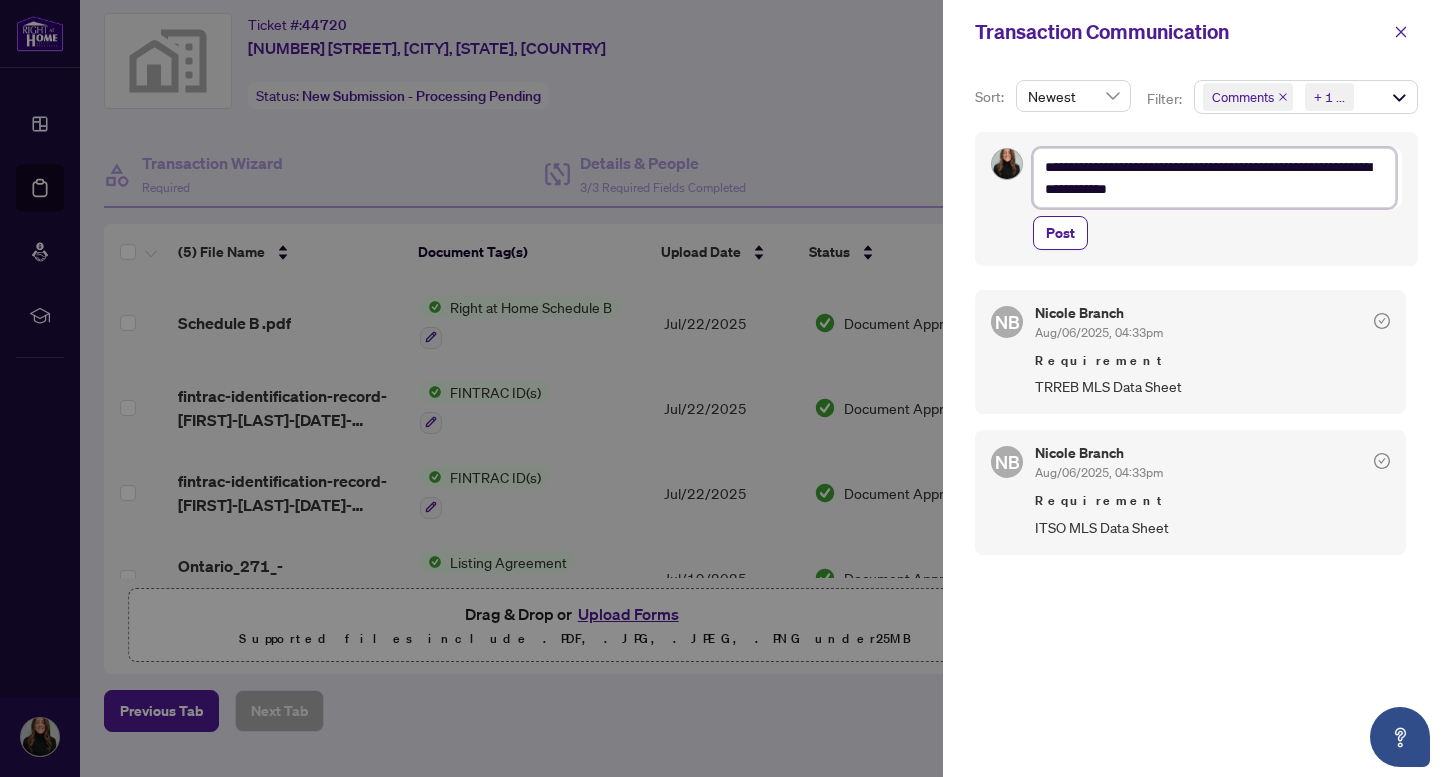 type on "**********" 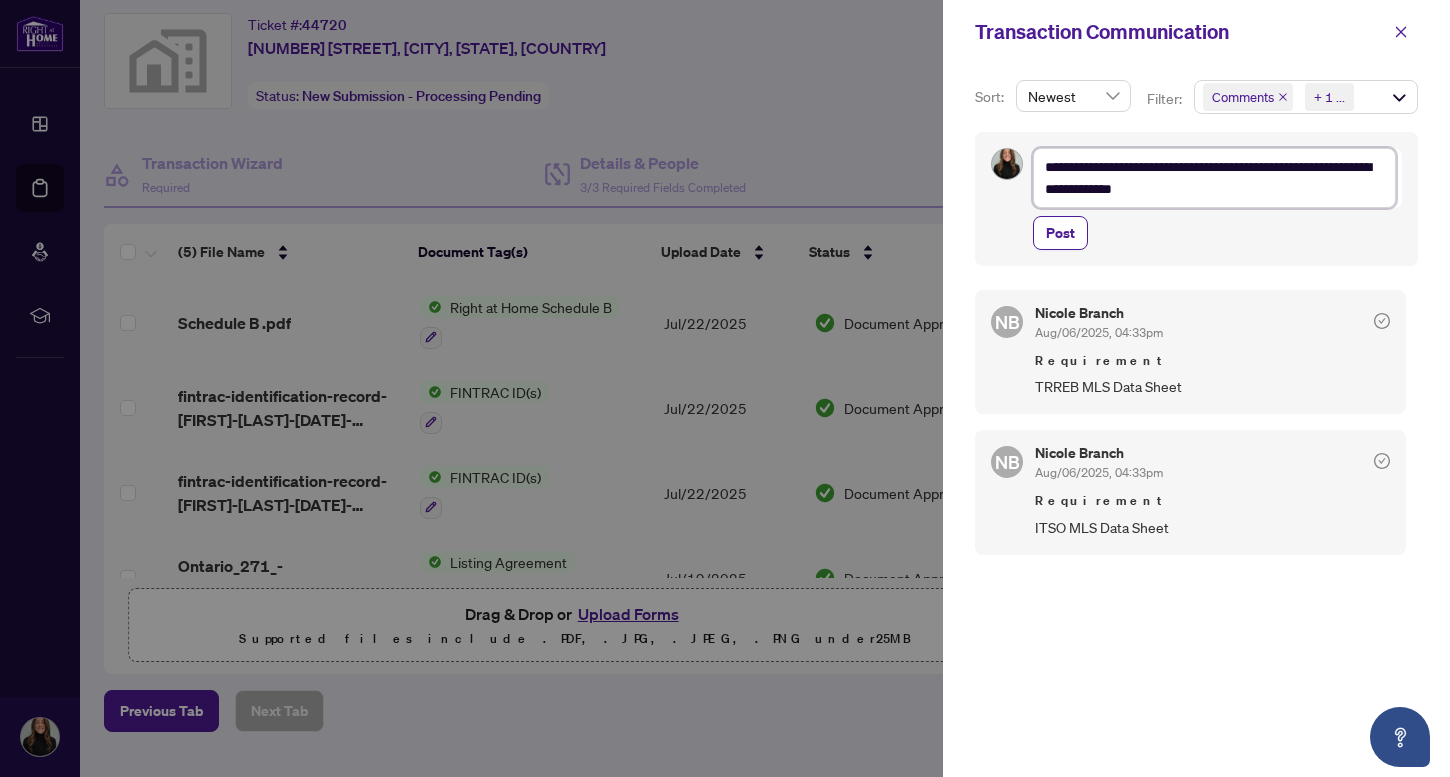 type on "**********" 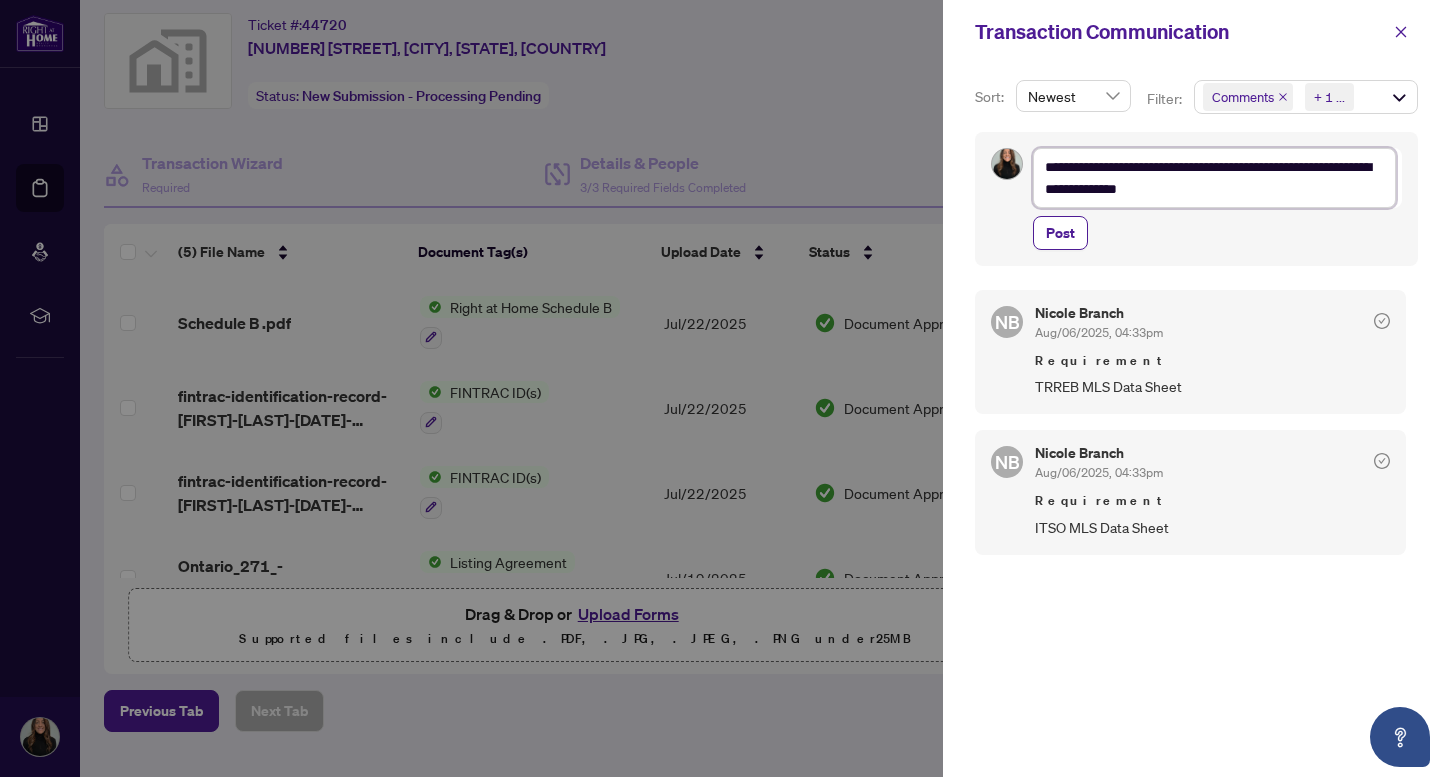 type on "**********" 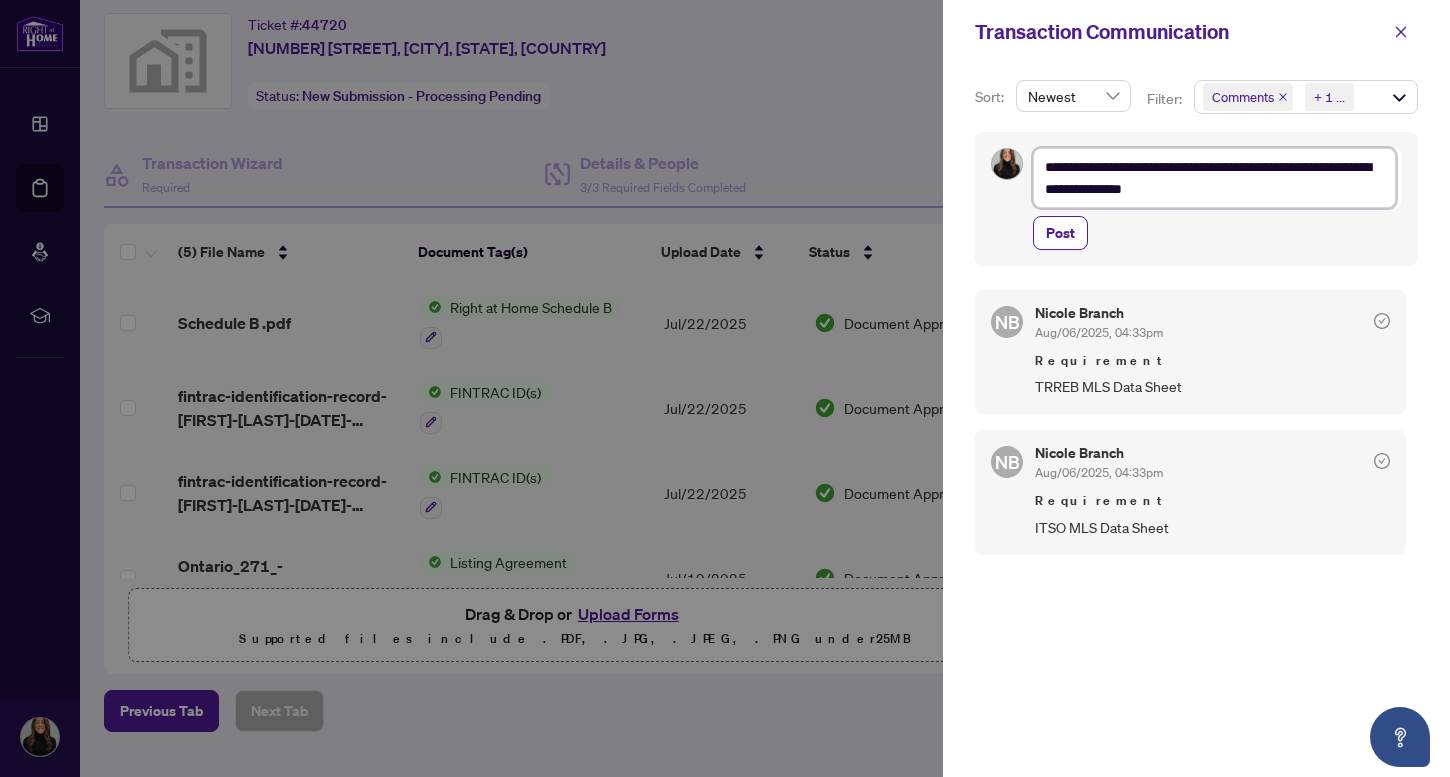 type on "**********" 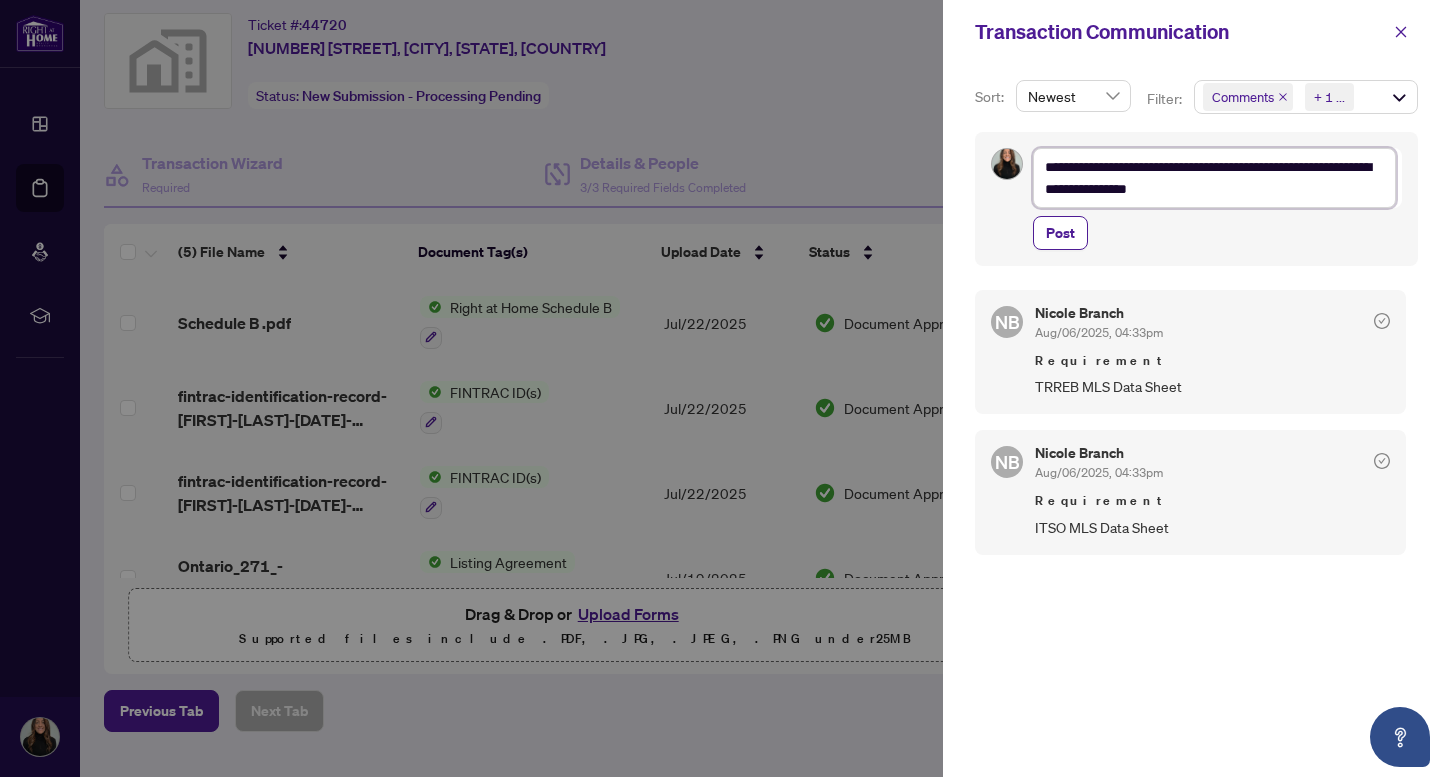type on "**********" 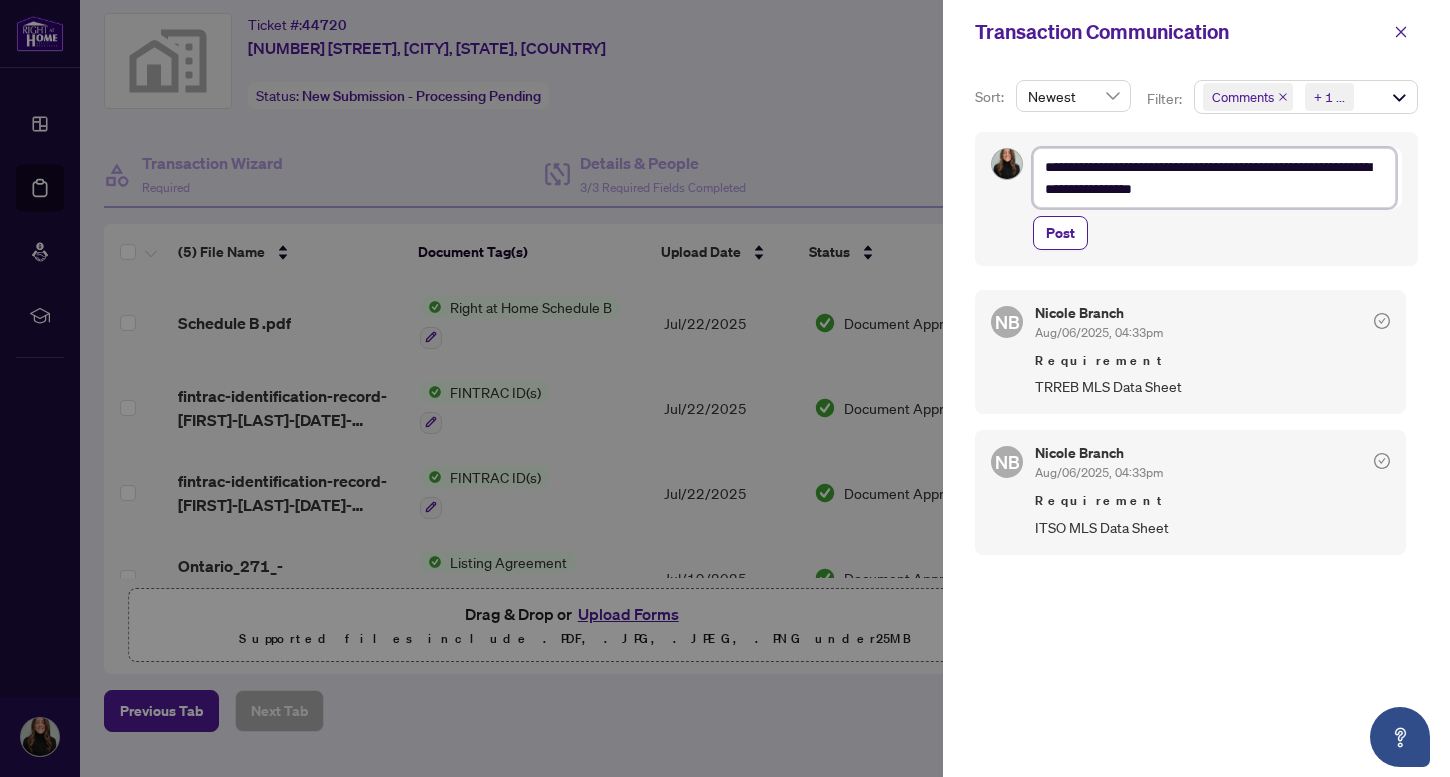 type on "**********" 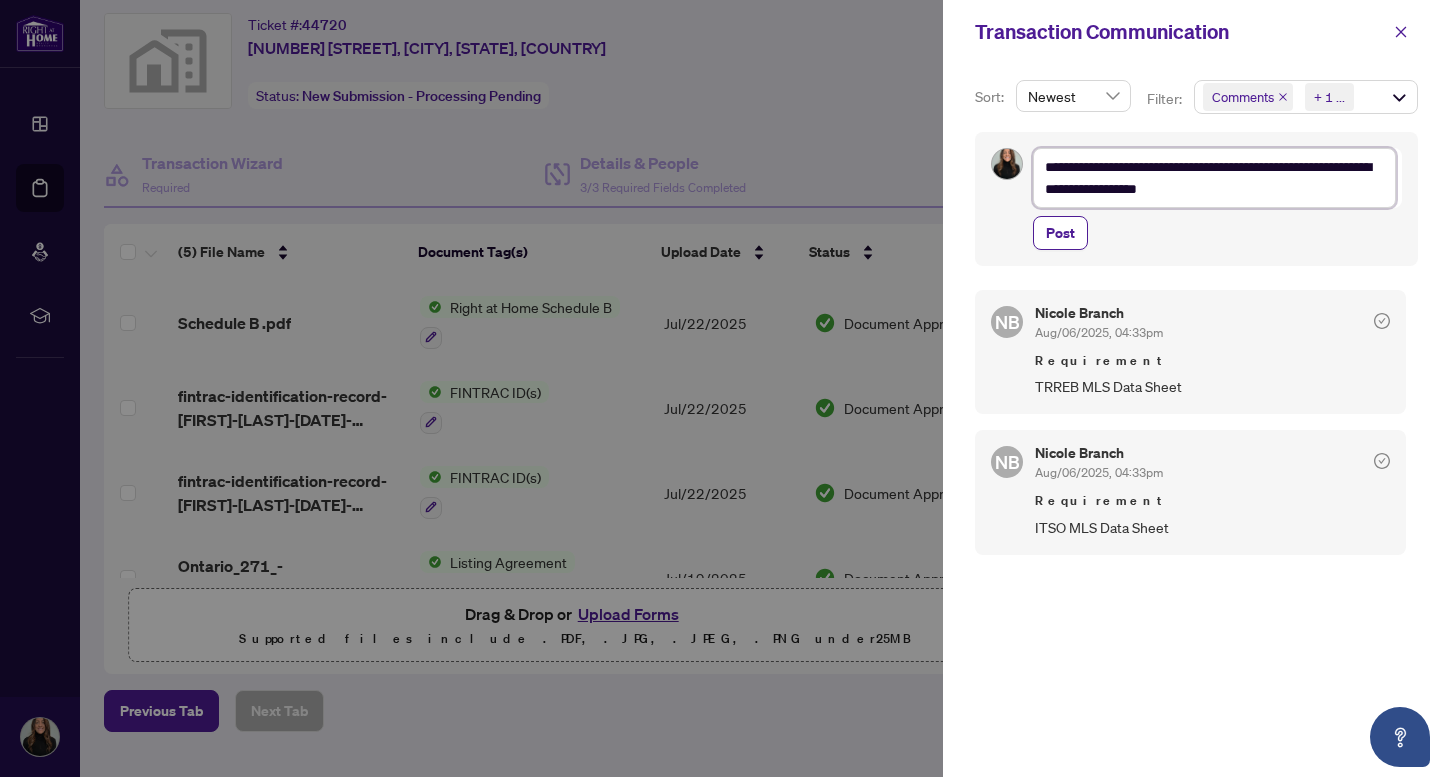 type on "**********" 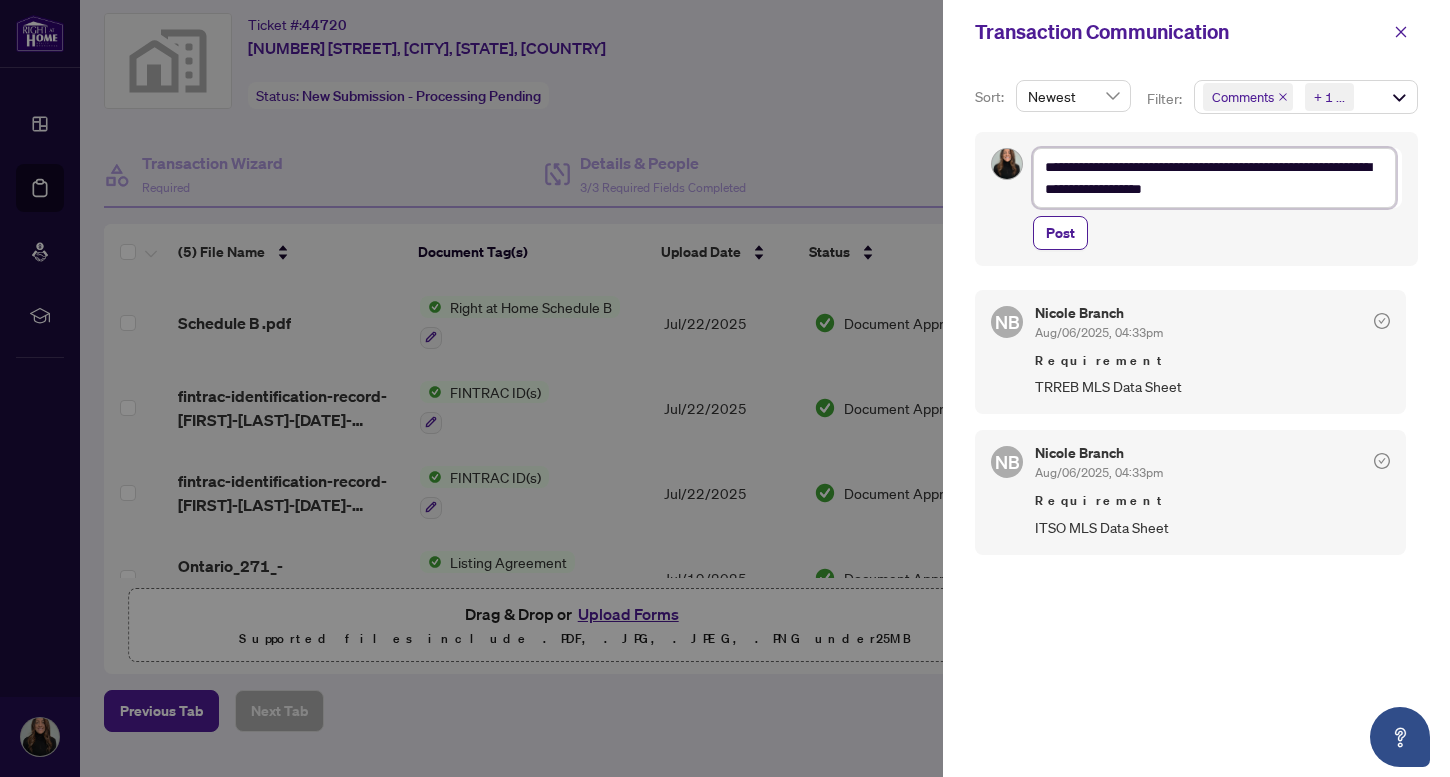 type 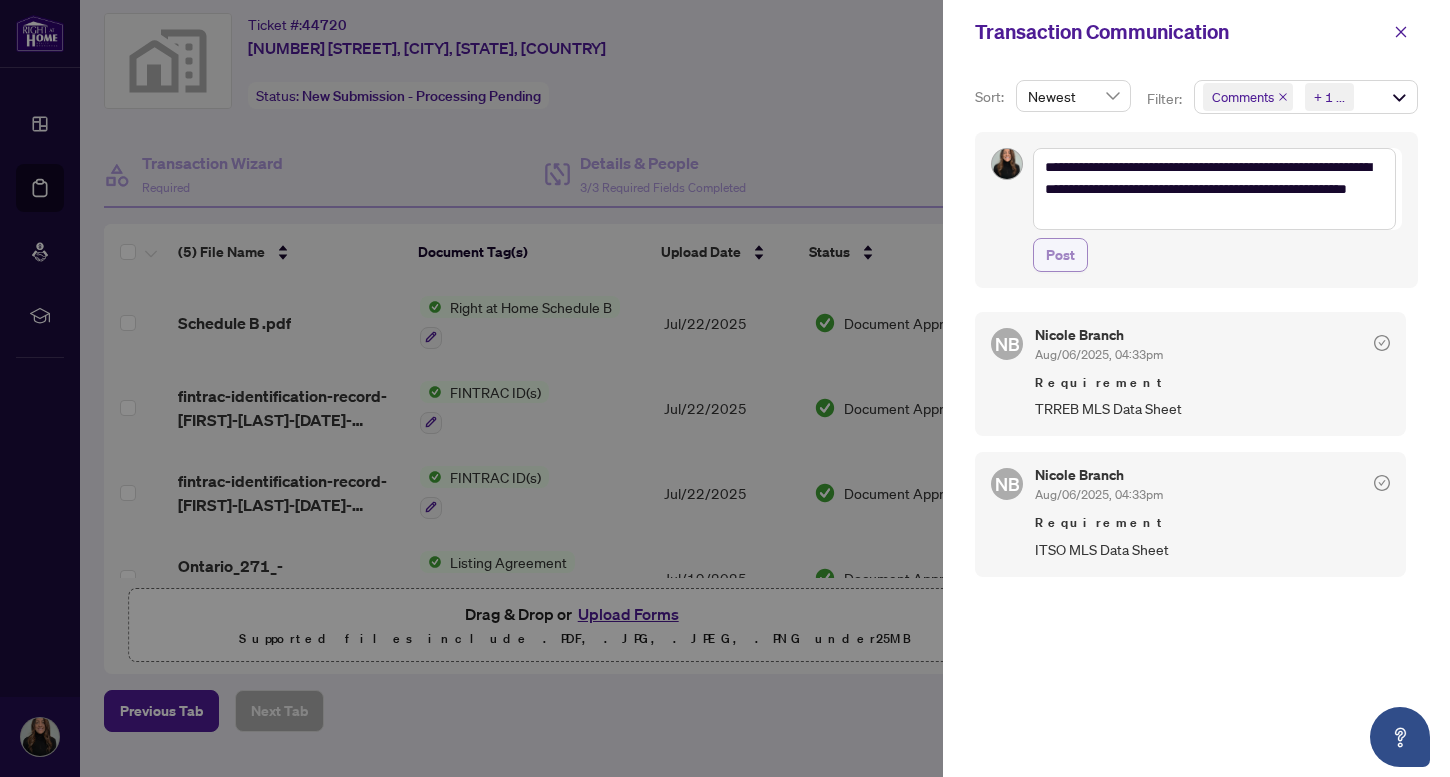 click on "Post" at bounding box center [1060, 255] 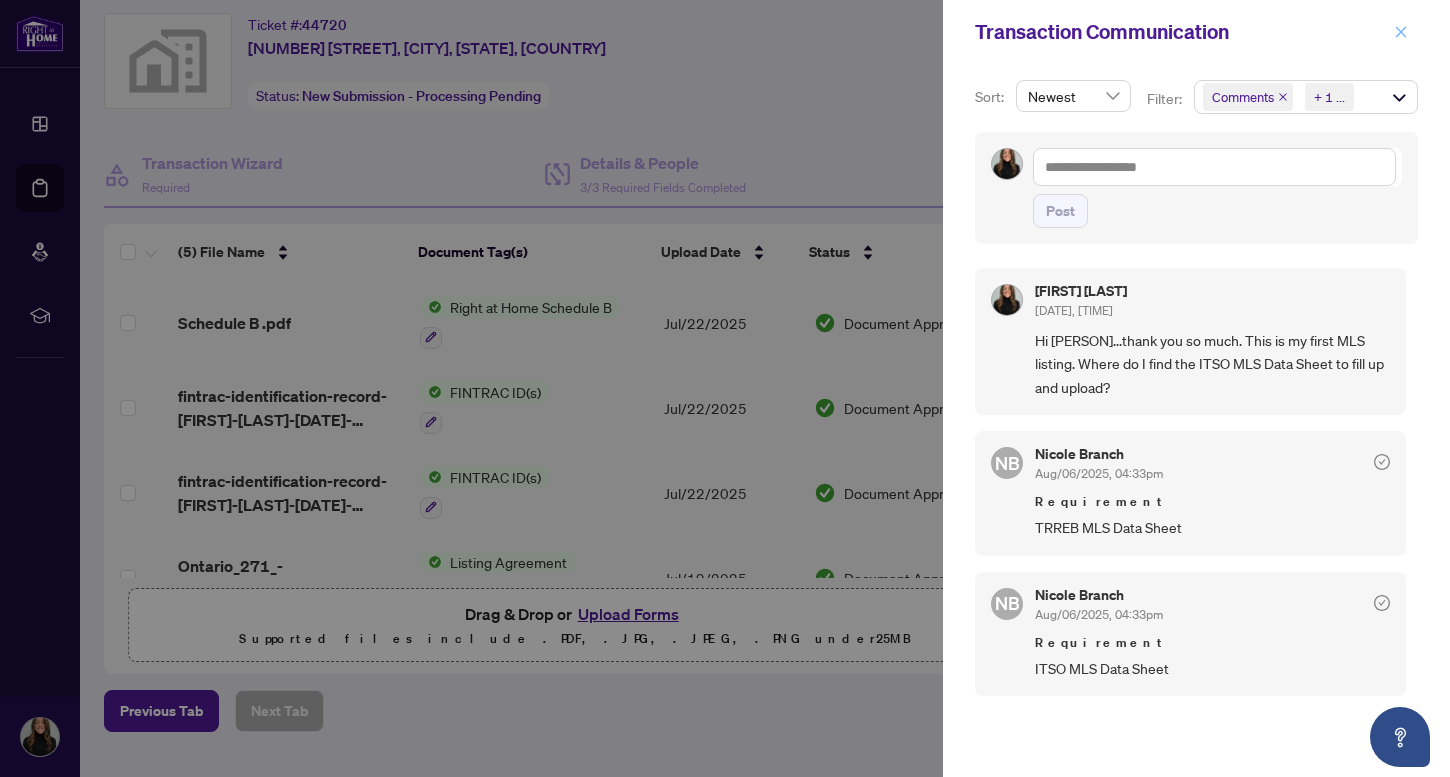 click 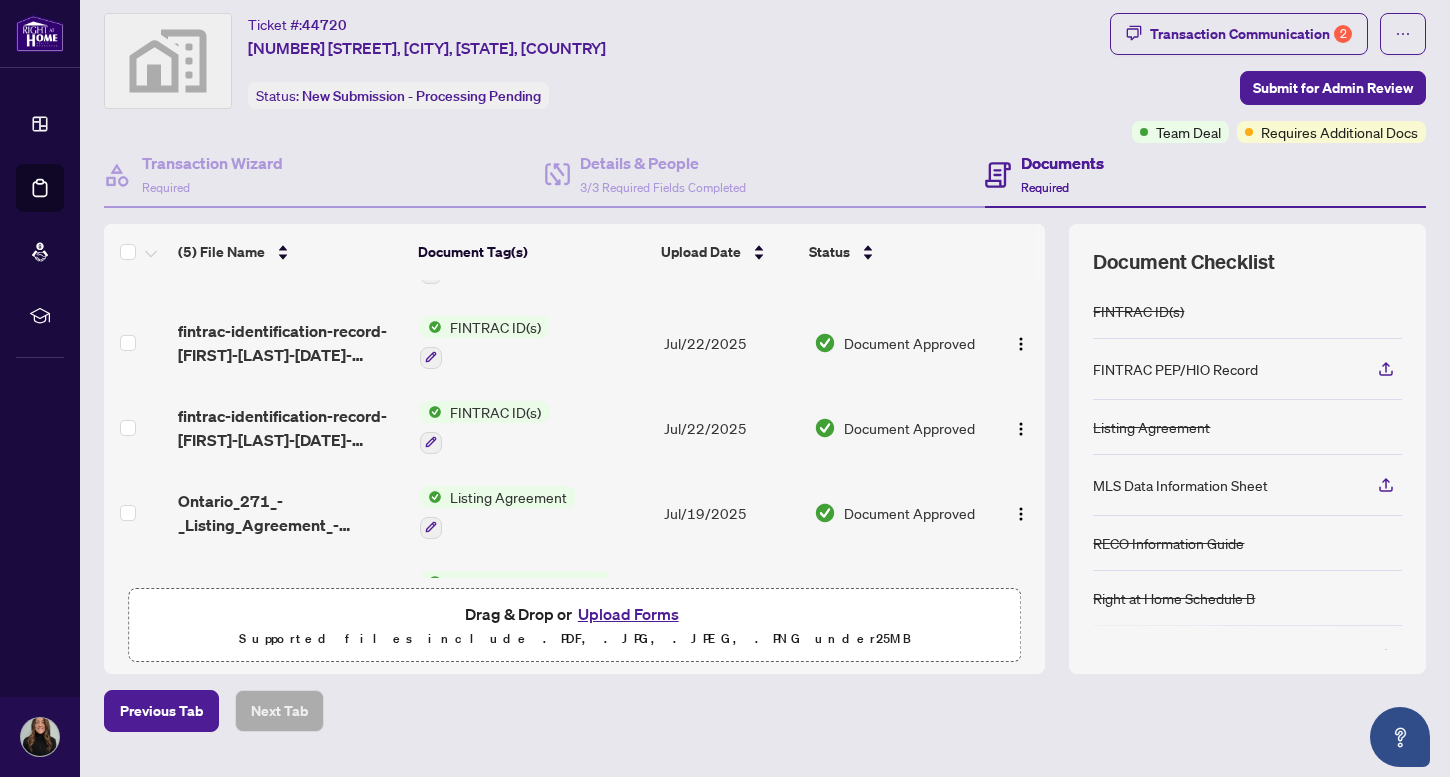 scroll, scrollTop: 0, scrollLeft: 0, axis: both 